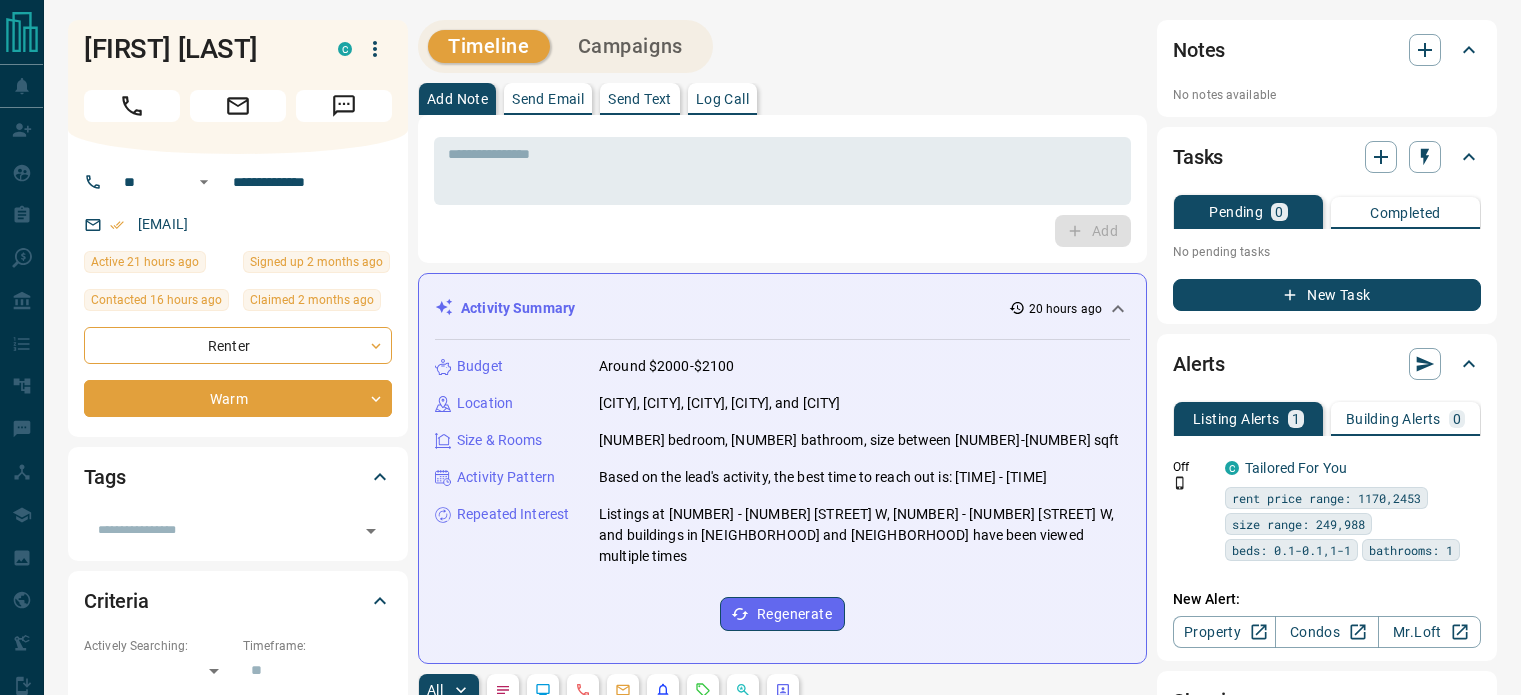 scroll, scrollTop: 0, scrollLeft: 0, axis: both 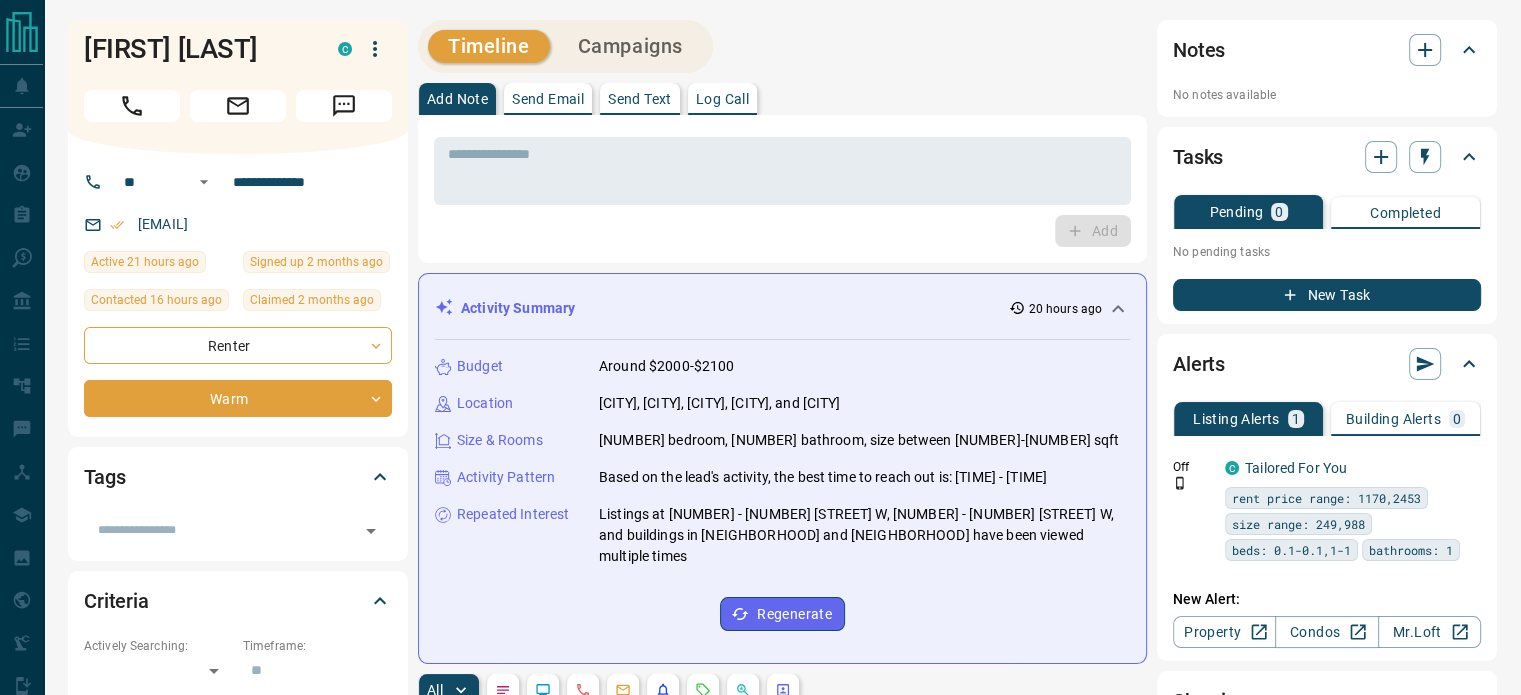 click on "Send Text" at bounding box center [640, 99] 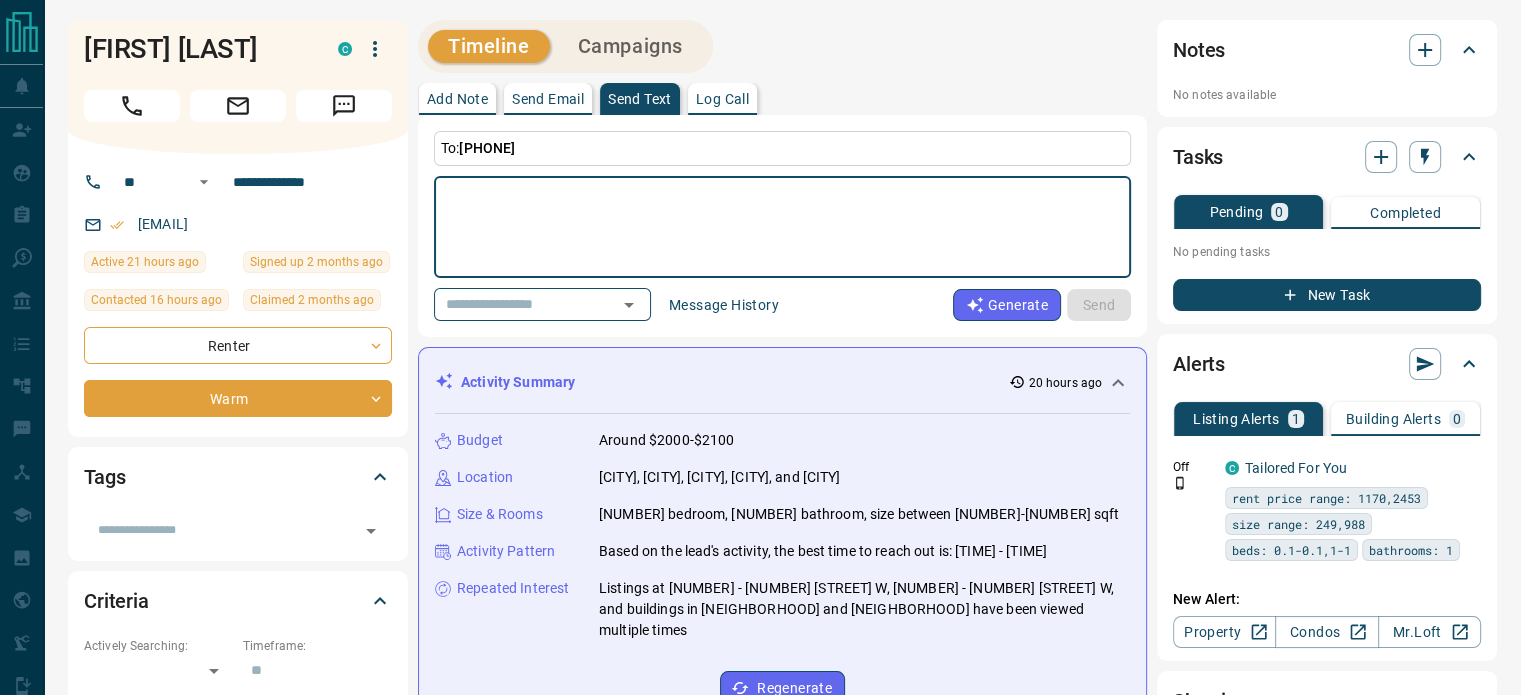 drag, startPoint x: 611, startPoint y: 198, endPoint x: 599, endPoint y: 199, distance: 12.0415945 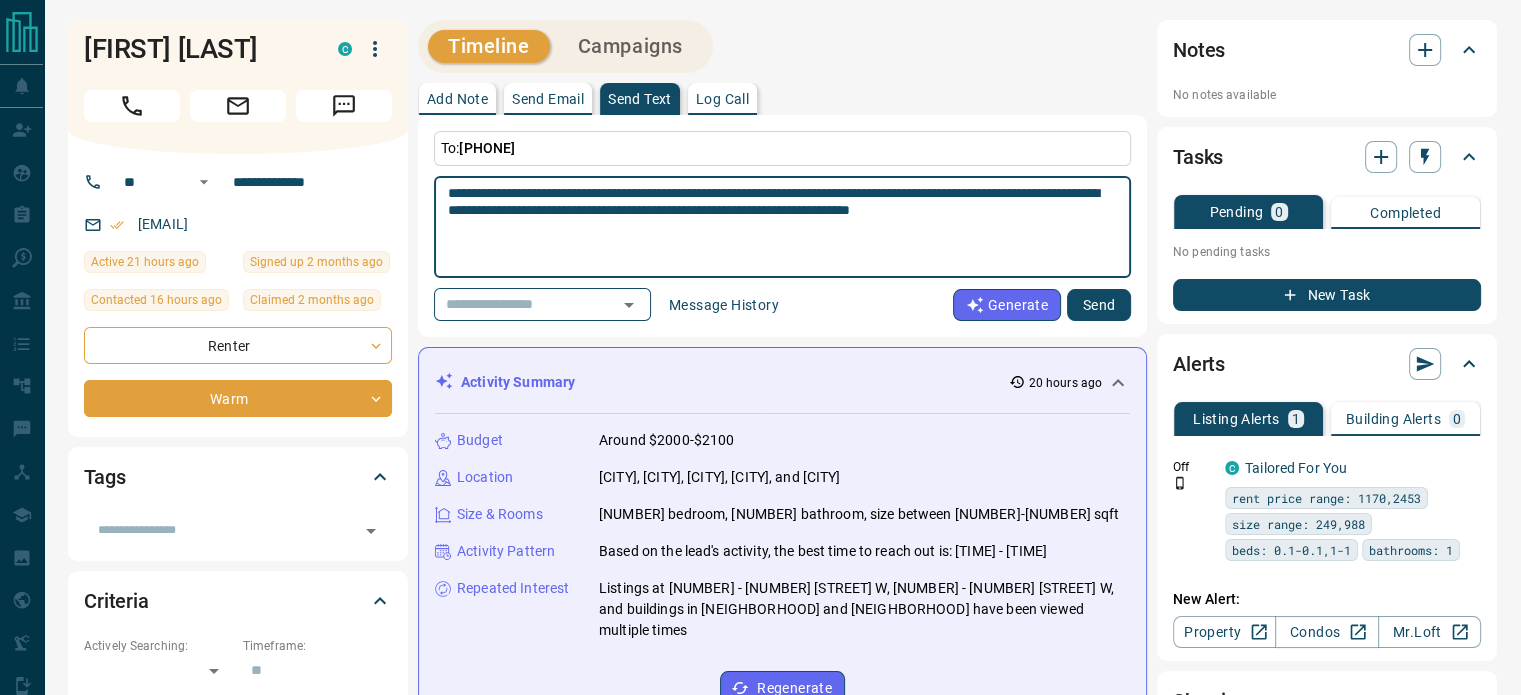 click on "**********" at bounding box center [782, 227] 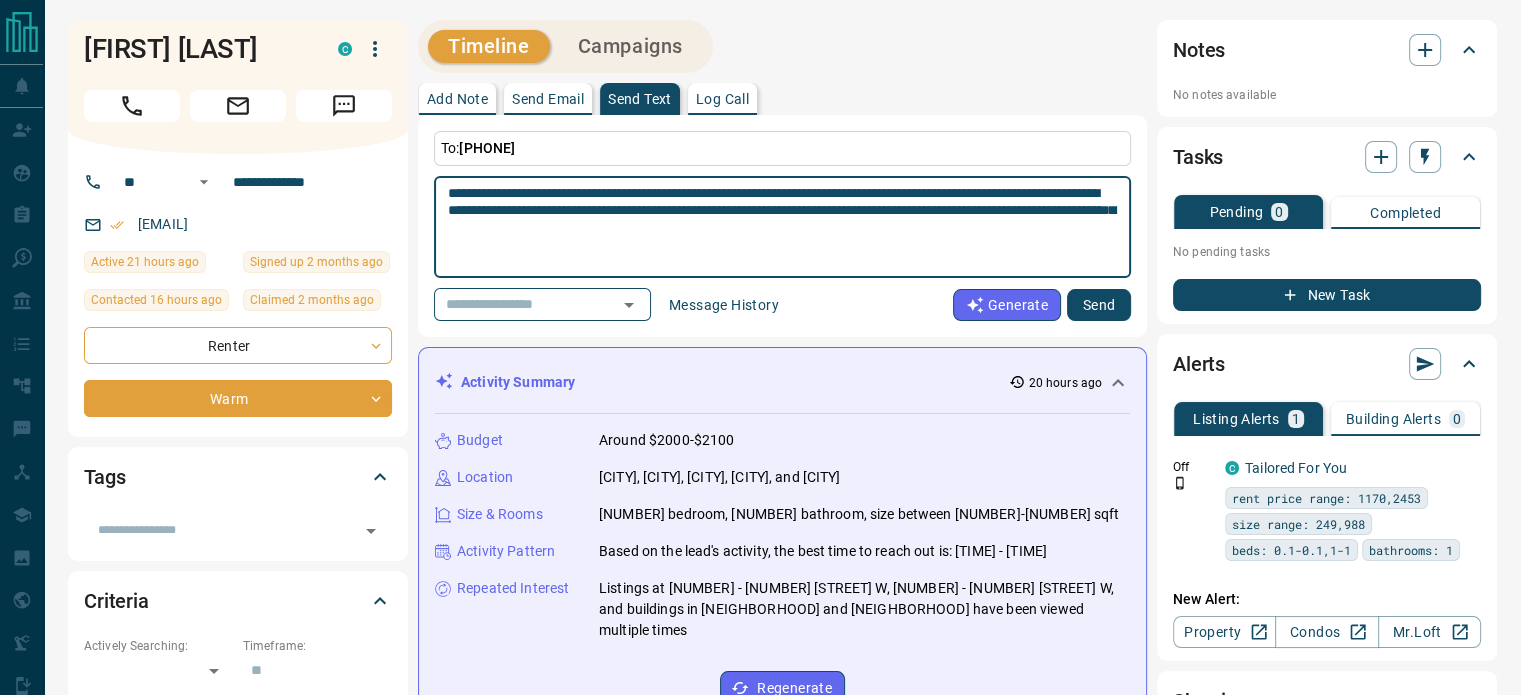 type on "**********" 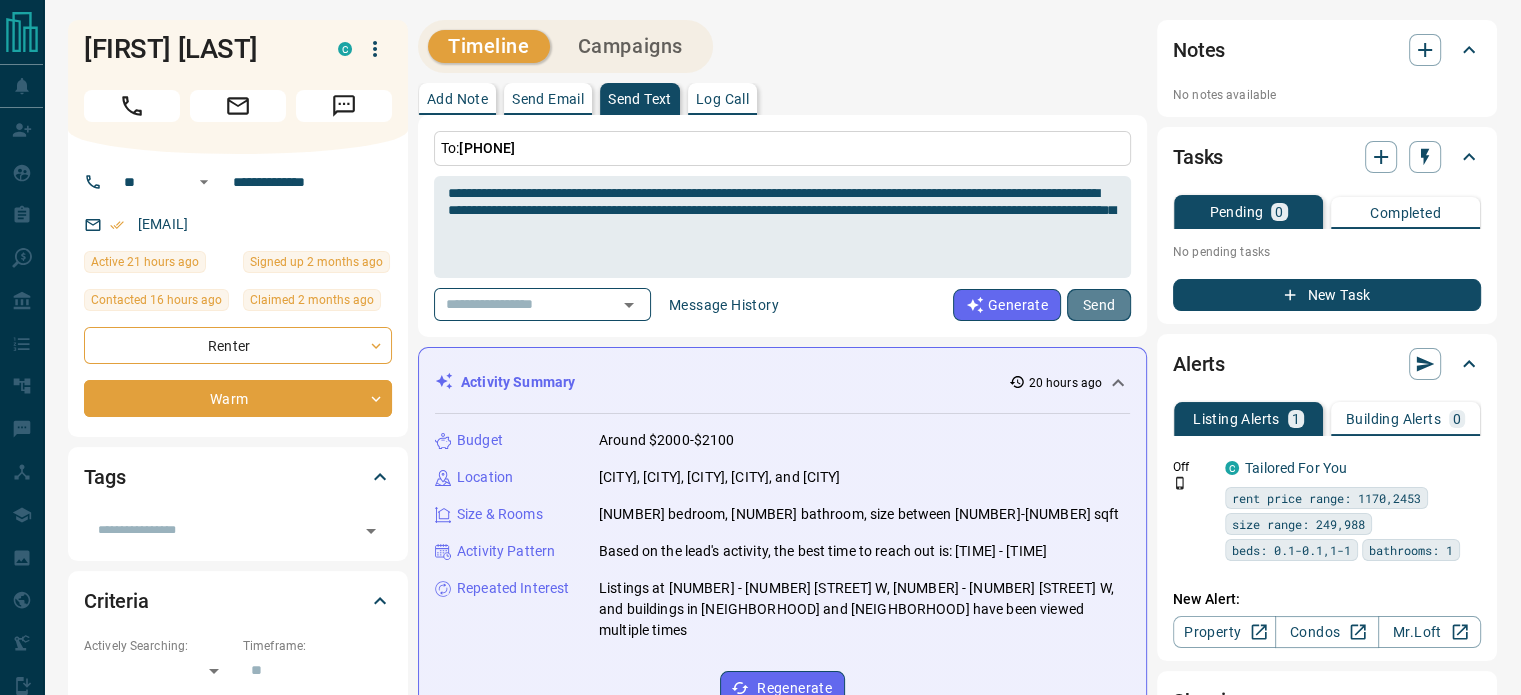 click on "Send" at bounding box center (1099, 305) 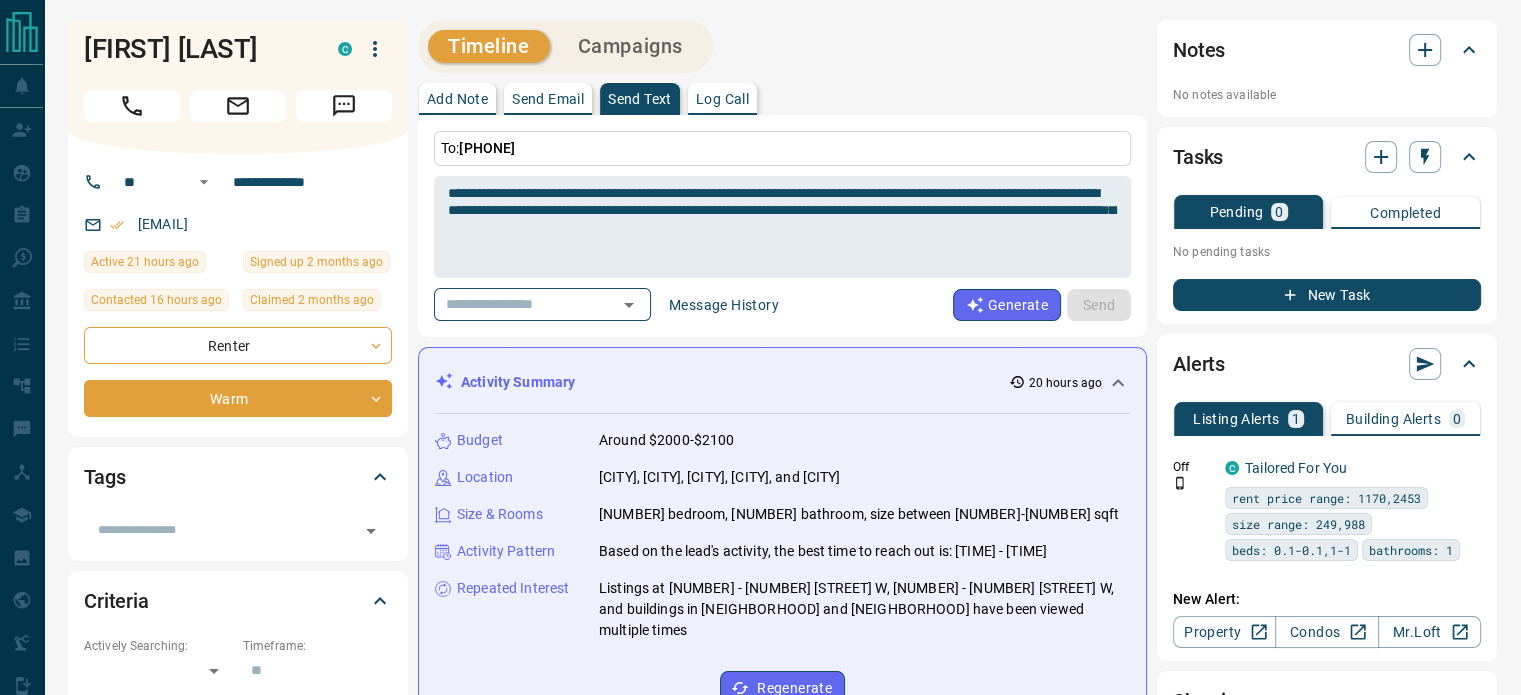 type 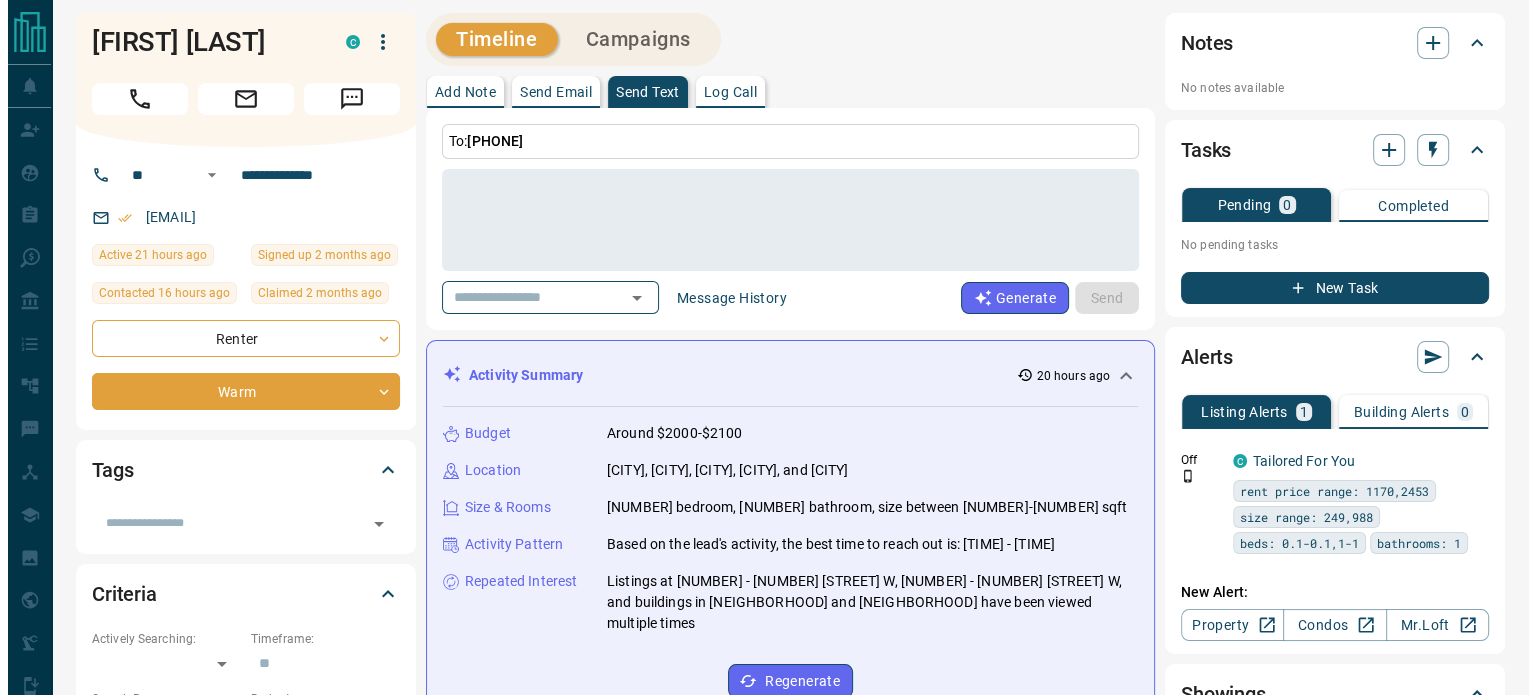scroll, scrollTop: 0, scrollLeft: 0, axis: both 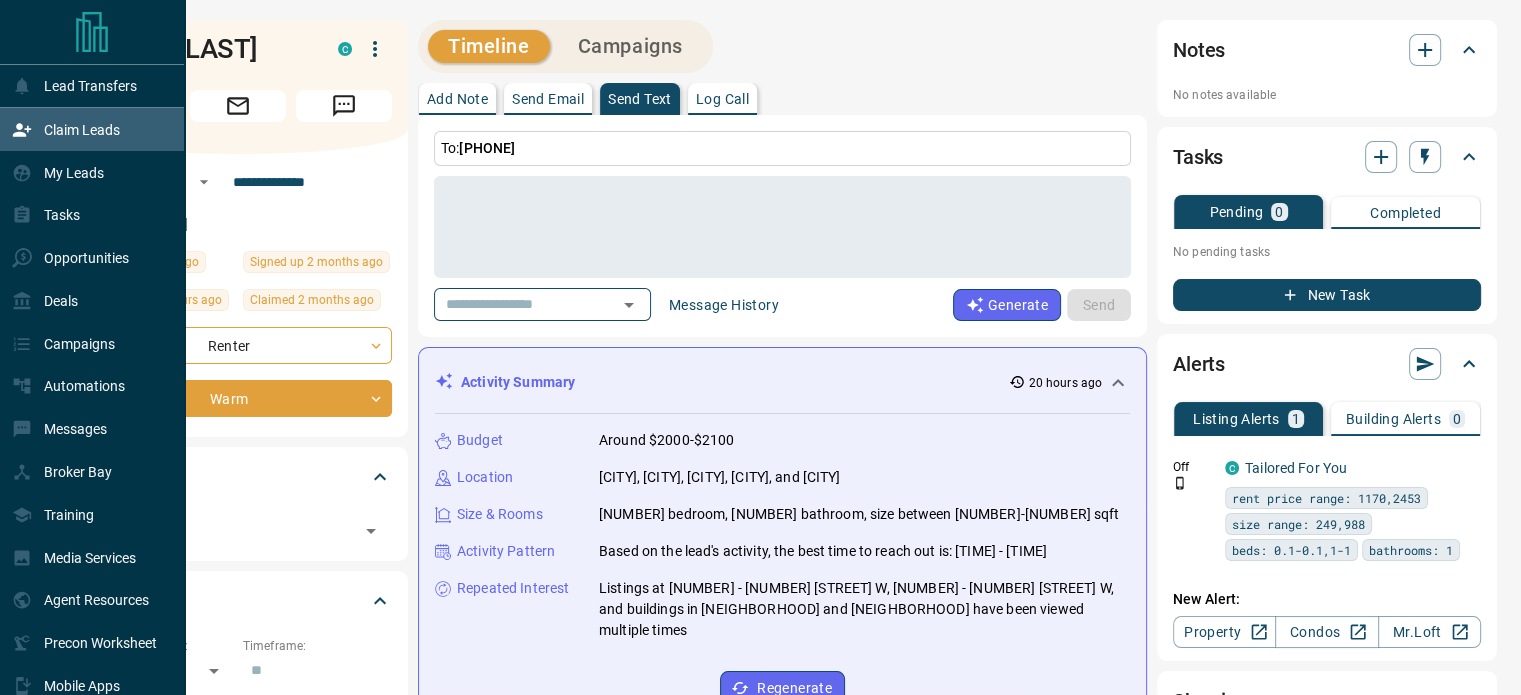 click on "My Leads" at bounding box center [74, 173] 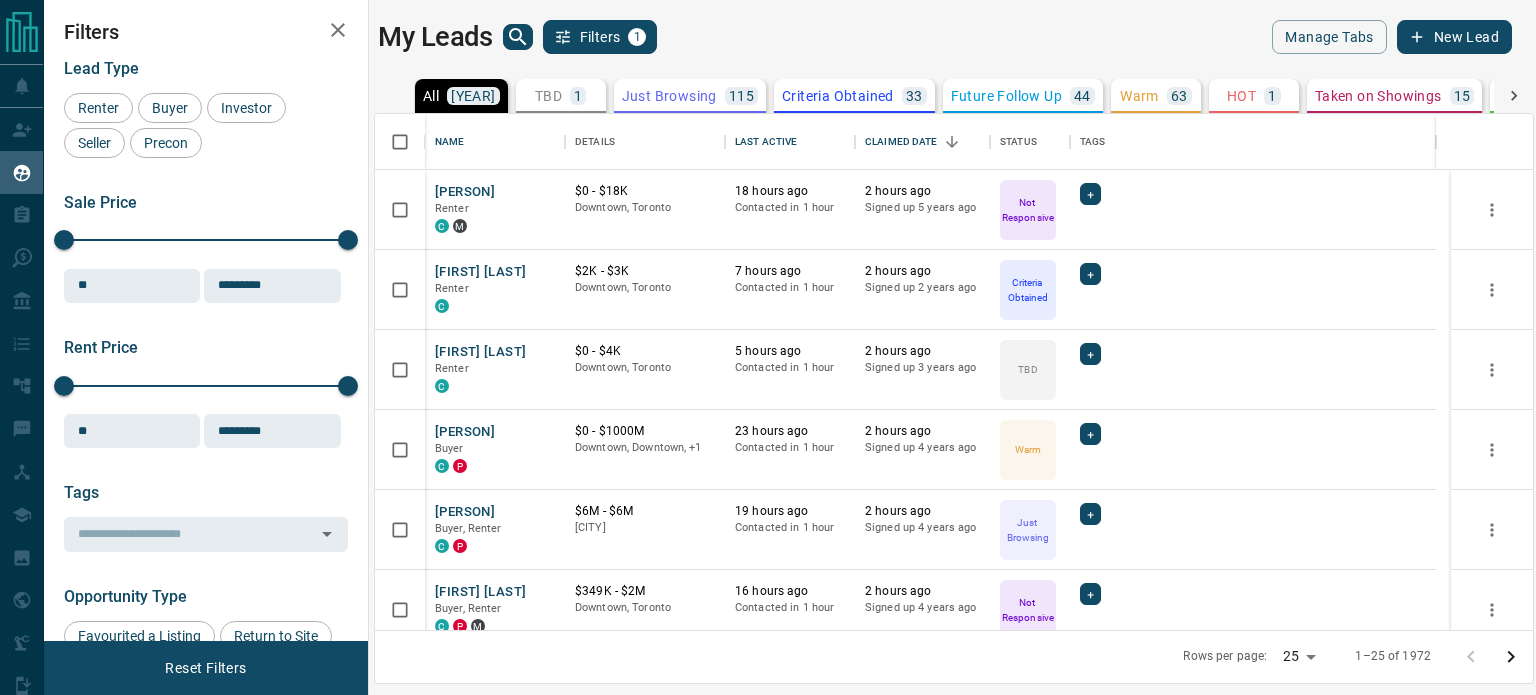 scroll, scrollTop: 16, scrollLeft: 16, axis: both 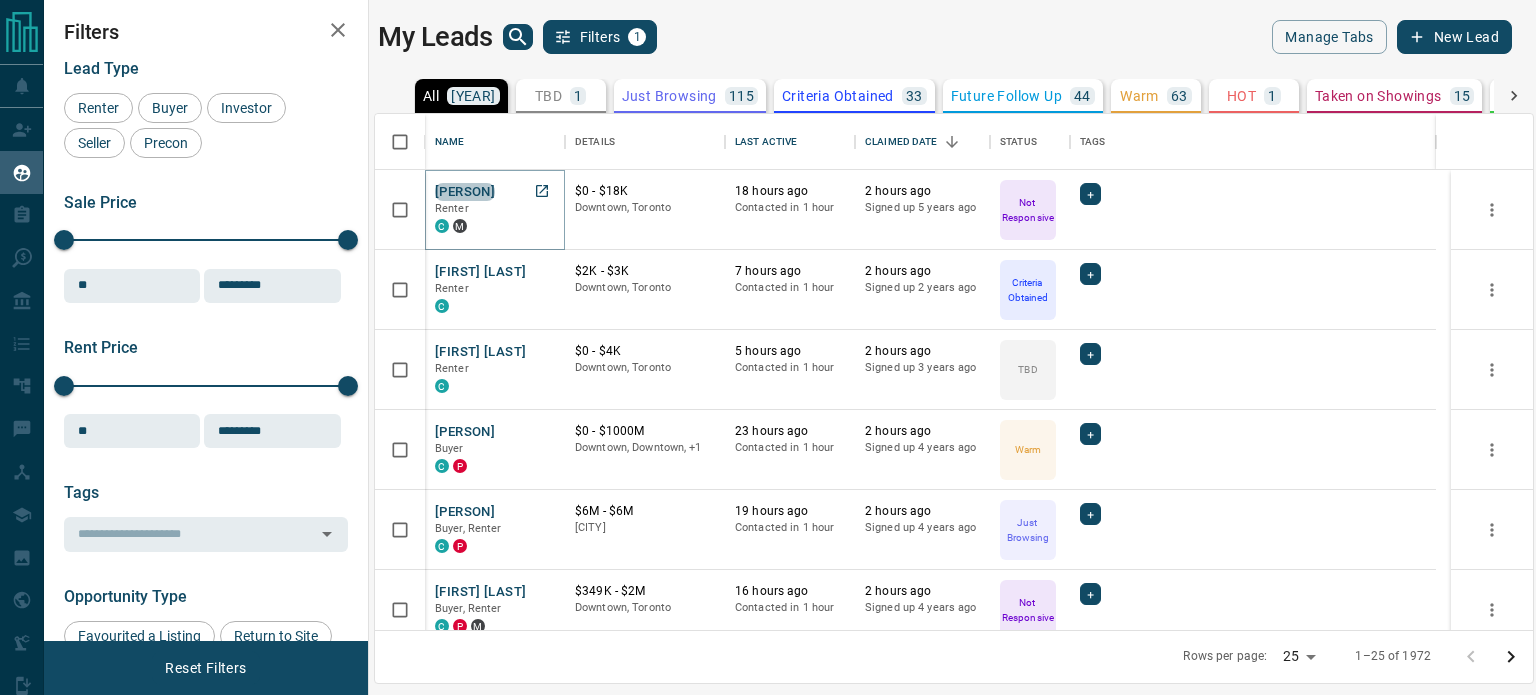 click on "[PERSON]" at bounding box center [465, 192] 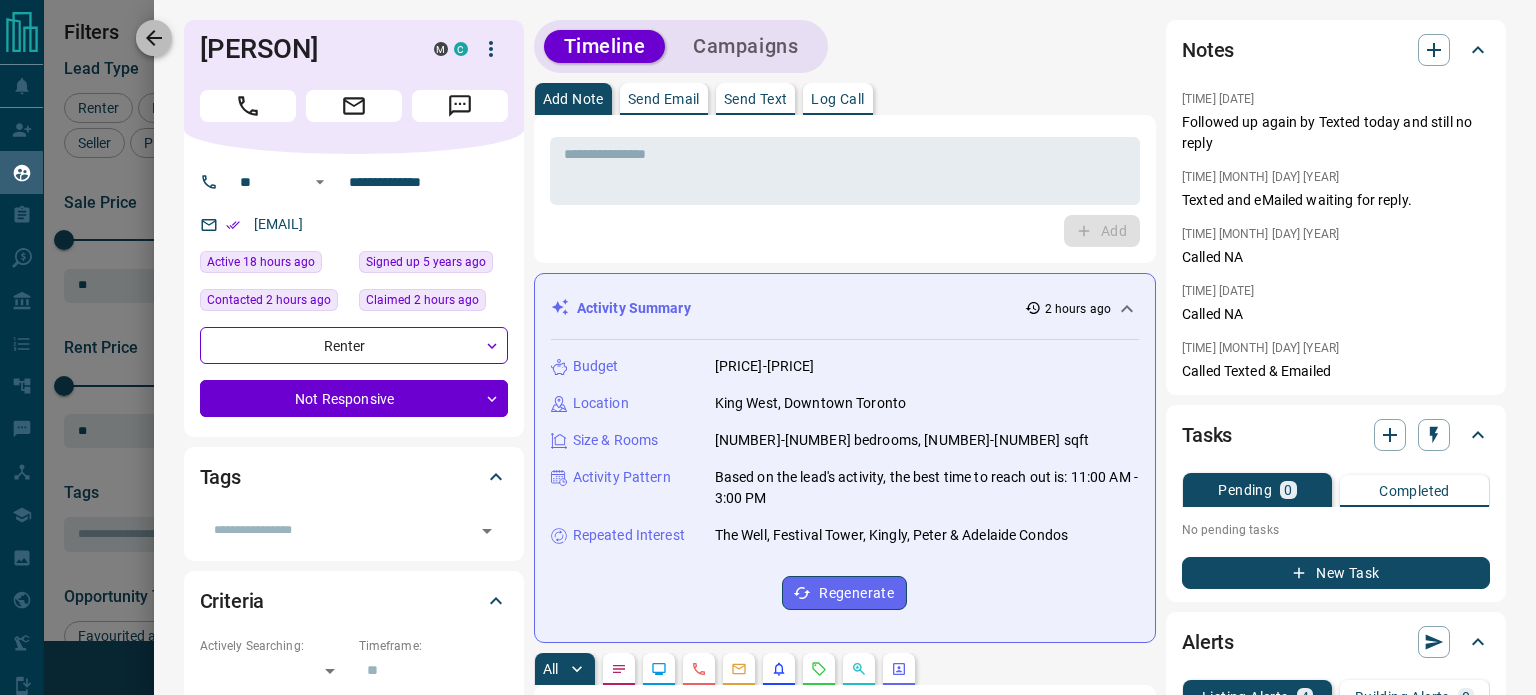 click 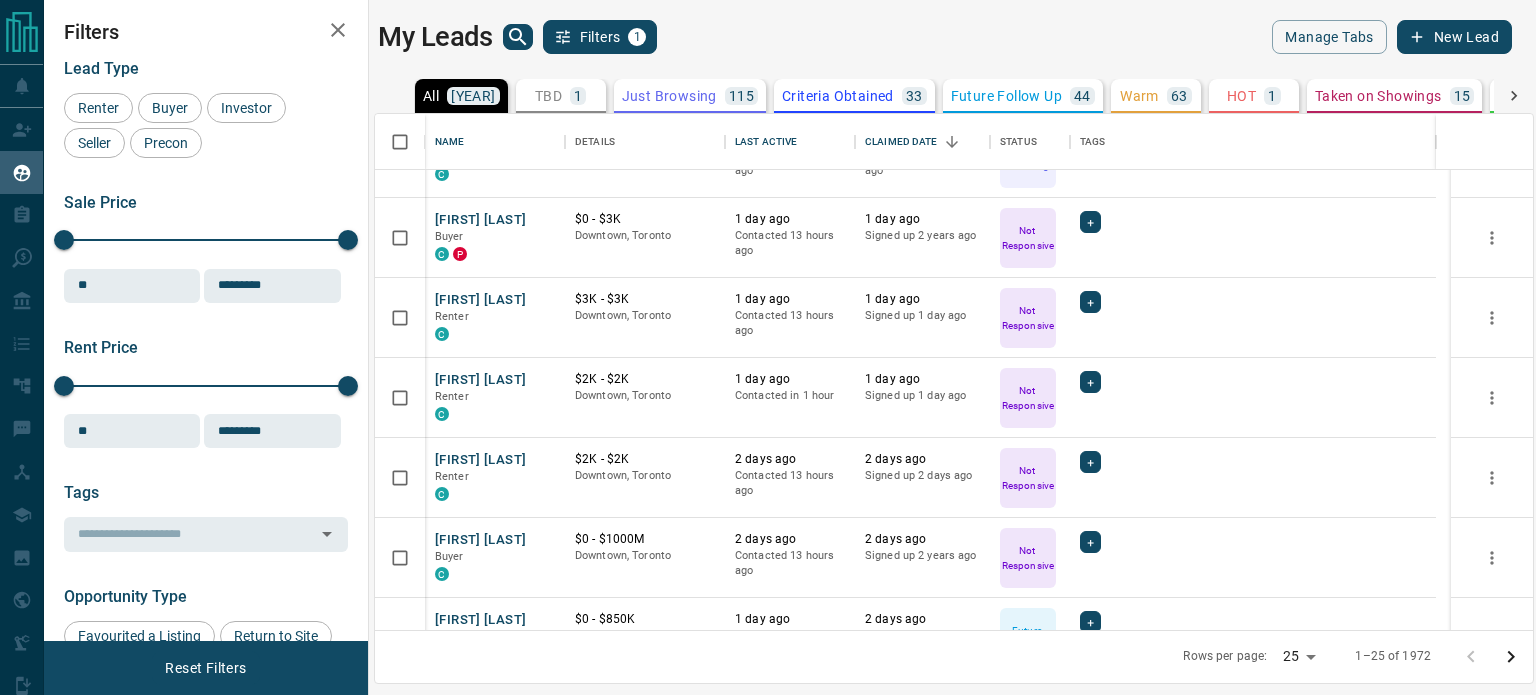 scroll, scrollTop: 929, scrollLeft: 0, axis: vertical 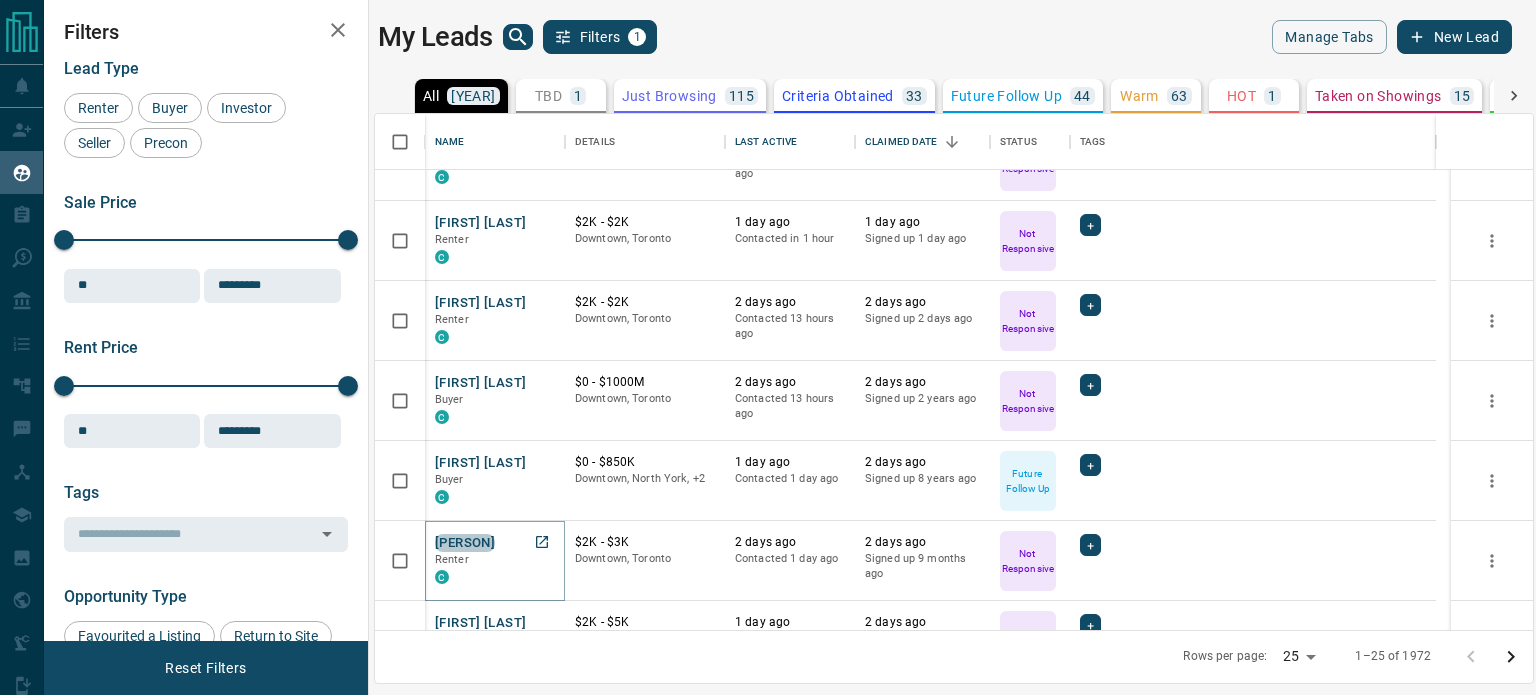 click on "[PERSON]" at bounding box center (465, 543) 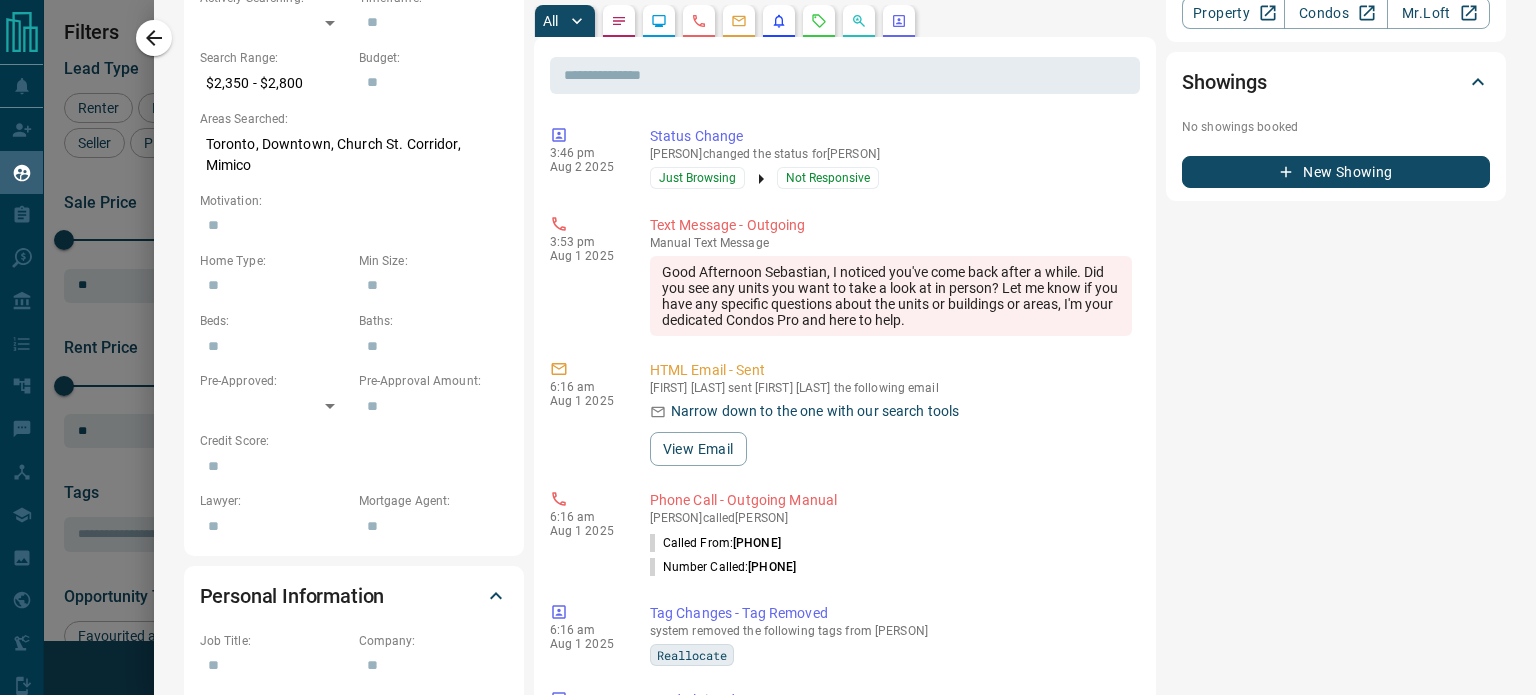 scroll, scrollTop: 712, scrollLeft: 0, axis: vertical 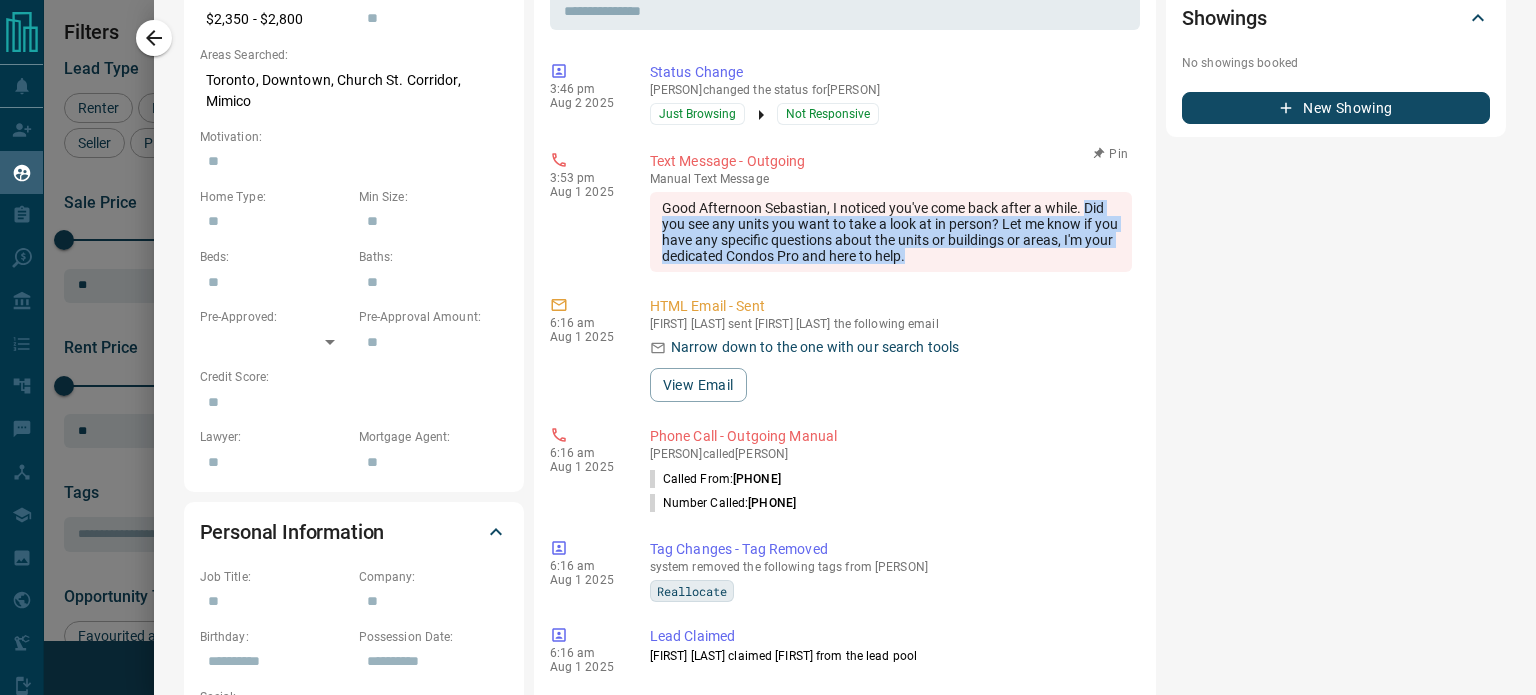 drag, startPoint x: 986, startPoint y: 259, endPoint x: 652, endPoint y: 221, distance: 336.15472 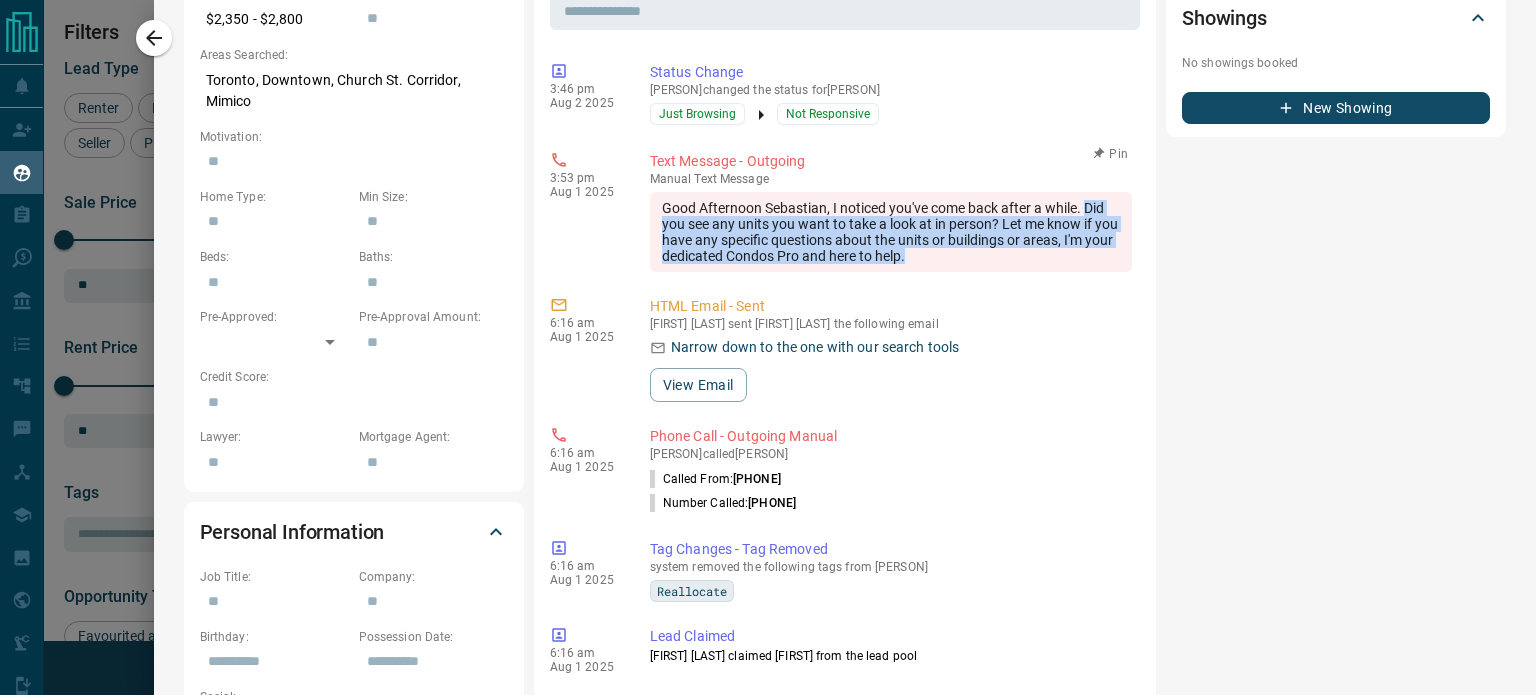 click on "Good Afternoon Sebastian, I noticed you've come back after a while. Did you see any units you want to take a look at in person? Let me know if you have any specific questions about the units or buildings or areas, I'm your dedicated Condos Pro and here to help." at bounding box center (891, 232) 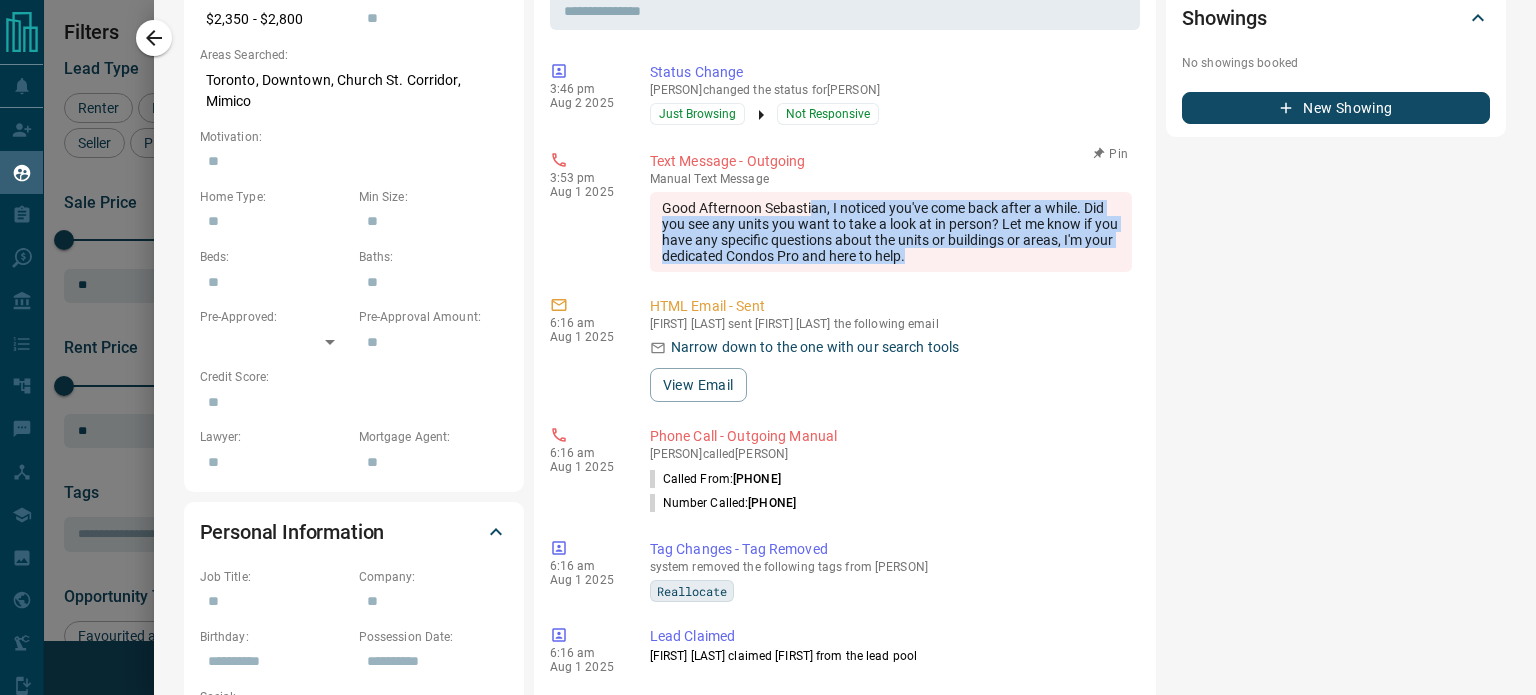 drag, startPoint x: 1029, startPoint y: 251, endPoint x: 810, endPoint y: 199, distance: 225.08887 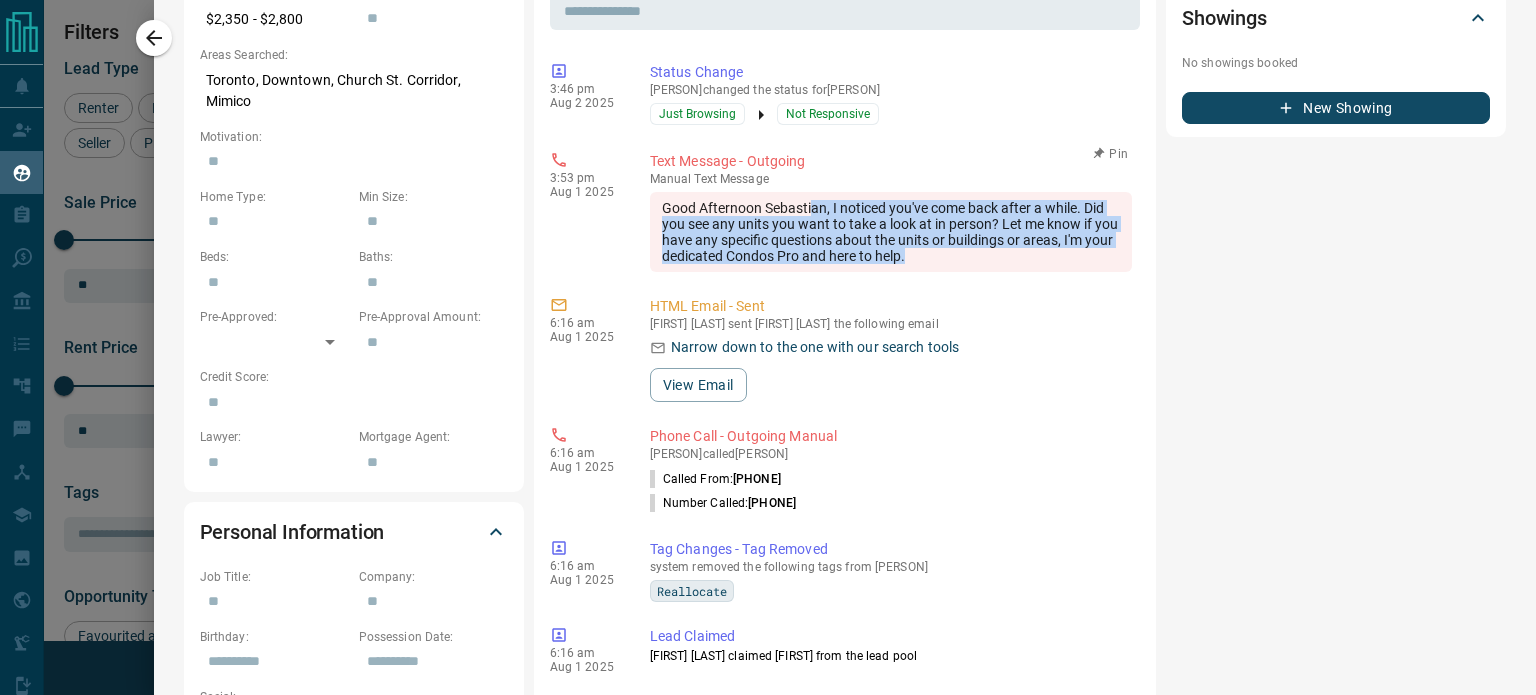click on "Good Afternoon Sebastian, I noticed you've come back after a while. Did you see any units you want to take a look at in person? Let me know if you have any specific questions about the units or buildings or areas, I'm your dedicated Condos Pro and here to help." at bounding box center [891, 232] 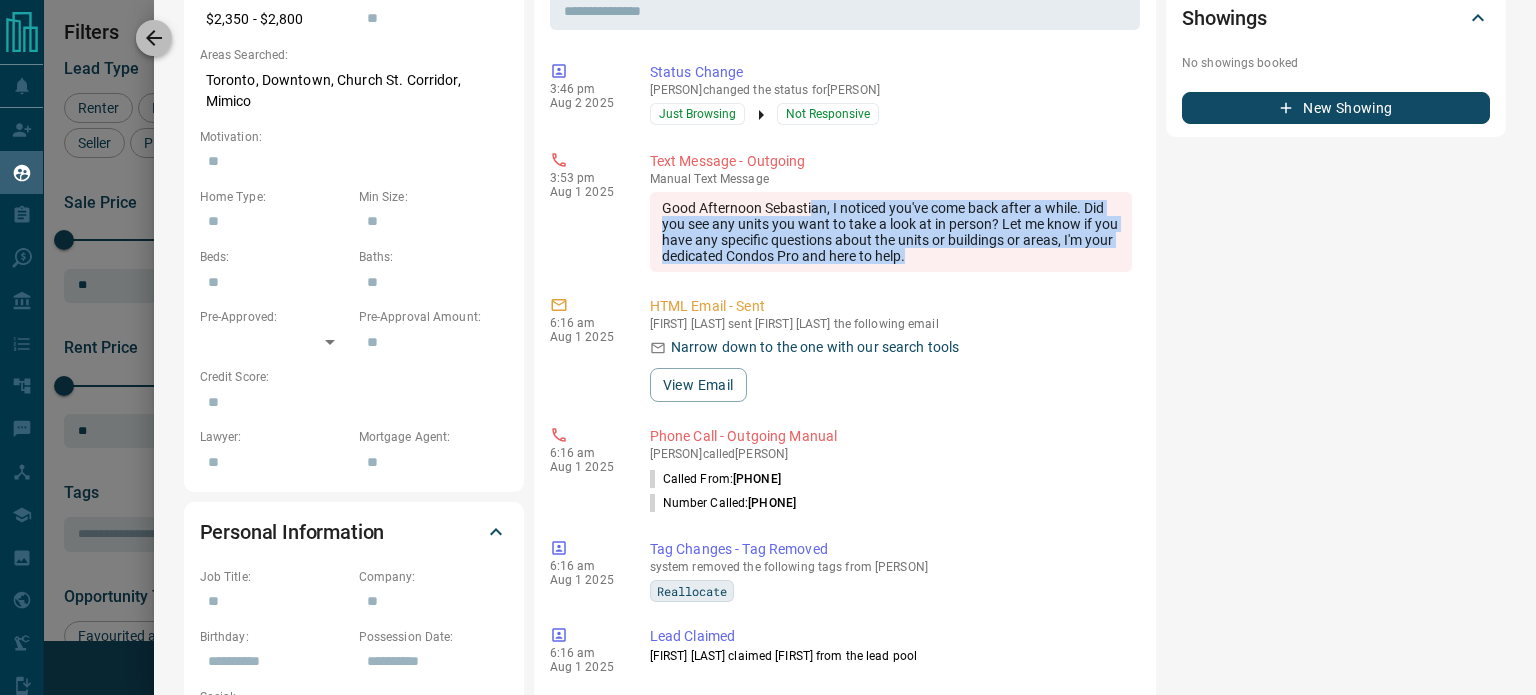 click 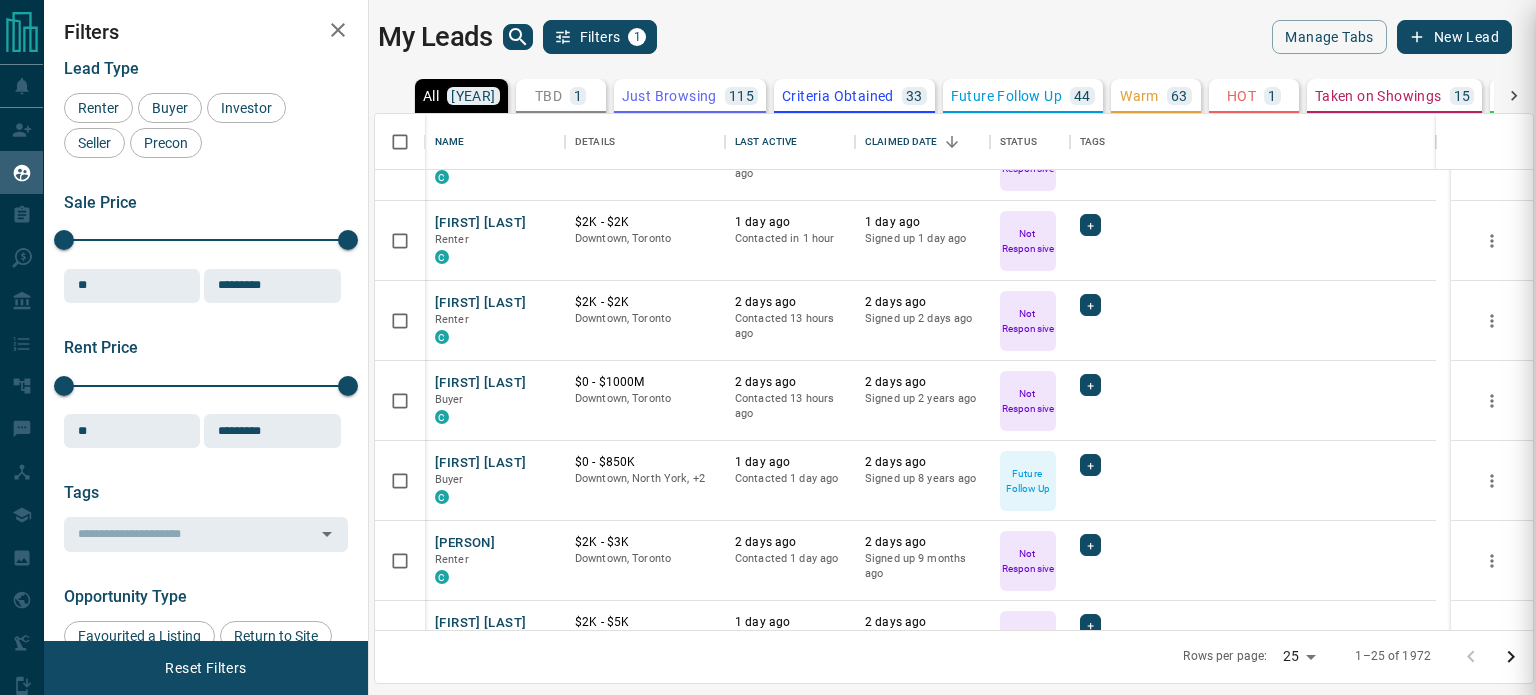 click at bounding box center [768, 347] 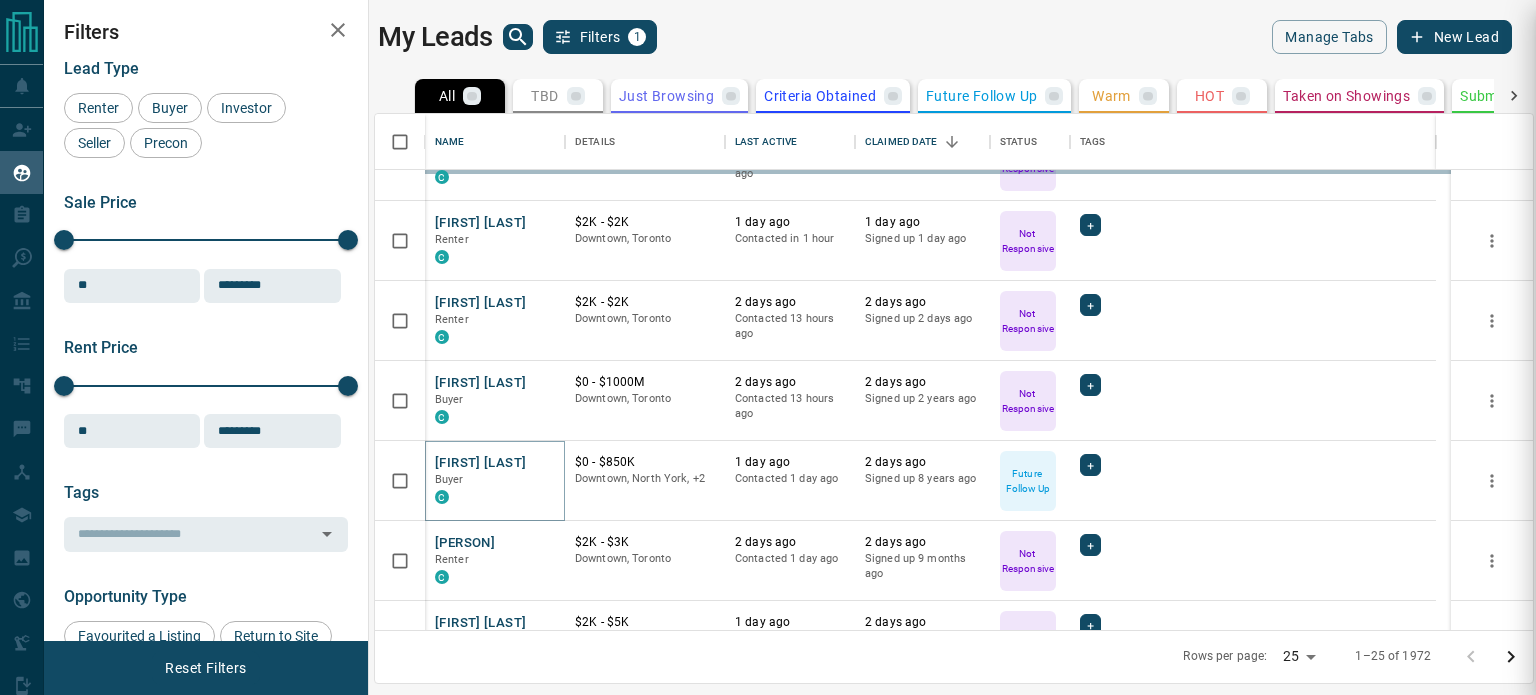 click on "[FIRST] [LAST]" at bounding box center [480, 463] 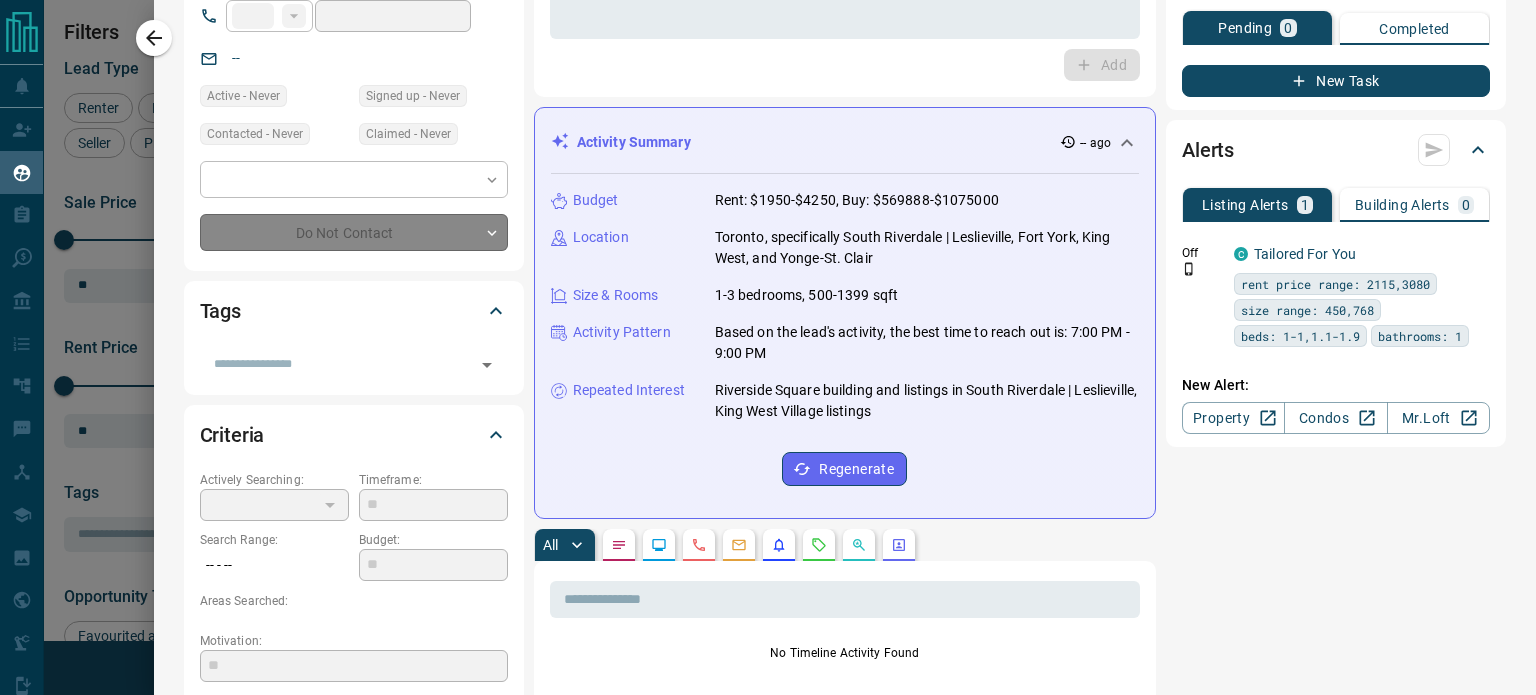 type on "**" 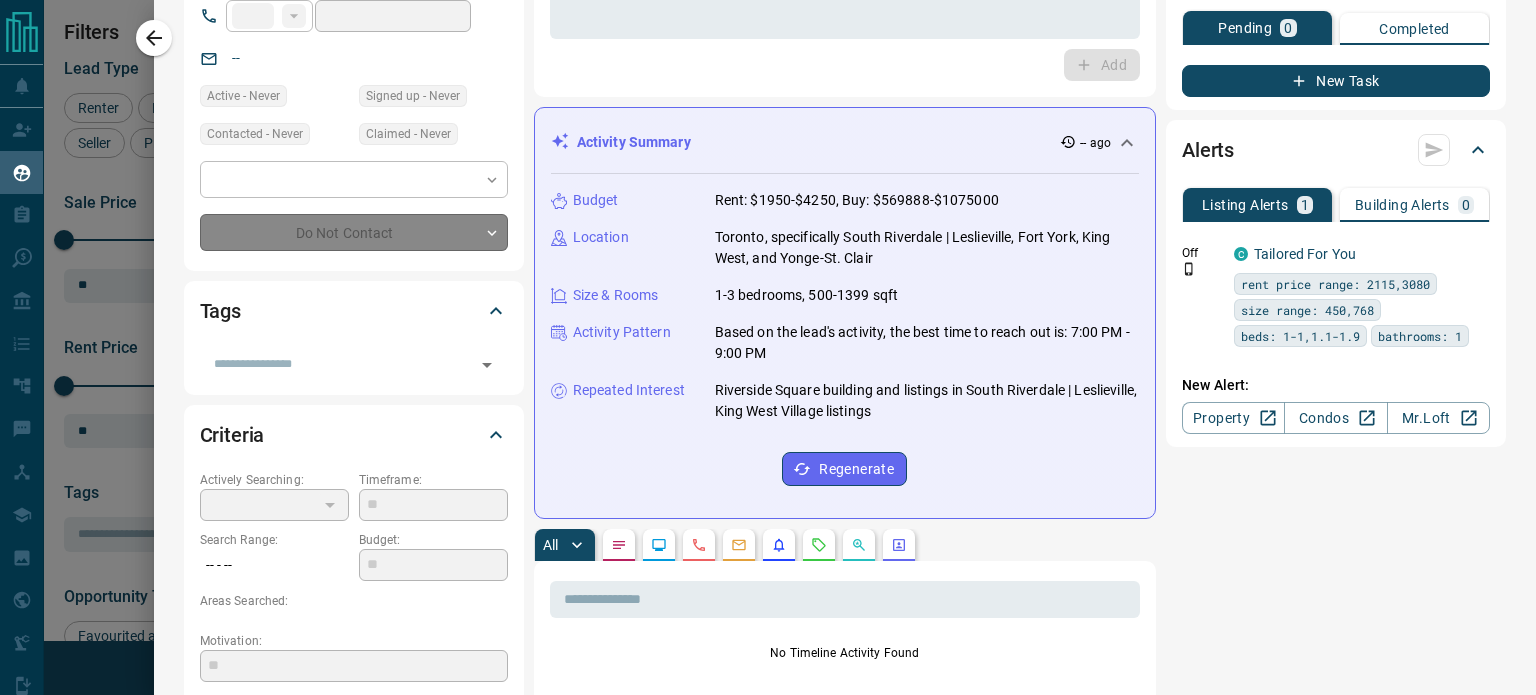 type on "**********" 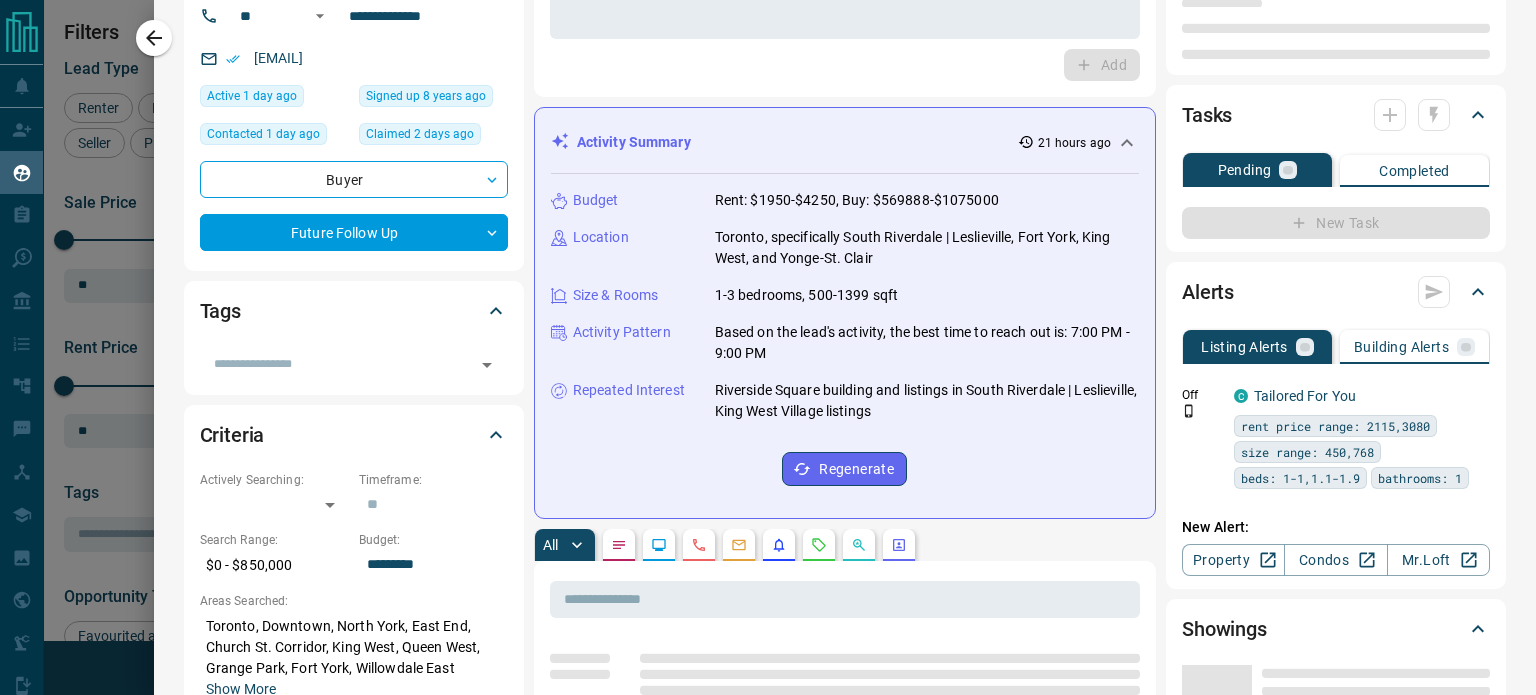 scroll, scrollTop: 642, scrollLeft: 0, axis: vertical 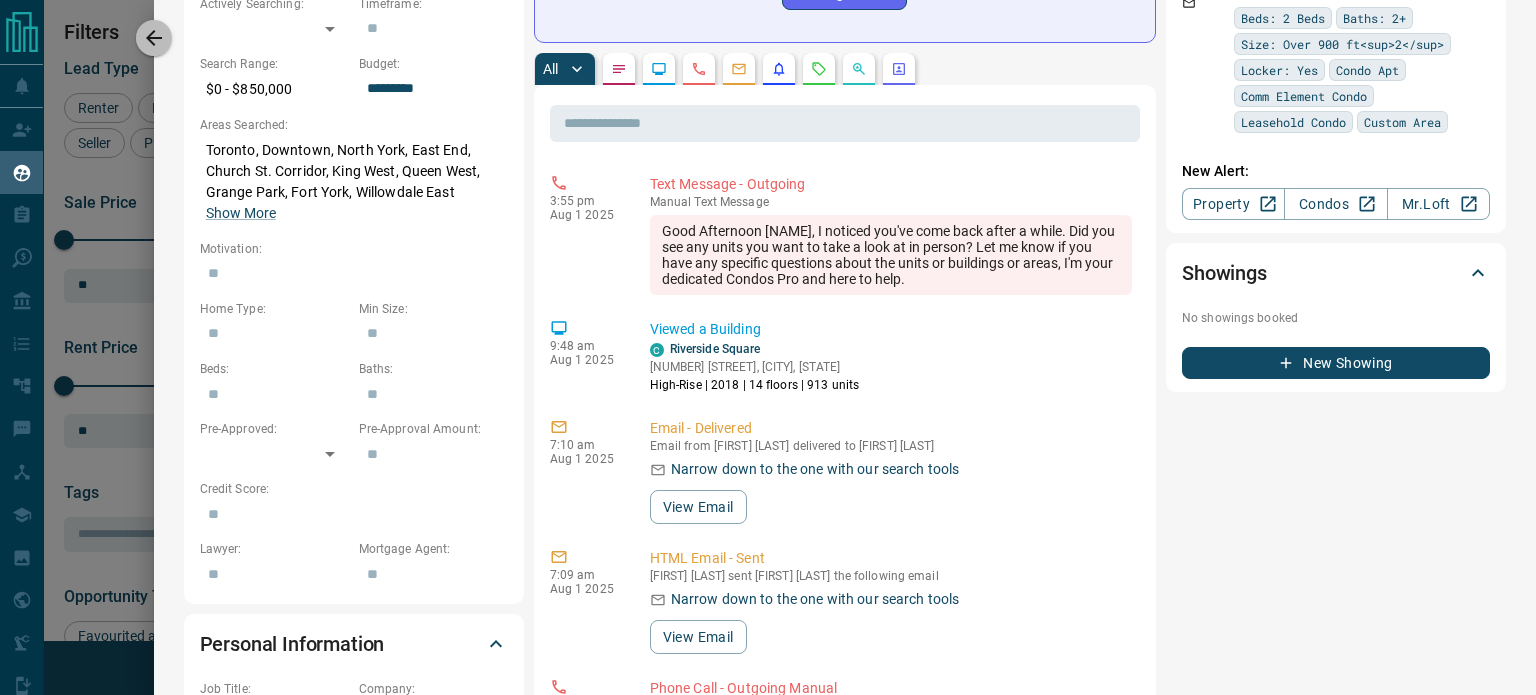 drag, startPoint x: 153, startPoint y: 34, endPoint x: 1489, endPoint y: 158, distance: 1341.7422 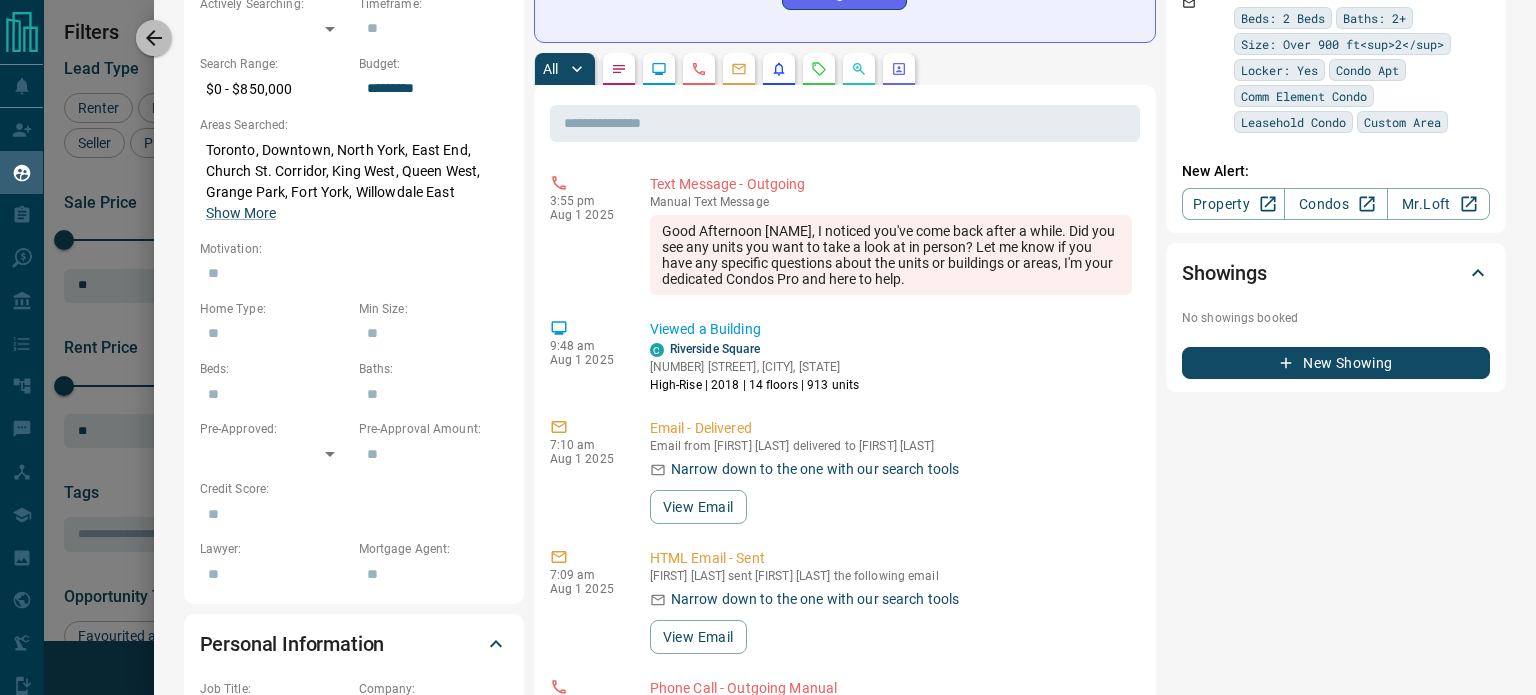 click 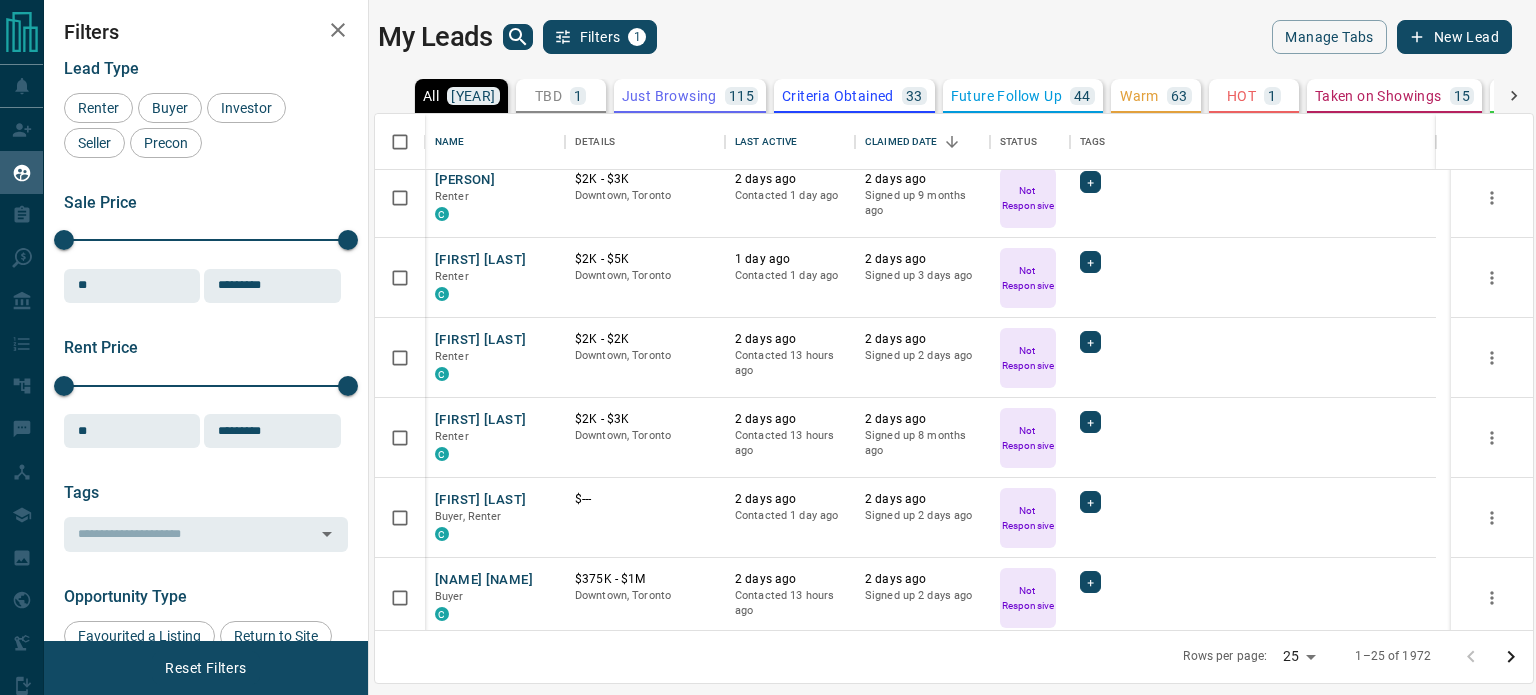 scroll, scrollTop: 1371, scrollLeft: 0, axis: vertical 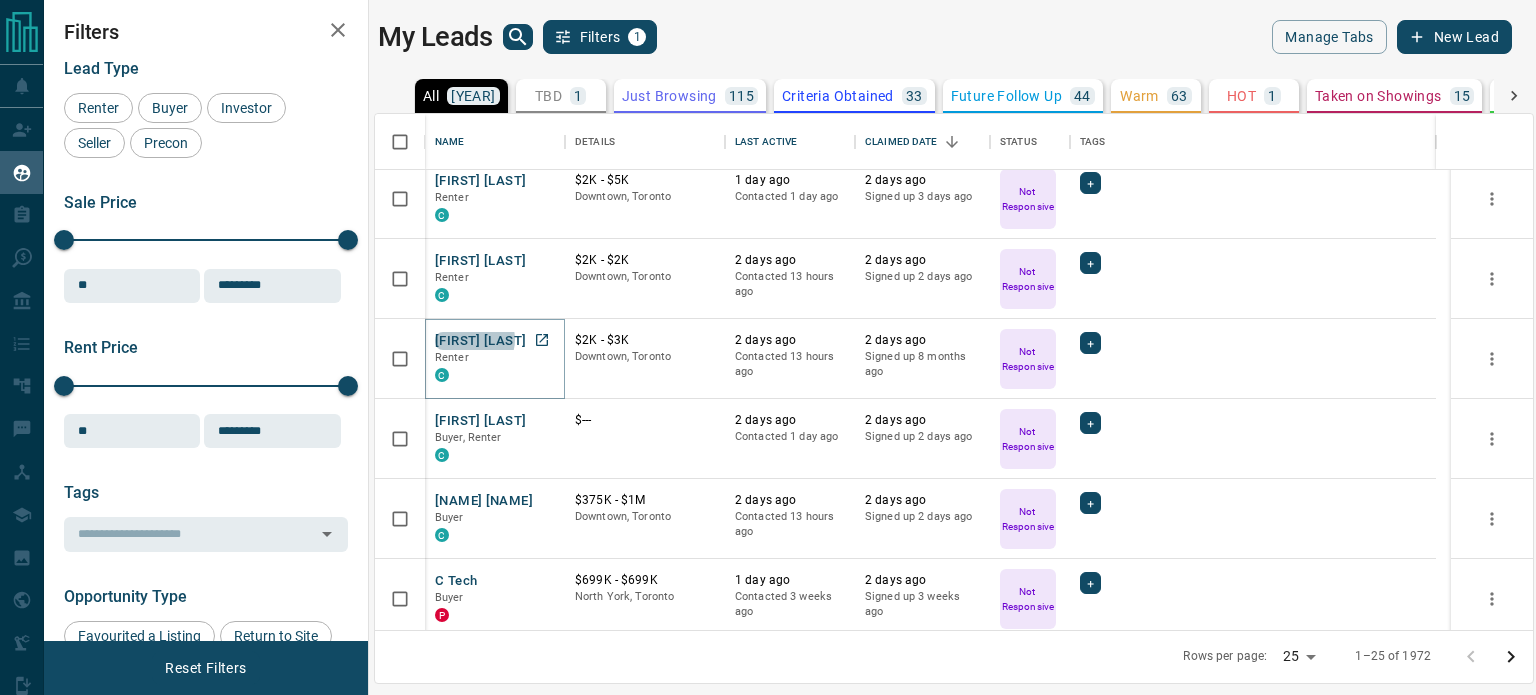 click on "[FIRST] [LAST]" at bounding box center (480, 341) 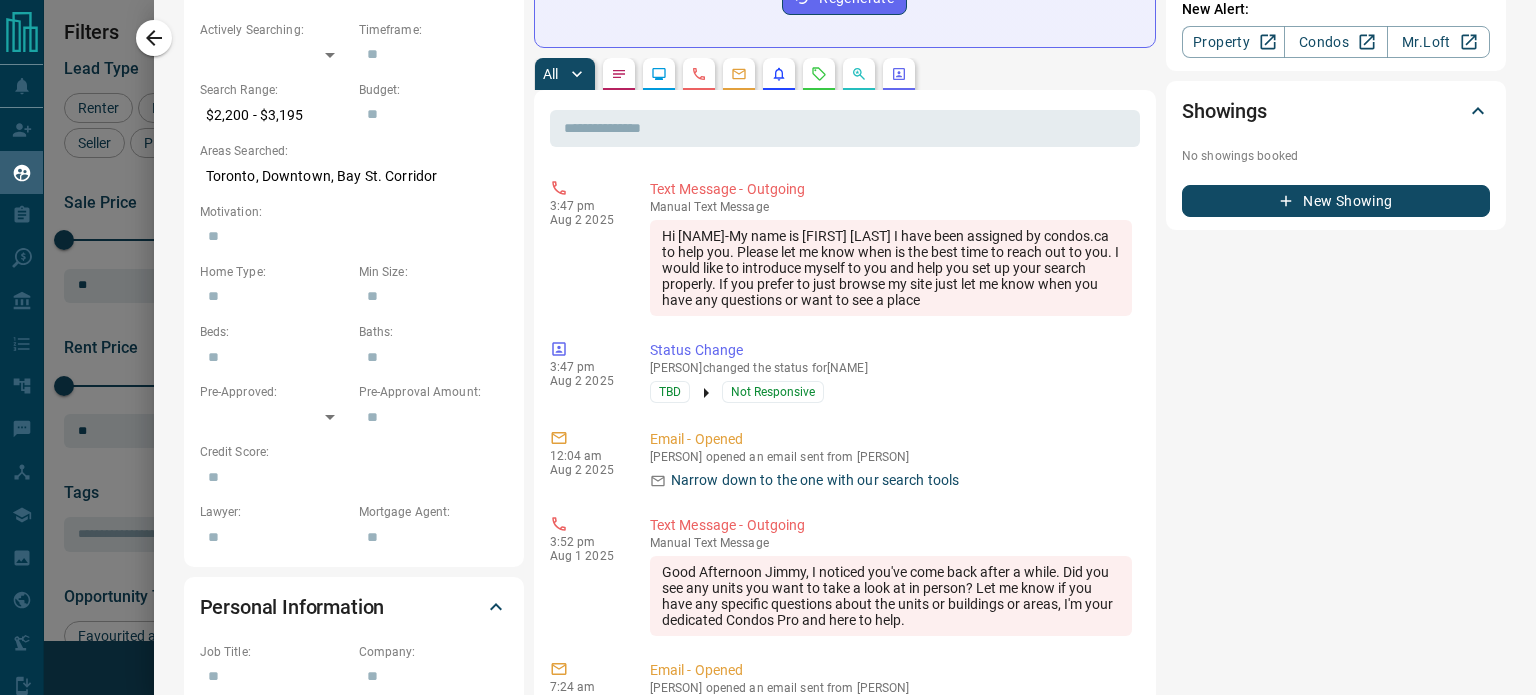 scroll, scrollTop: 632, scrollLeft: 0, axis: vertical 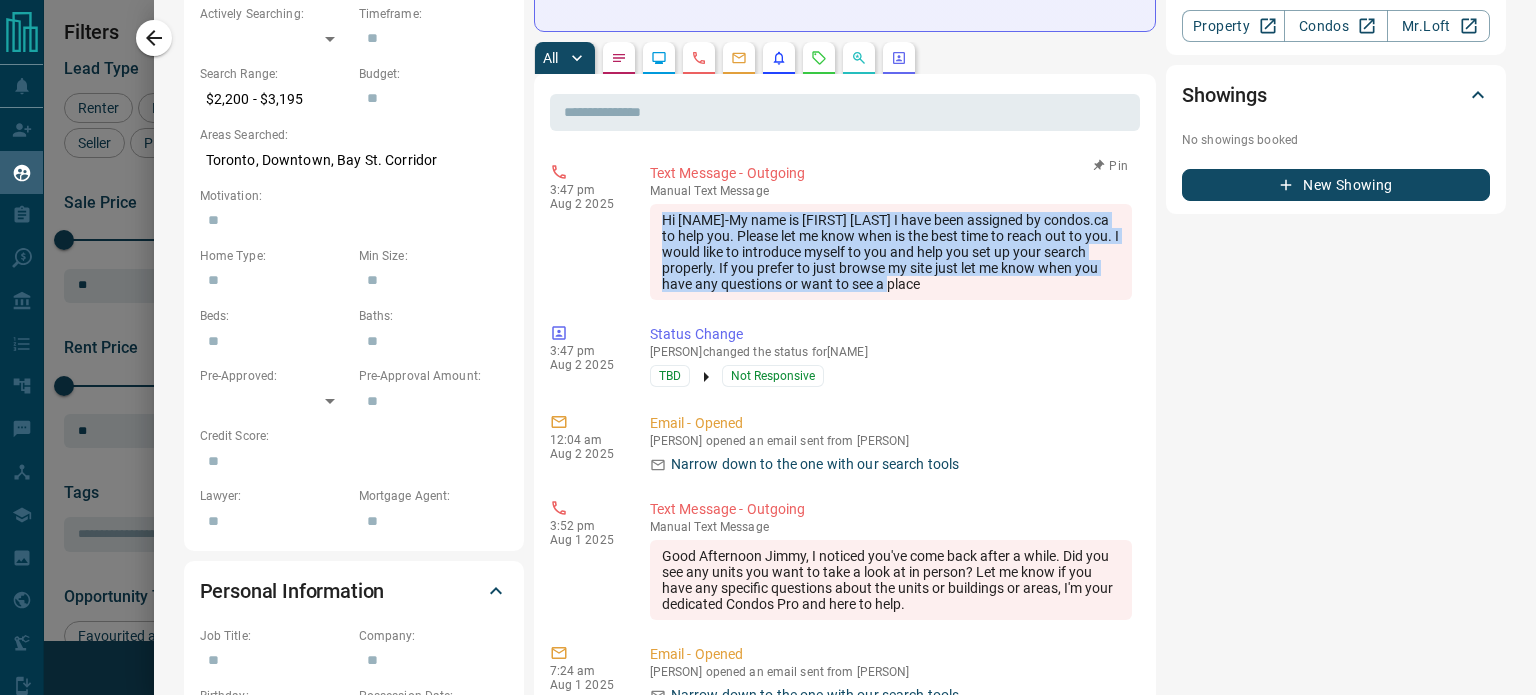 drag, startPoint x: 989, startPoint y: 287, endPoint x: 663, endPoint y: 223, distance: 332.2228 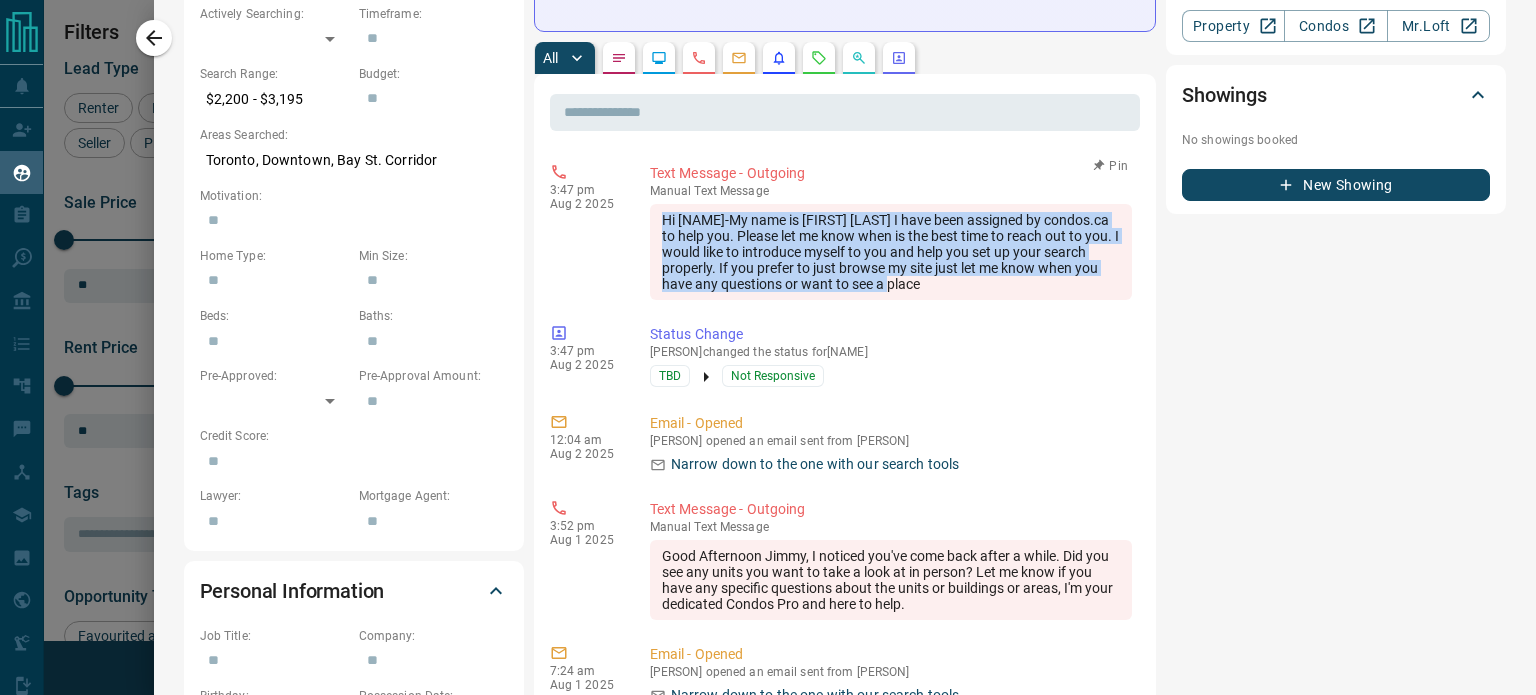 click on "Hi [NAME]-My name is [FIRST] [LAST] I have been assigned by condos.ca to help you. Please let me know when is the best time to reach out to you. I would like to introduce myself to you and help you set up your search properly. If you prefer to just browse my site just let me know when you have any questions or want to see a place" at bounding box center [891, 252] 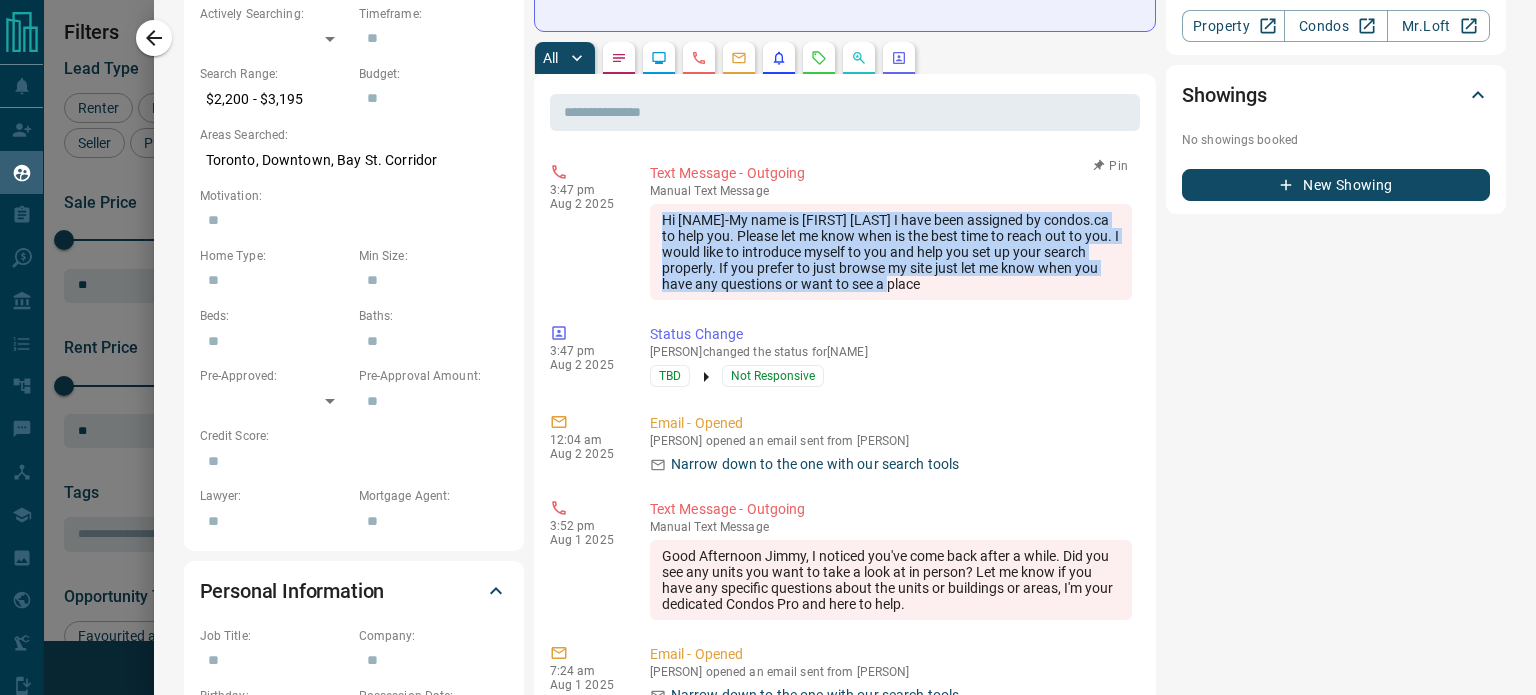 copy on "Hi [NAME]-My name is [FIRST] [LAST] I have been assigned by condos.ca to help you. Please let me know when is the best time to reach out to you. I would like to introduce myself to you and help you set up your search properly. If you prefer to just browse my site just let me know when you have any questions or want to see a place" 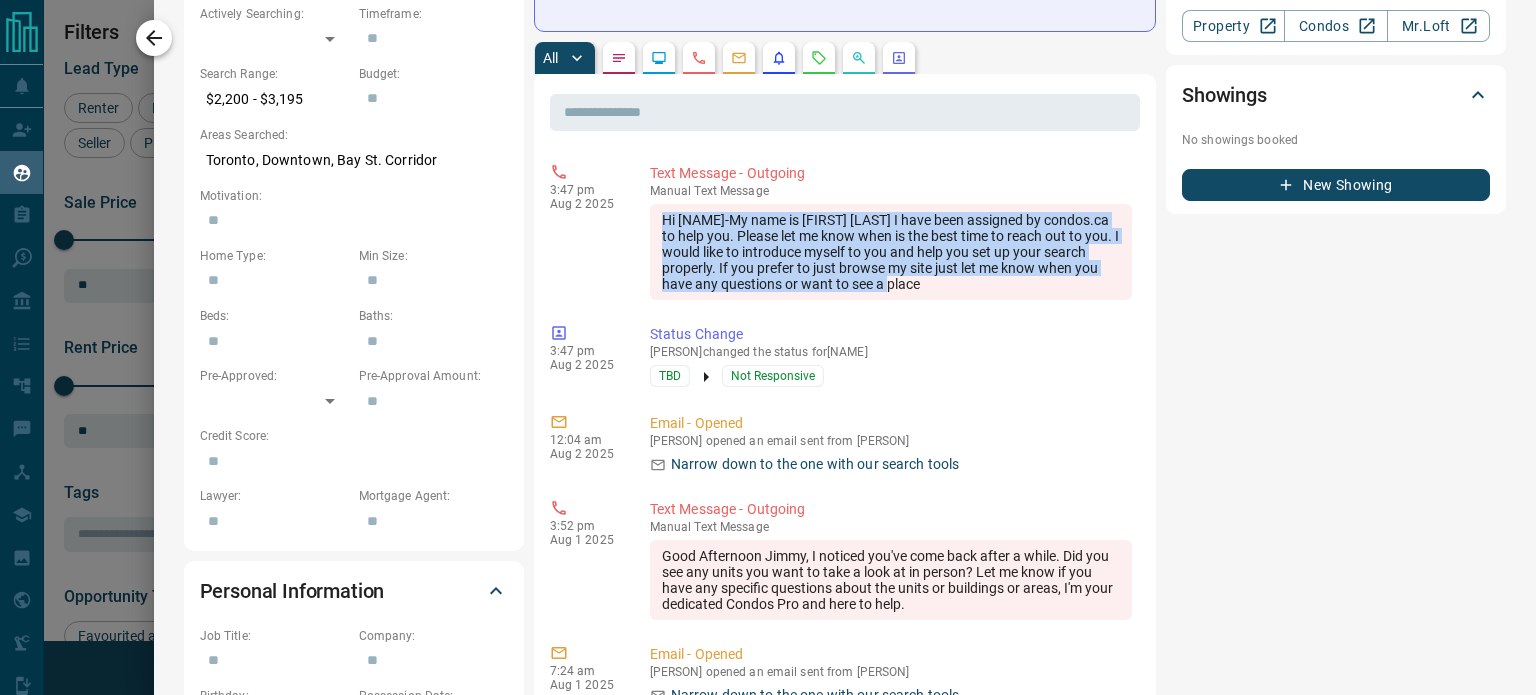 click 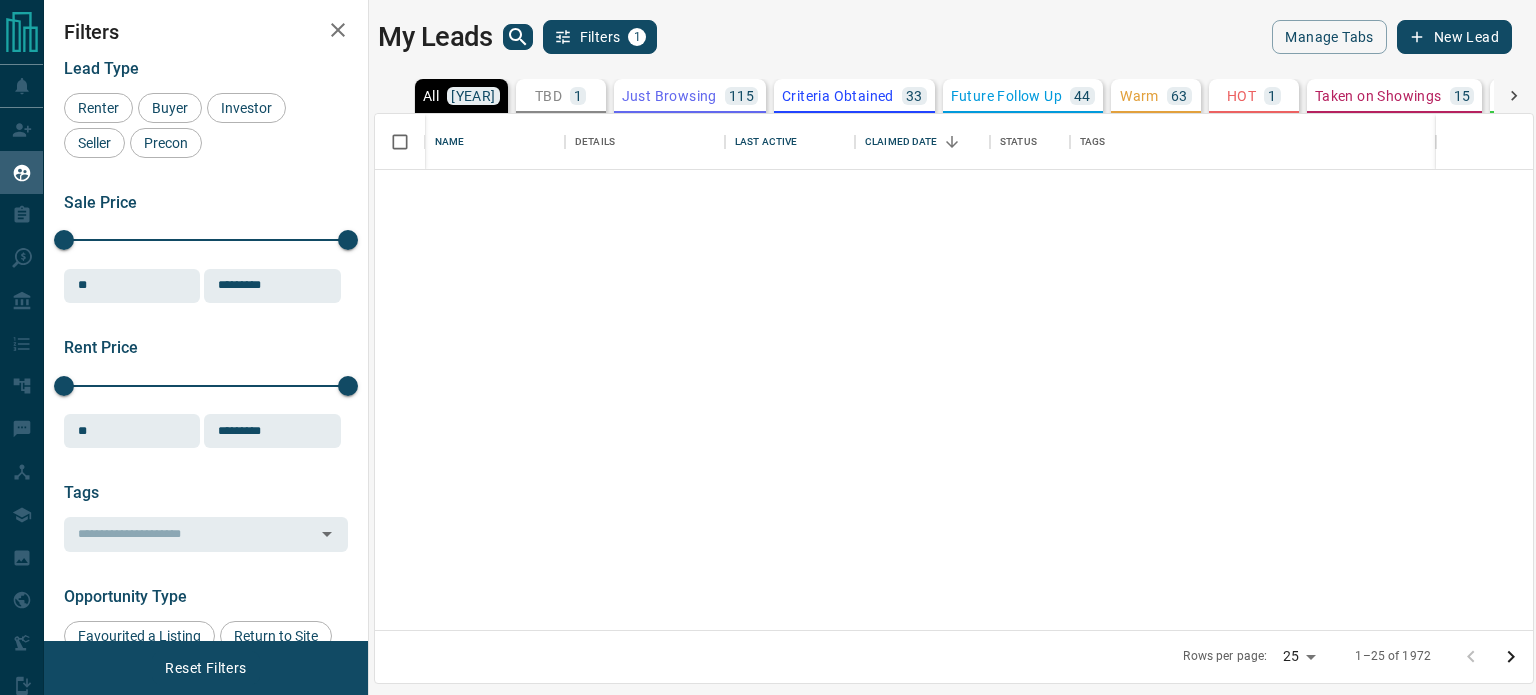 scroll, scrollTop: 0, scrollLeft: 0, axis: both 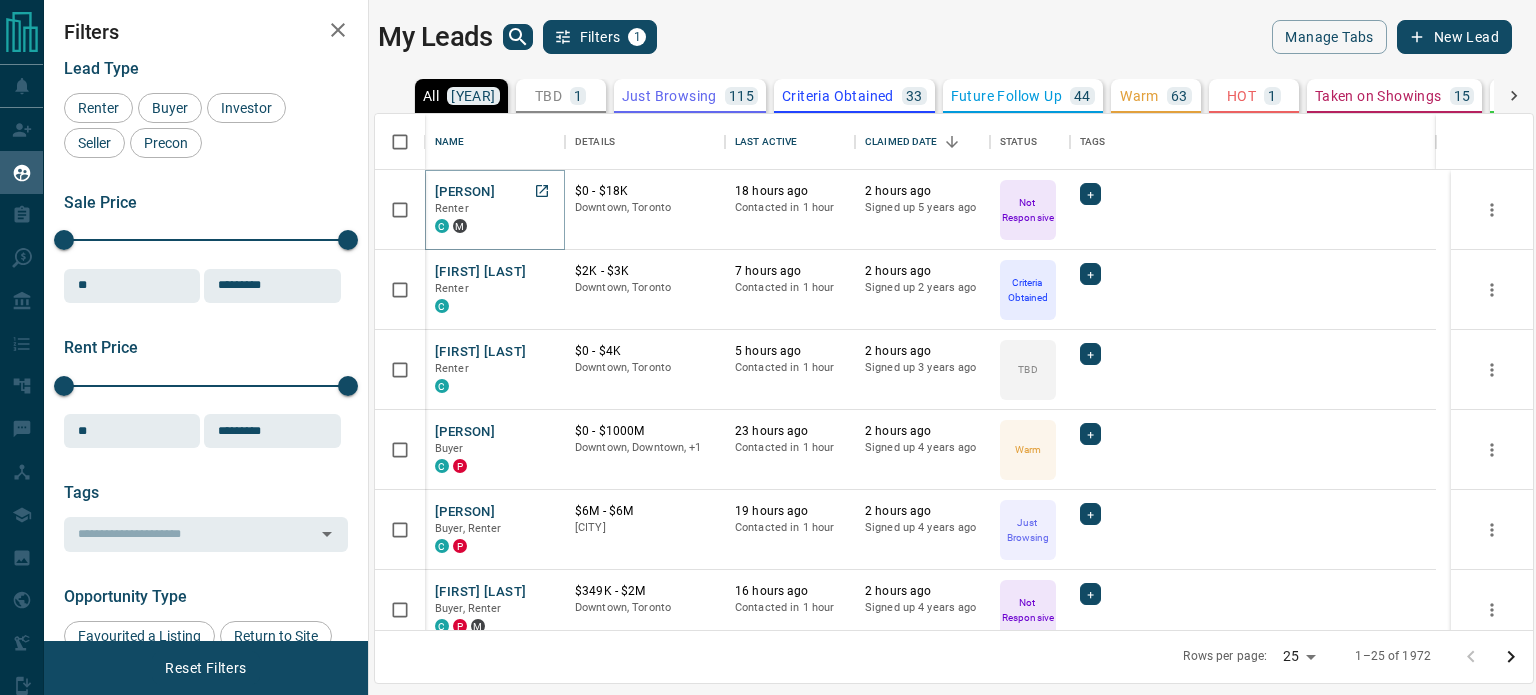 click on "[PERSON]" at bounding box center (465, 192) 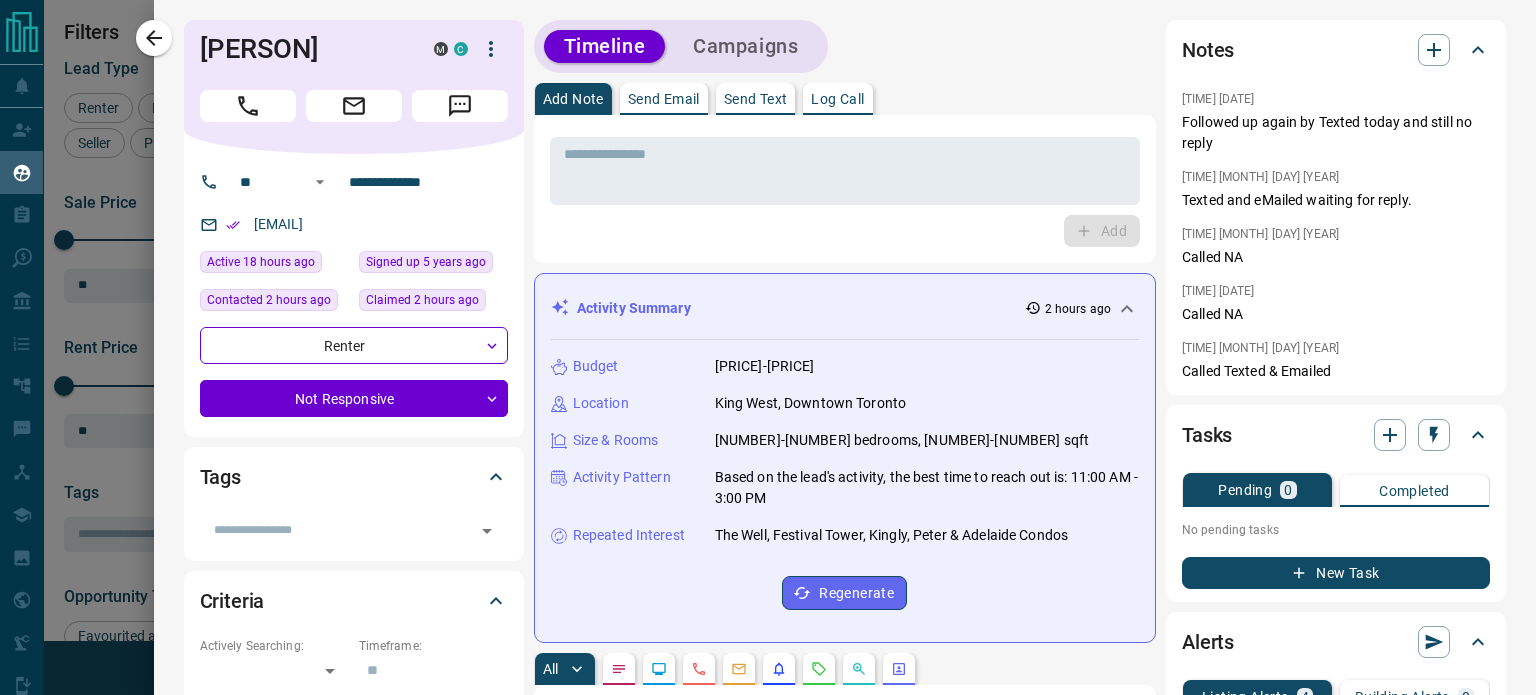 click on "Send Text" at bounding box center [756, 99] 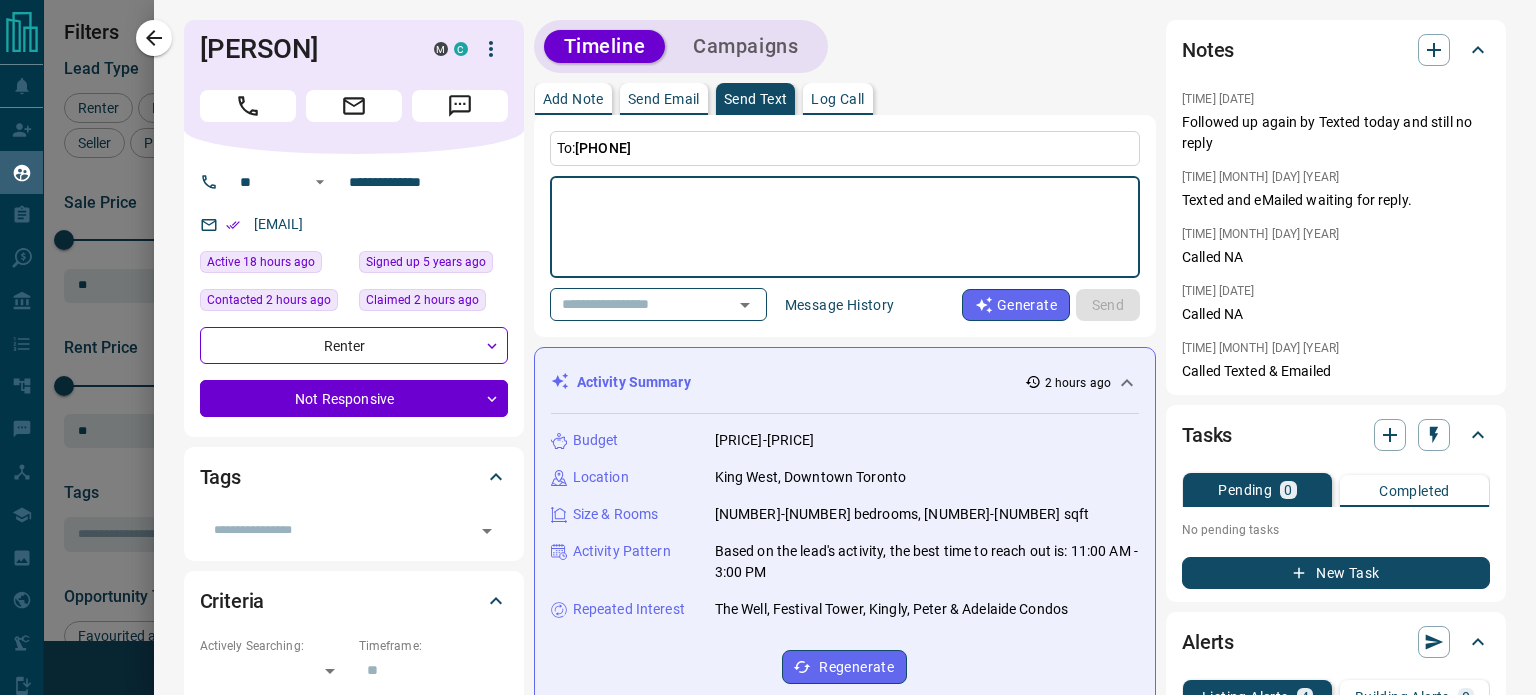 click at bounding box center [845, 227] 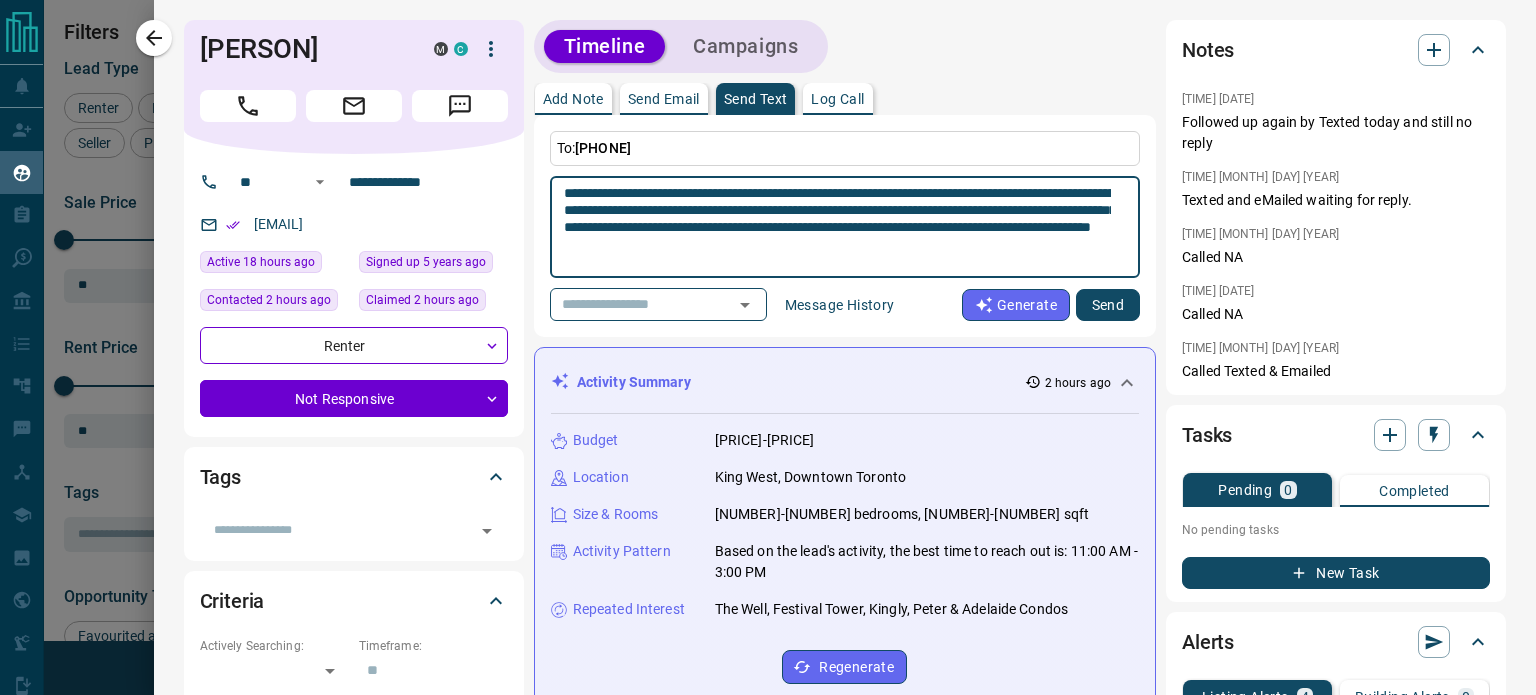 click on "**********" at bounding box center (837, 227) 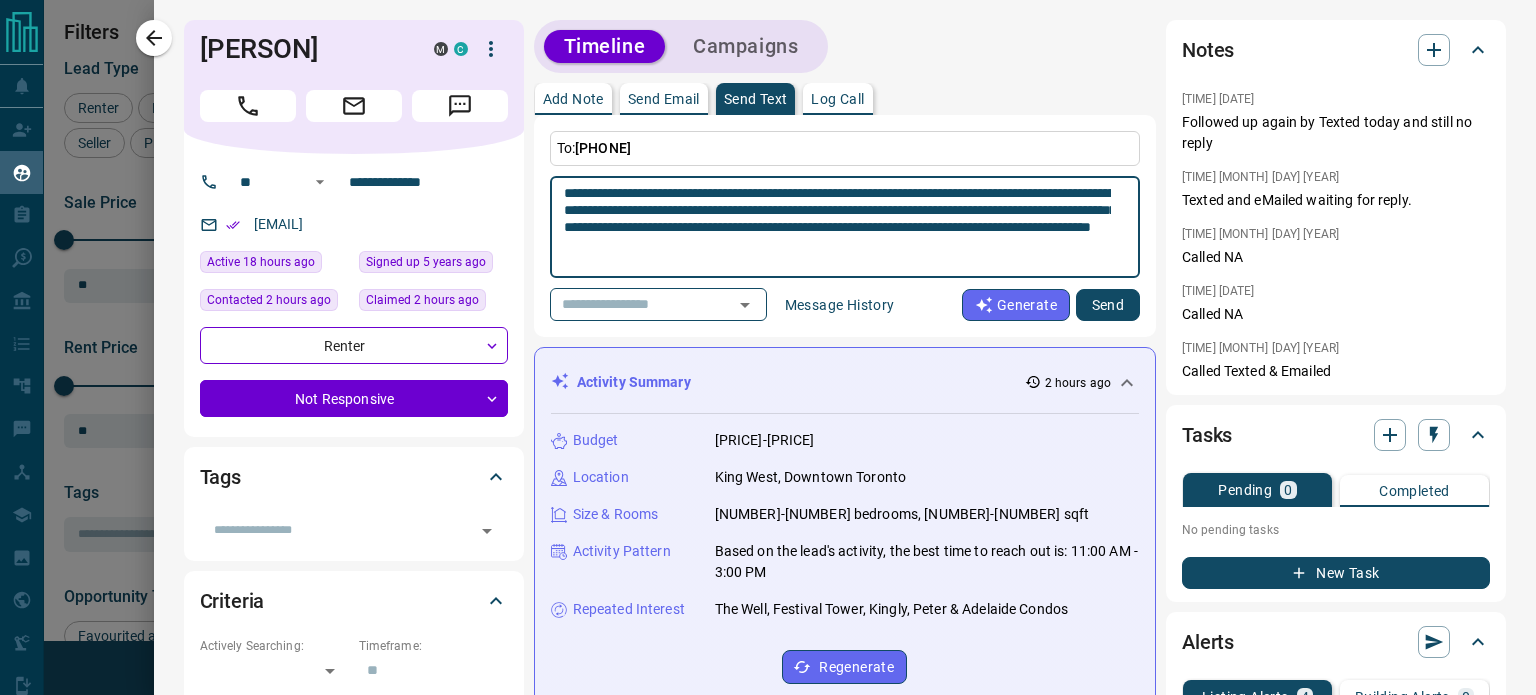 type on "**********" 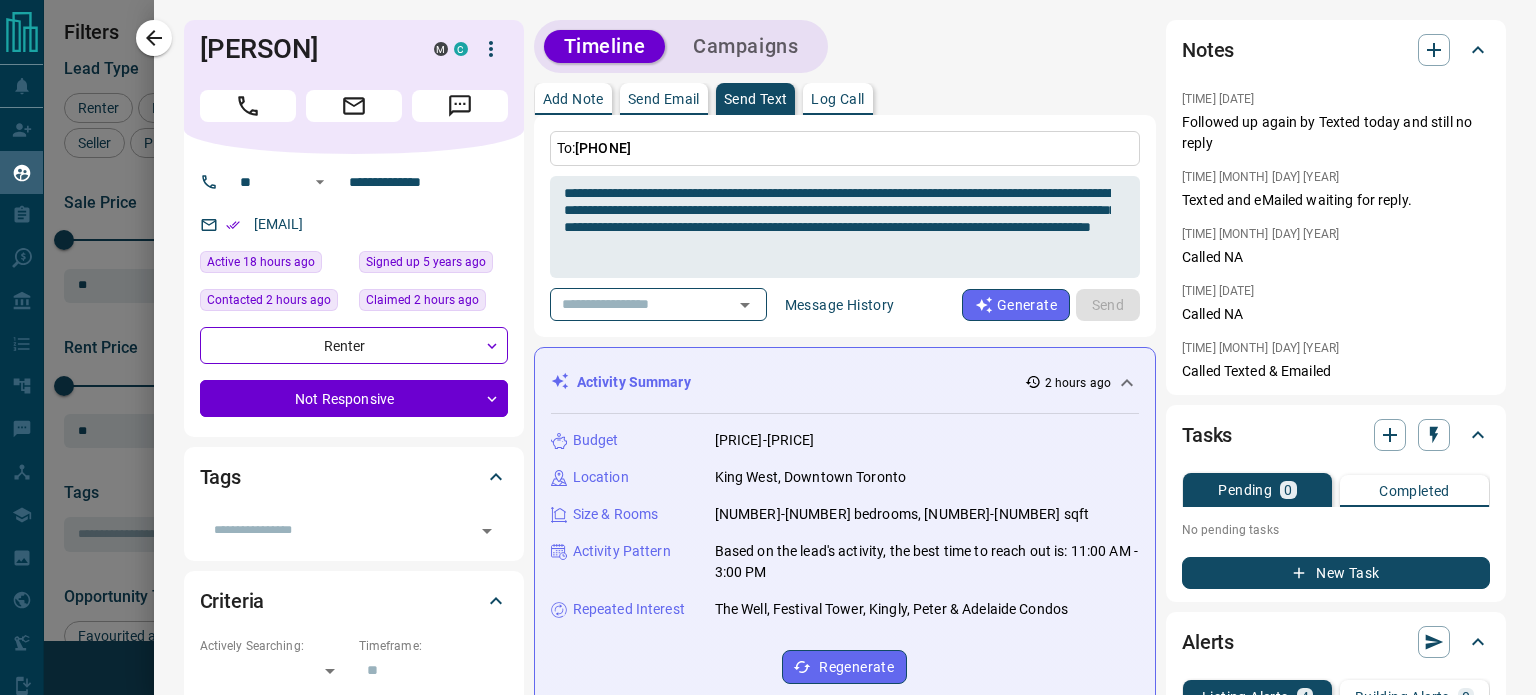 type 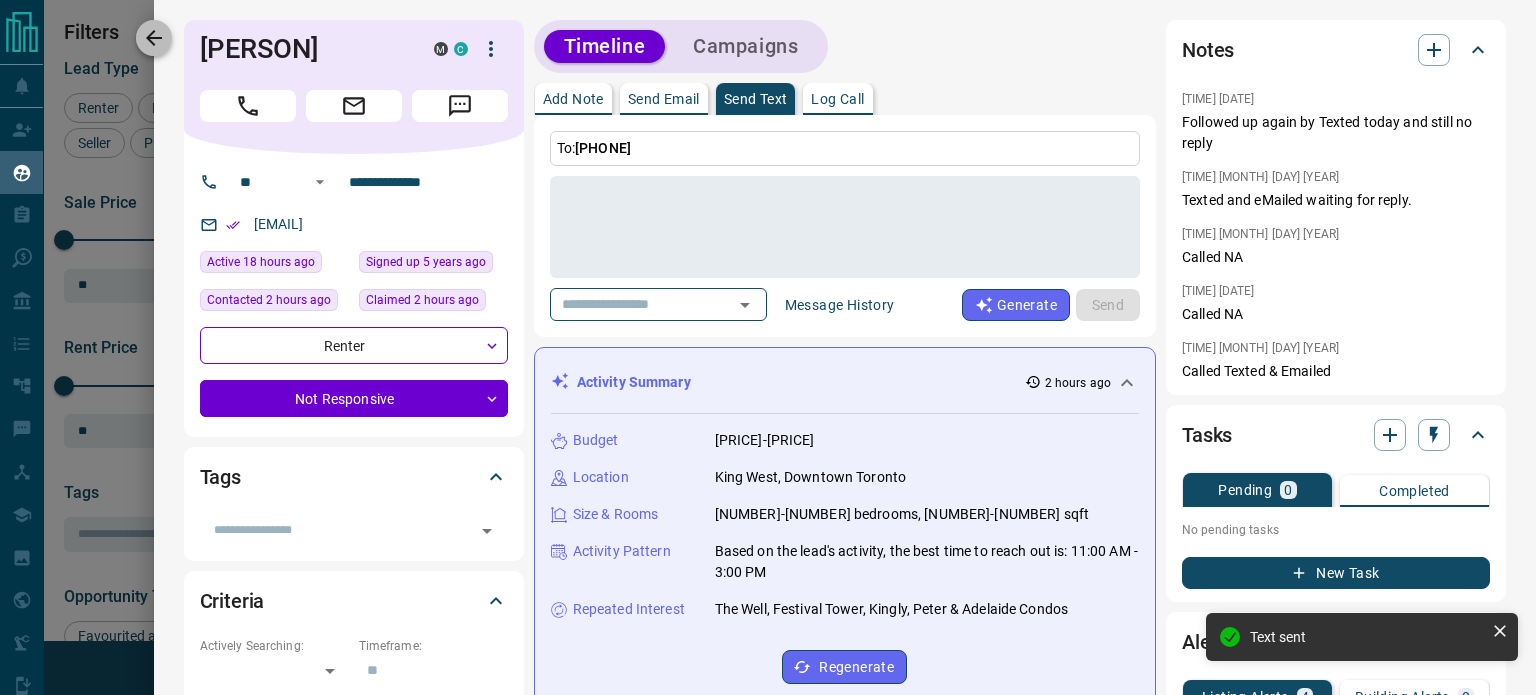 click 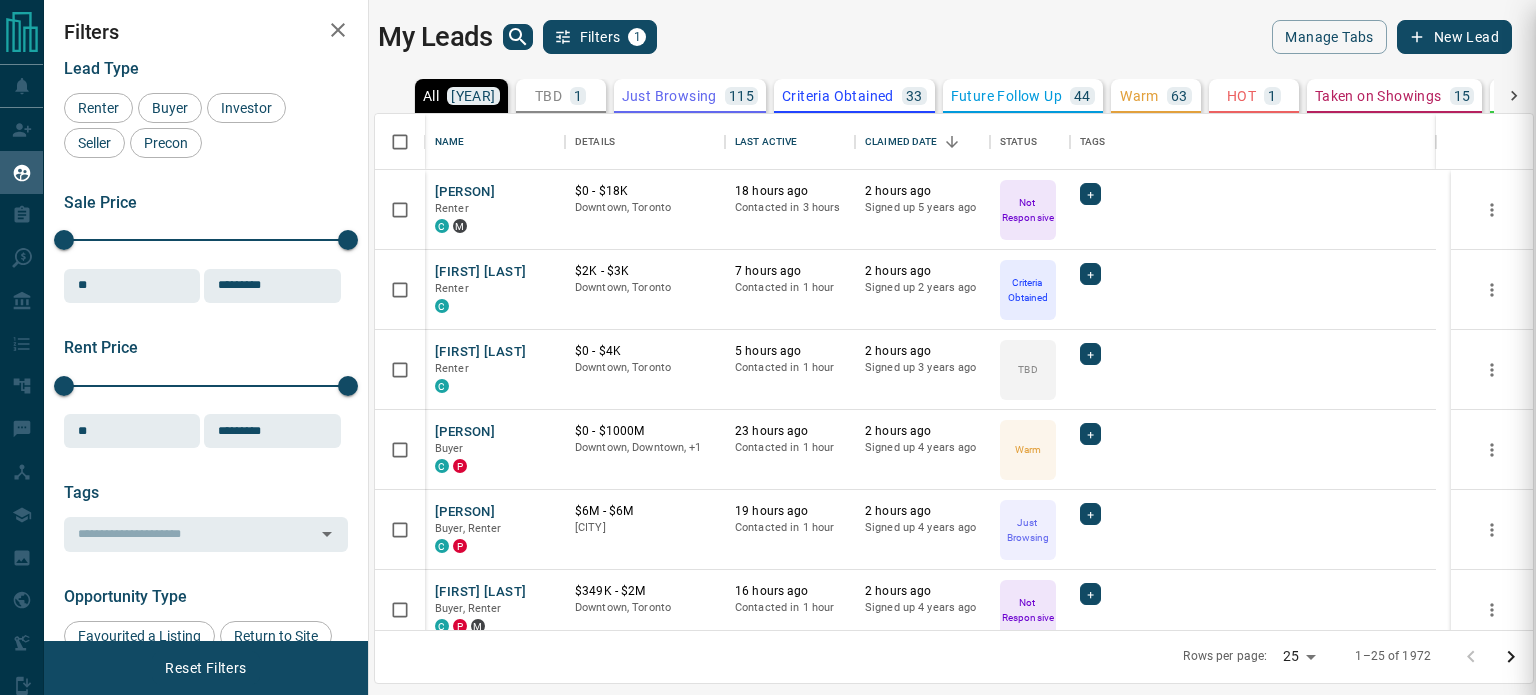 click at bounding box center [768, 347] 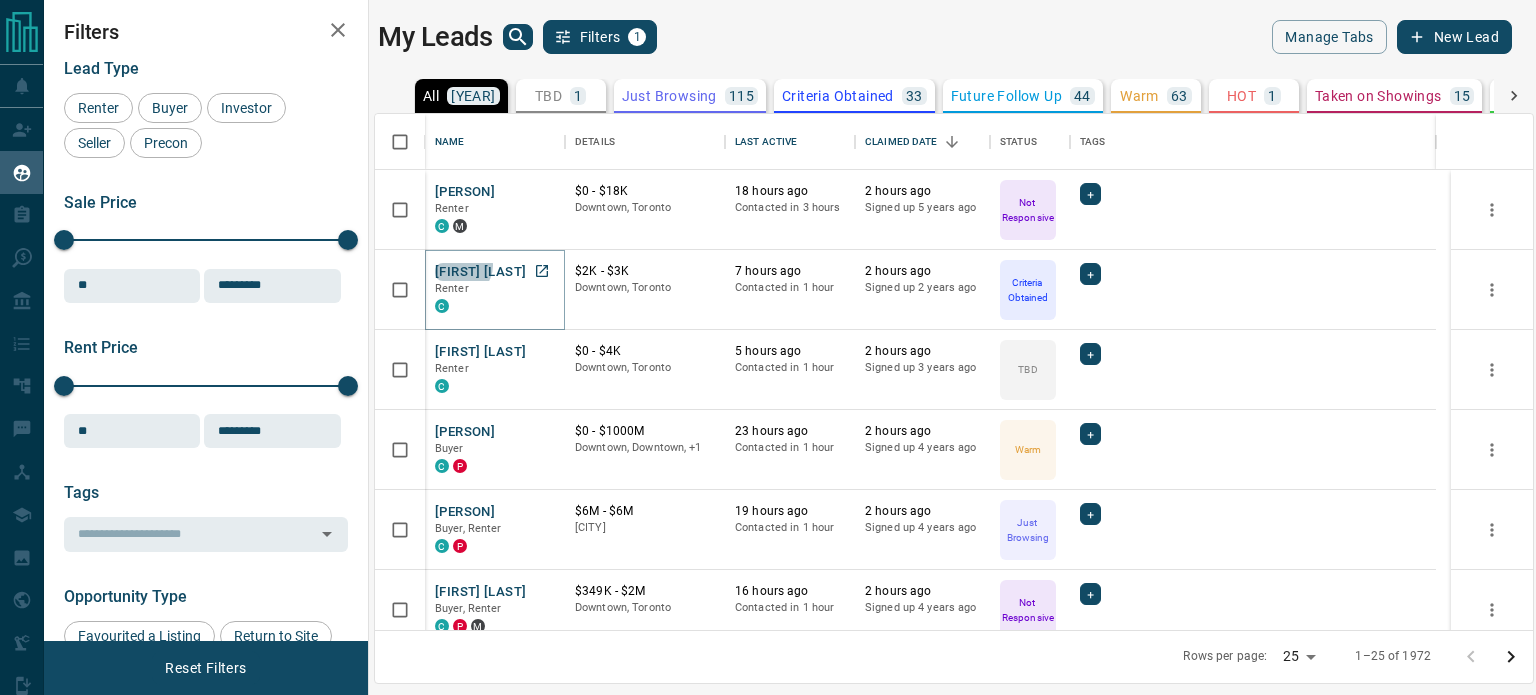 click on "[FIRST] [LAST]" at bounding box center [480, 272] 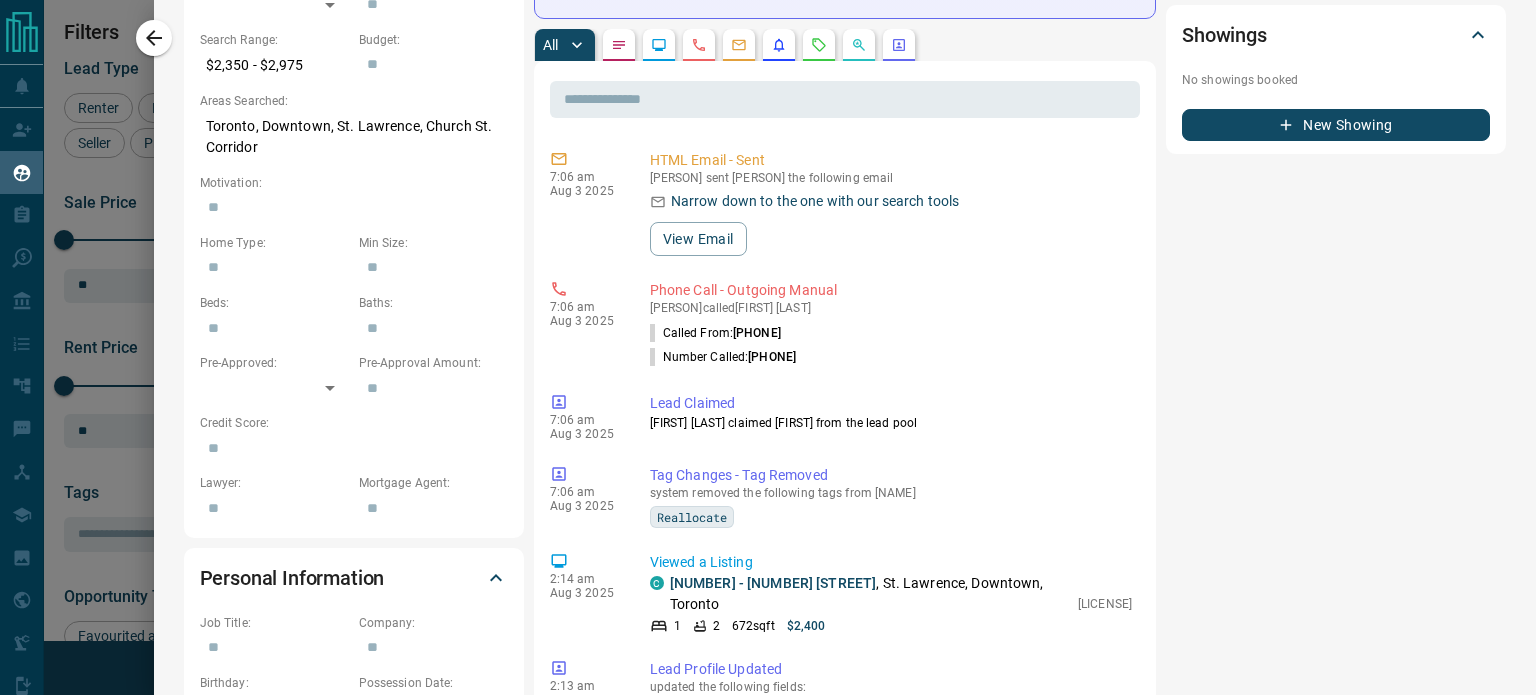 scroll, scrollTop: 0, scrollLeft: 0, axis: both 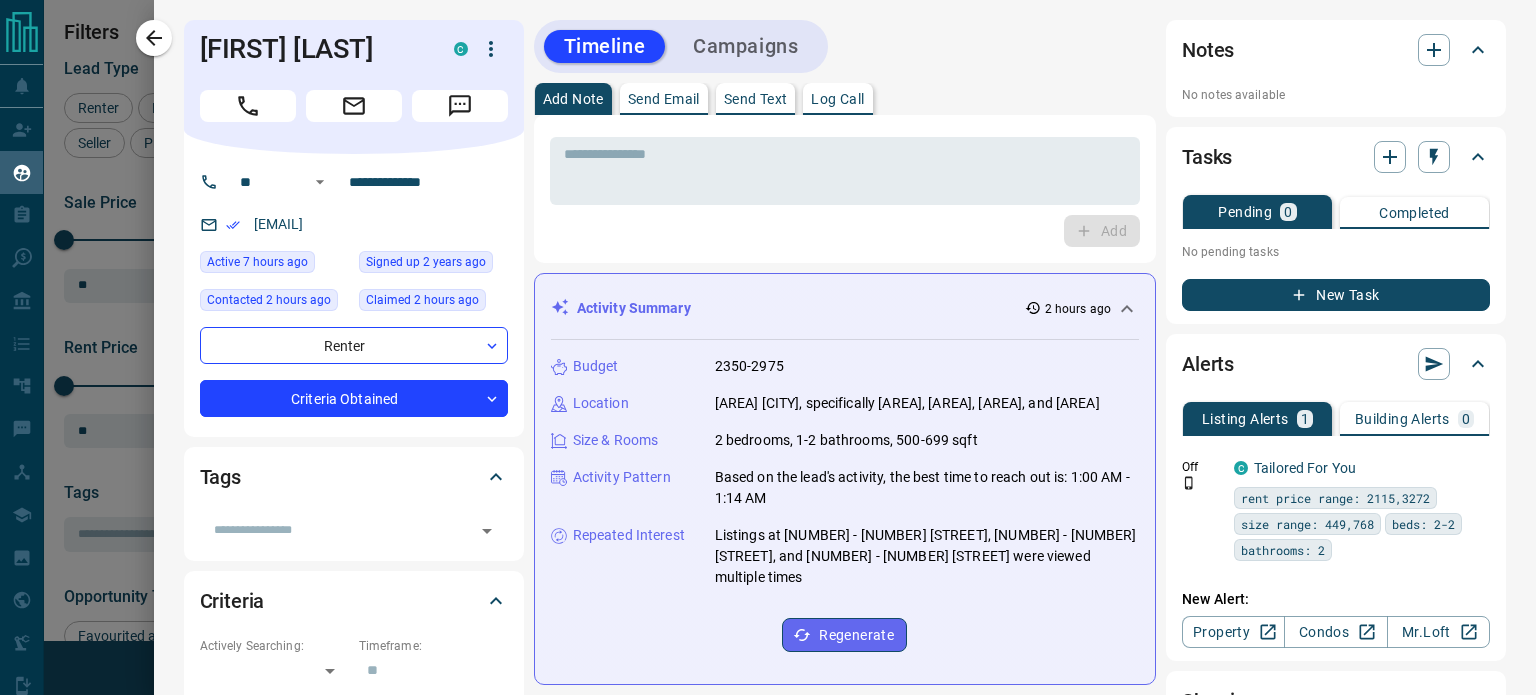 click on "Send Text" at bounding box center (756, 99) 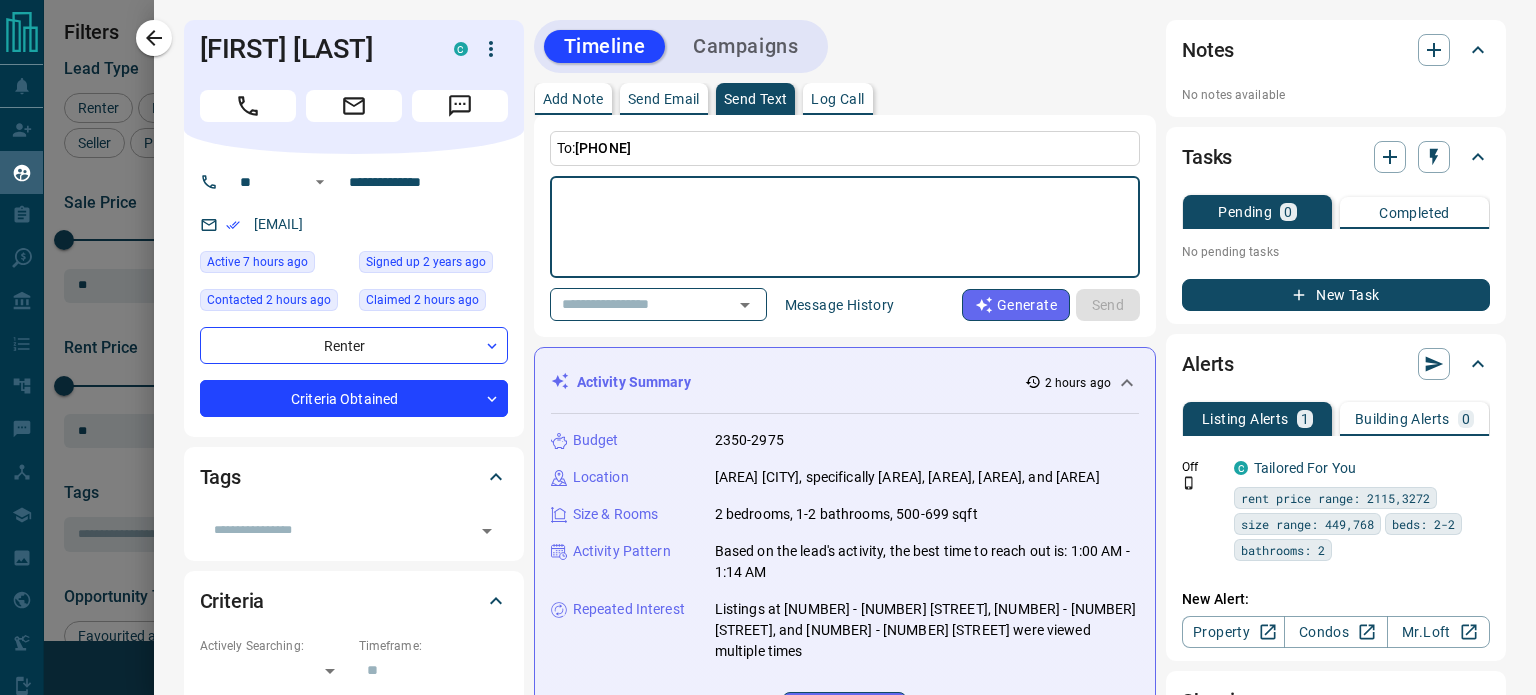 click at bounding box center [845, 227] 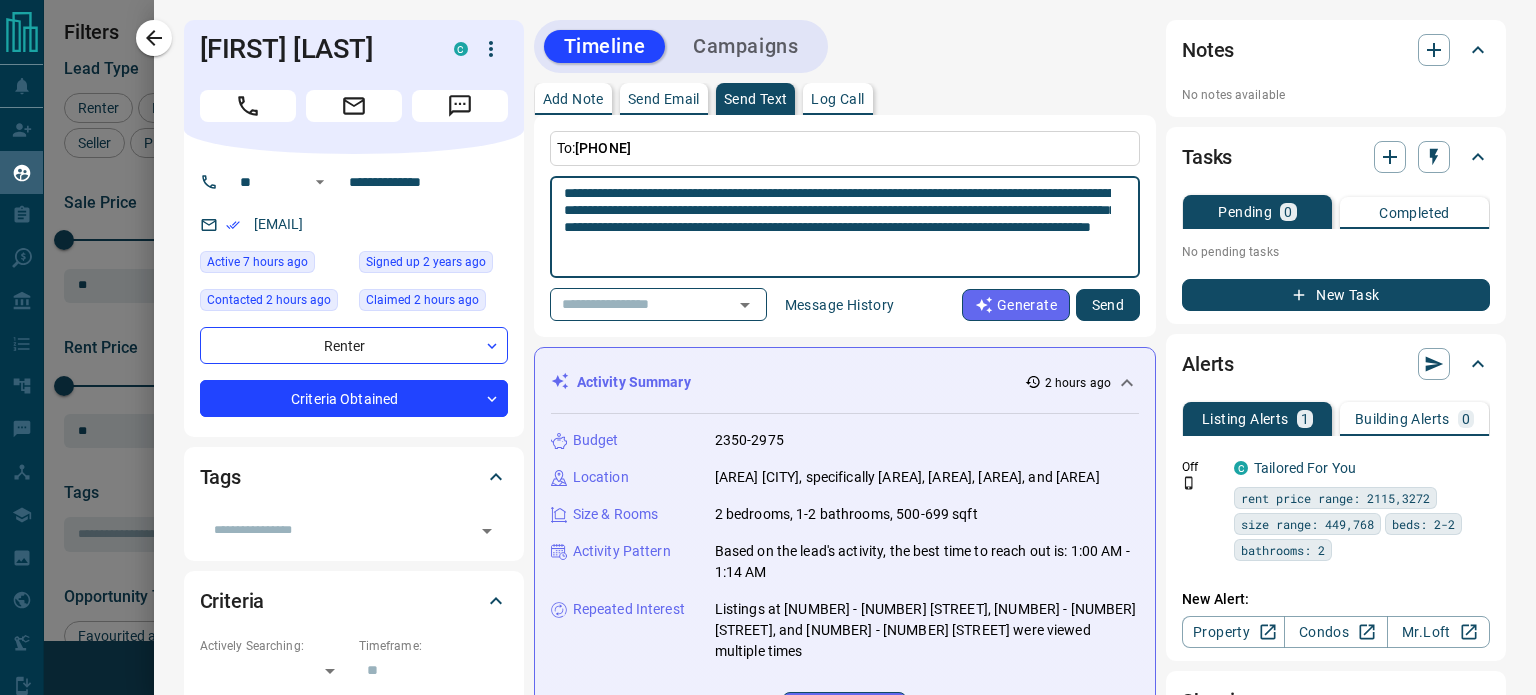 click on "**********" at bounding box center [837, 227] 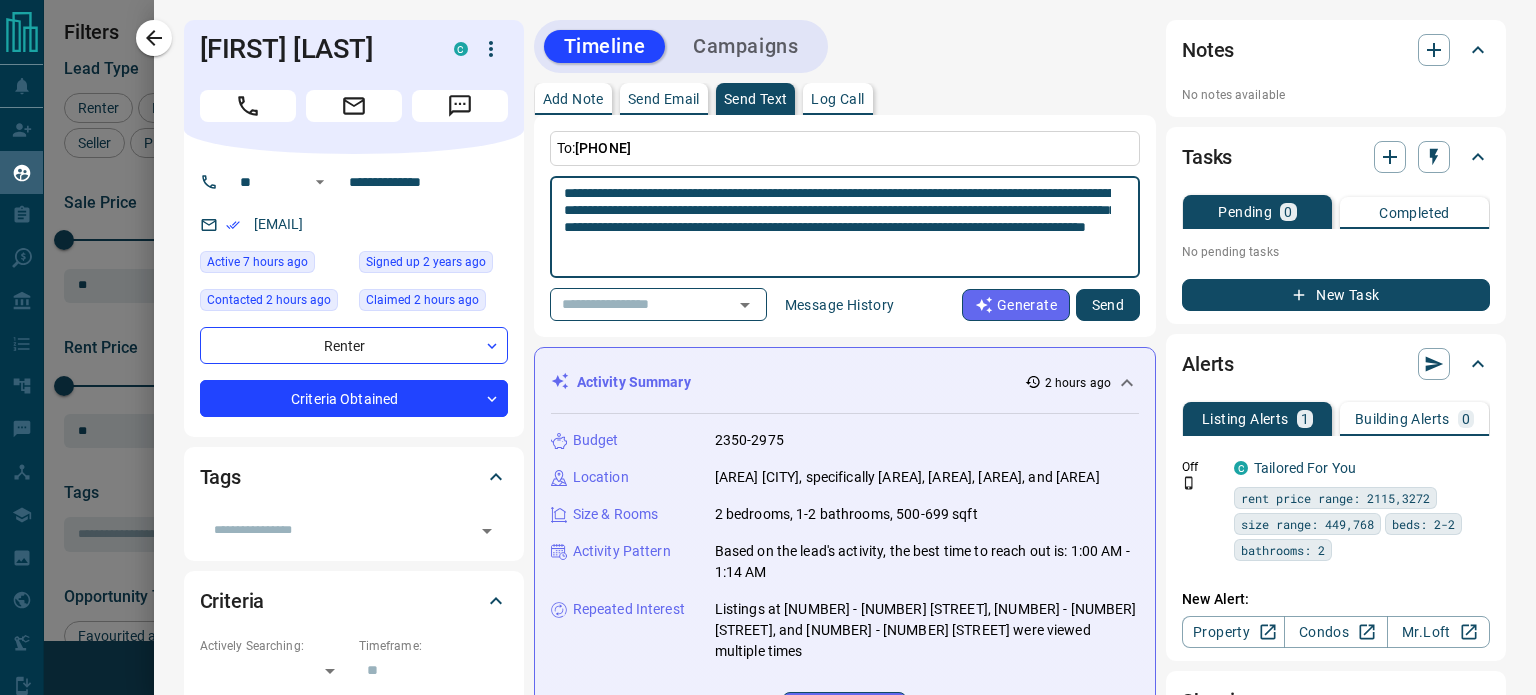type on "**********" 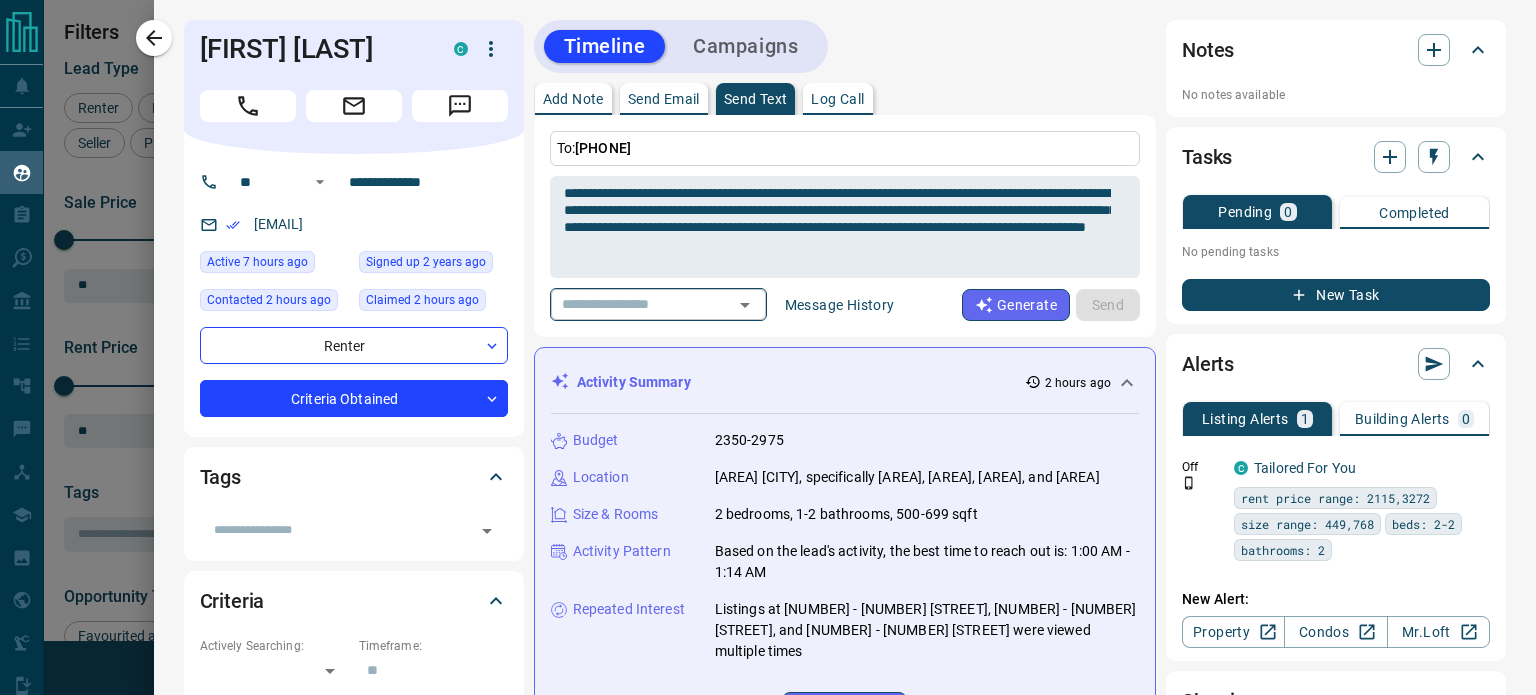 type 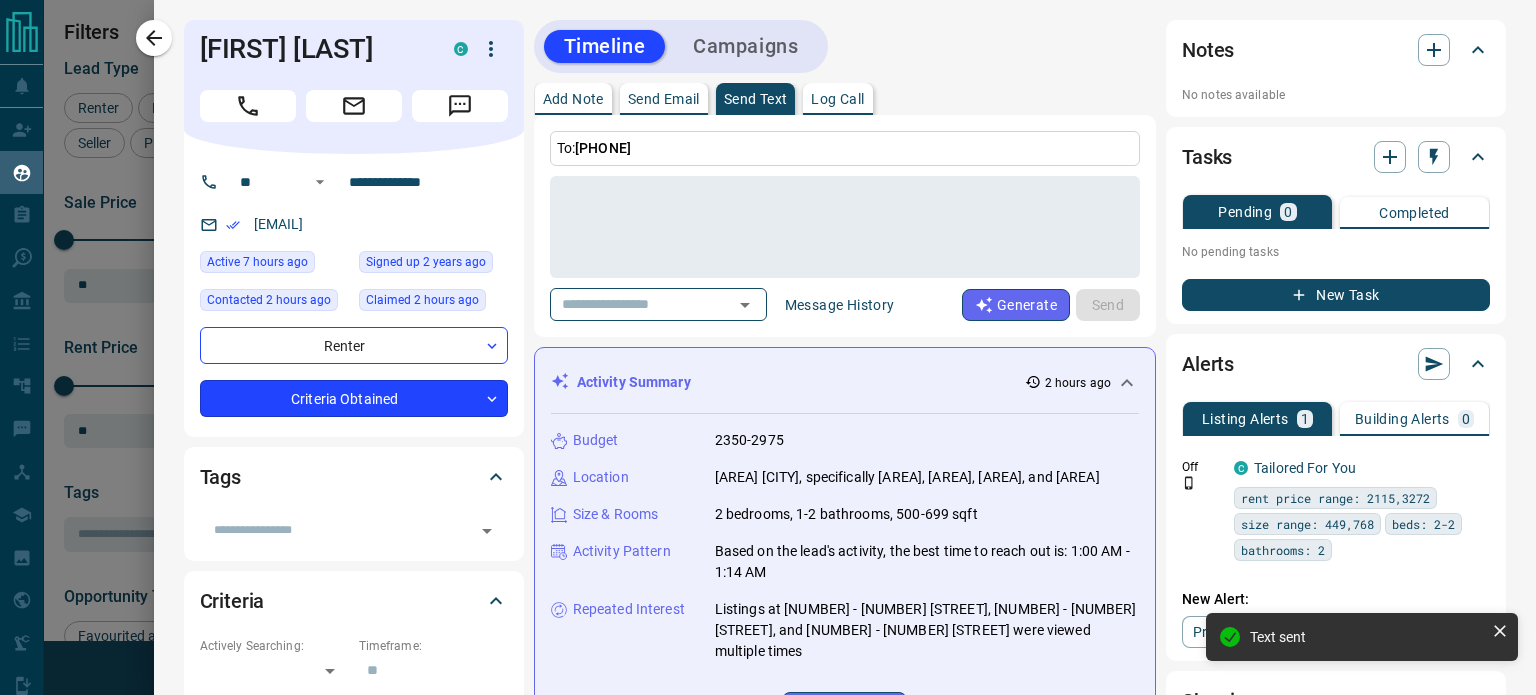 click on "Lead Transfers Claim Leads My Leads Tasks Opportunities Deals Campaigns Automations Messages Broker Bay Training Media Services Agent Resources Precon Worksheet Mobile Apps Disclosure Logout My Leads Filters 1 Manage Tabs New Lead All 1972 TBD 1 Do Not Contact - Not Responsive 1170 Bogus 14 Just Browsing 115 Criteria Obtained 33 Future Follow Up 44 Warm 63 HOT 1 Taken on Showings 15 Submitted Offer 2 Client 514 Name Details Last Active Claimed Date Status Tags [FIRST] [LAST] Renter C M $0 - $18K [CITY], [CITY] 18 hours ago Contacted in 3 hours 2 hours ago Signed up 5 years ago Not Responsive + [FIRST] [LAST] Renter C $2K - $3K [CITY], [CITY] 7 hours ago Contacted in 1 hour 2 hours ago Signed up 2 years ago Criteria Obtained + [FIRST] [LAST] Renter C $0 - $4K [CITY], [CITY] 5 hours ago Contacted in 1 hour 2 hours ago Signed up 3 years ago TBD + [FIRST] [LAST] Buyer C P $0 - $1000M [CITY], [CITY], +1 23 hours ago Contacted in 1 hour 2 hours ago Signed up 4 years ago Warm + [FIRST] [LAST] Buyer, Renter C P +" at bounding box center [768, 335] 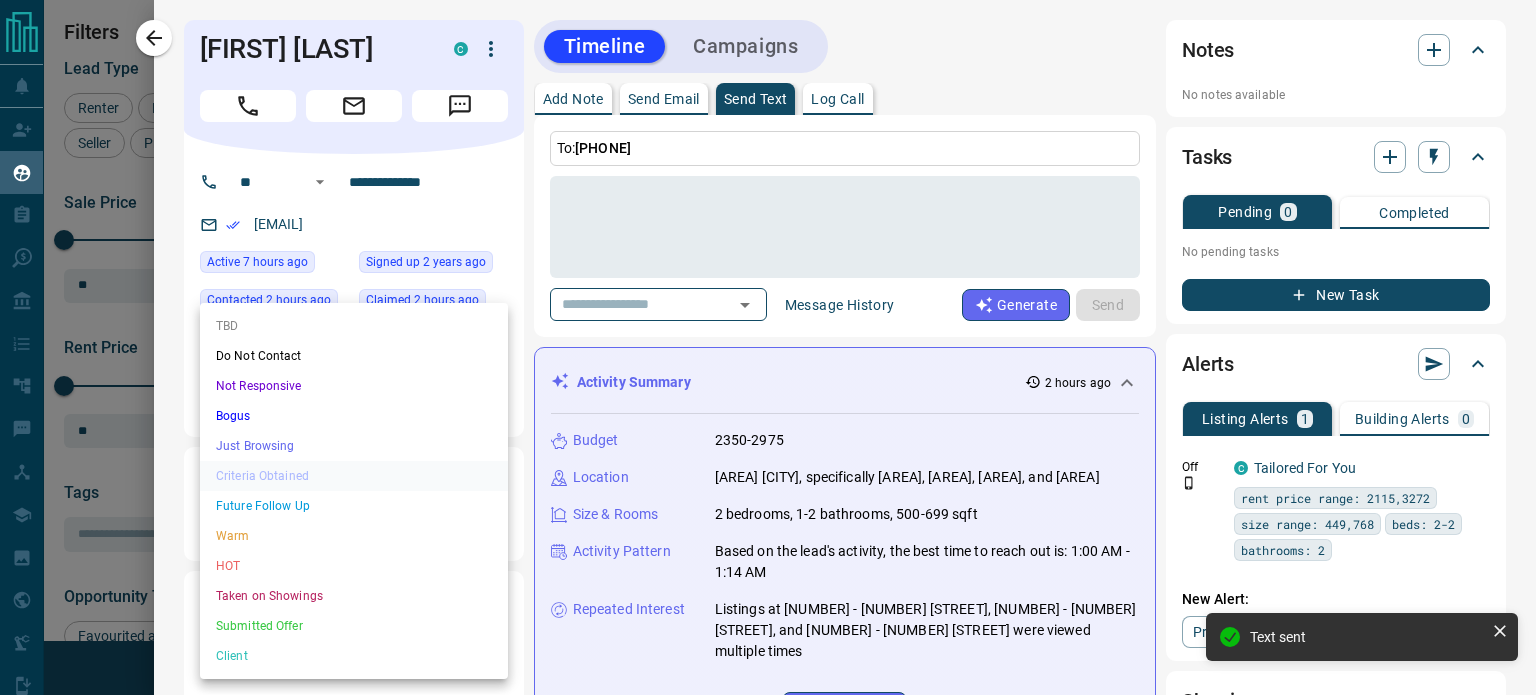 click on "Not Responsive" at bounding box center (354, 386) 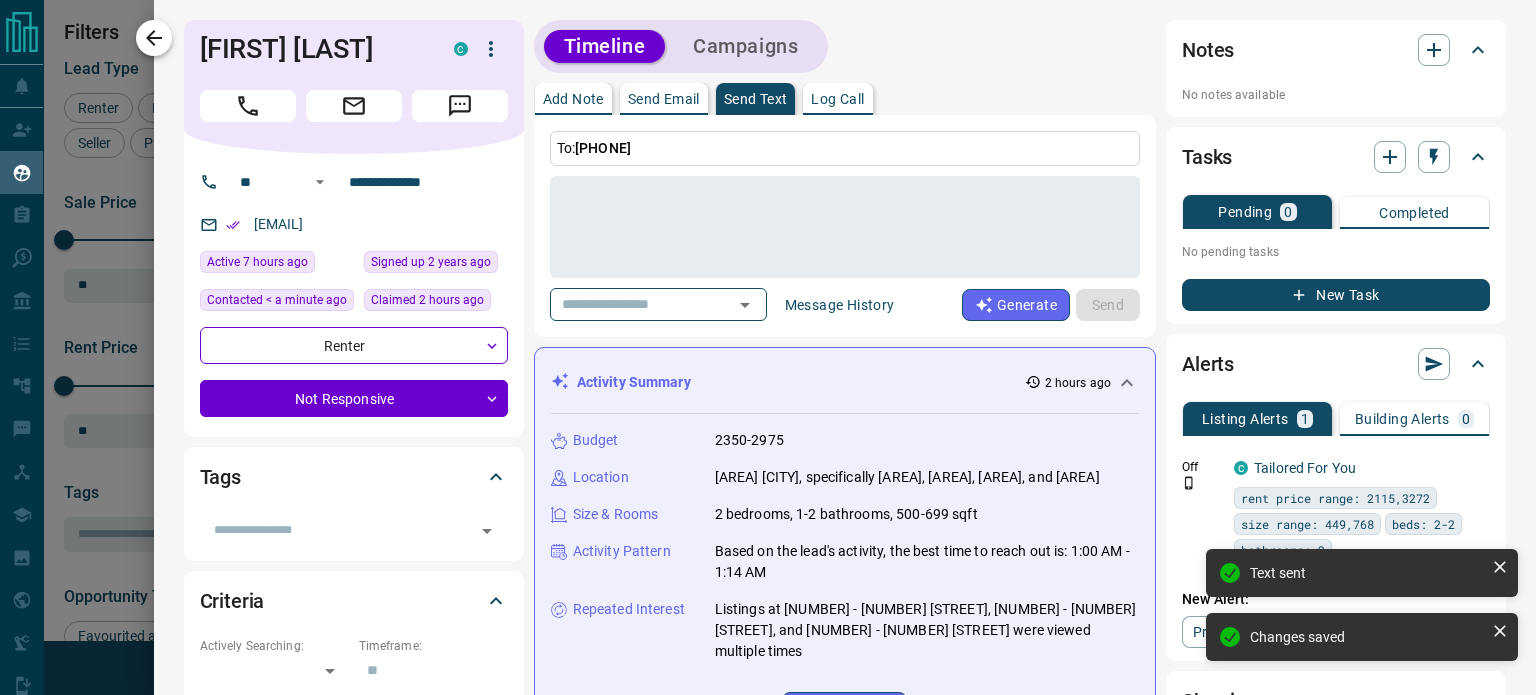 type on "*" 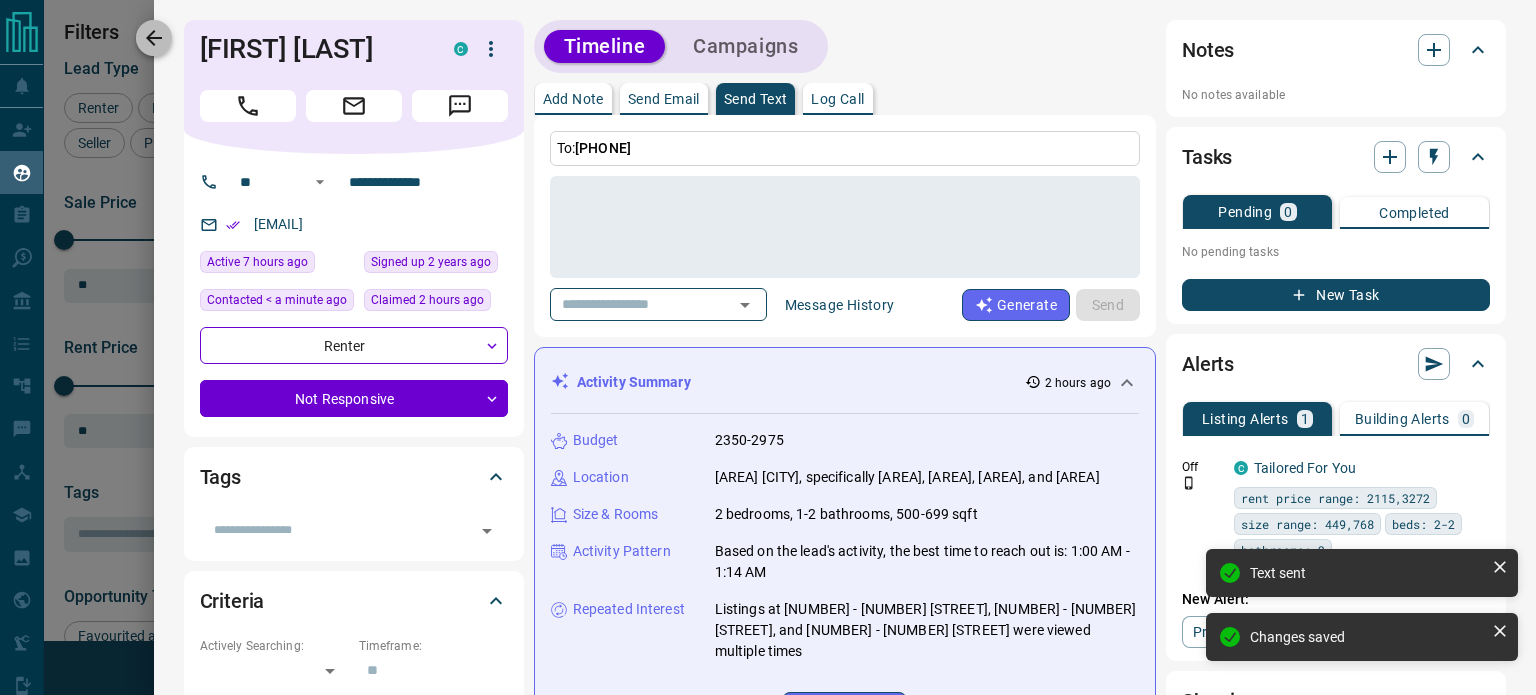 click 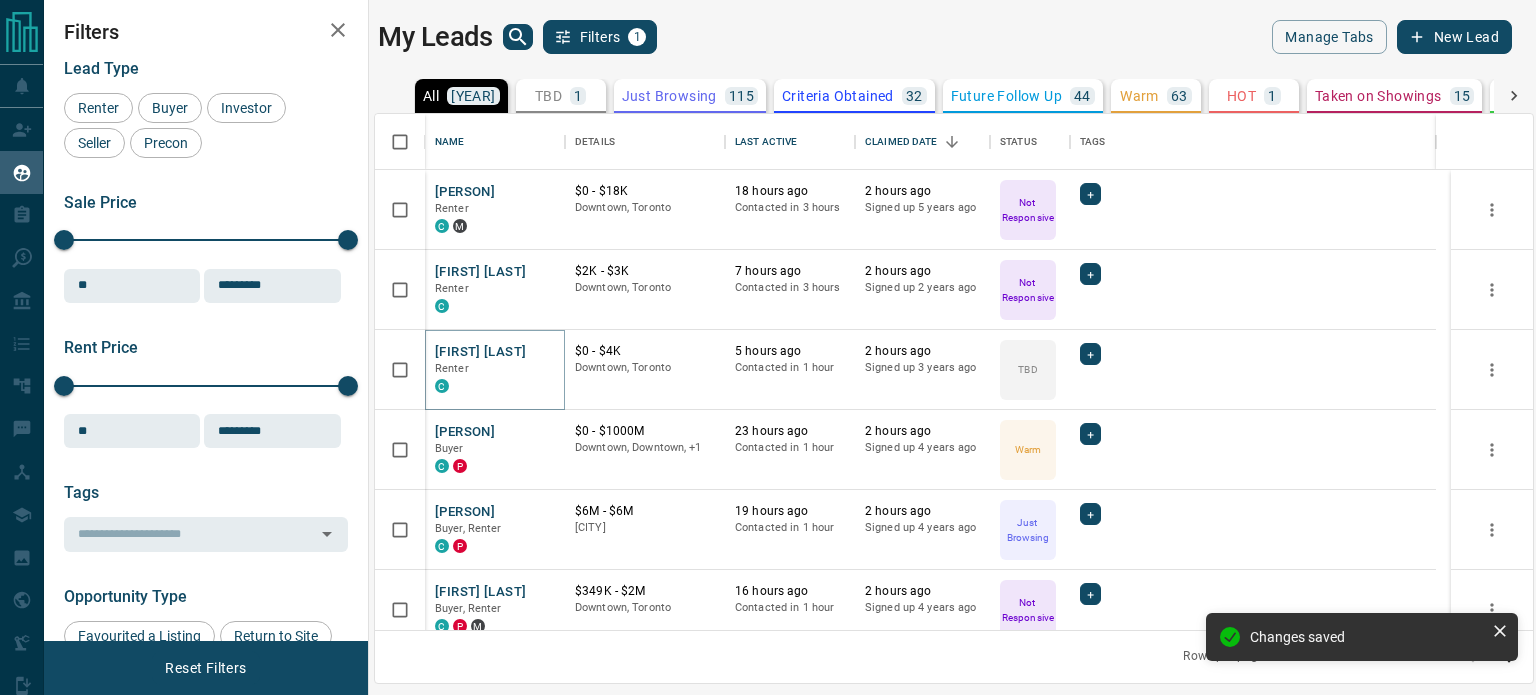 click on "[FIRST] [LAST]" at bounding box center [480, 352] 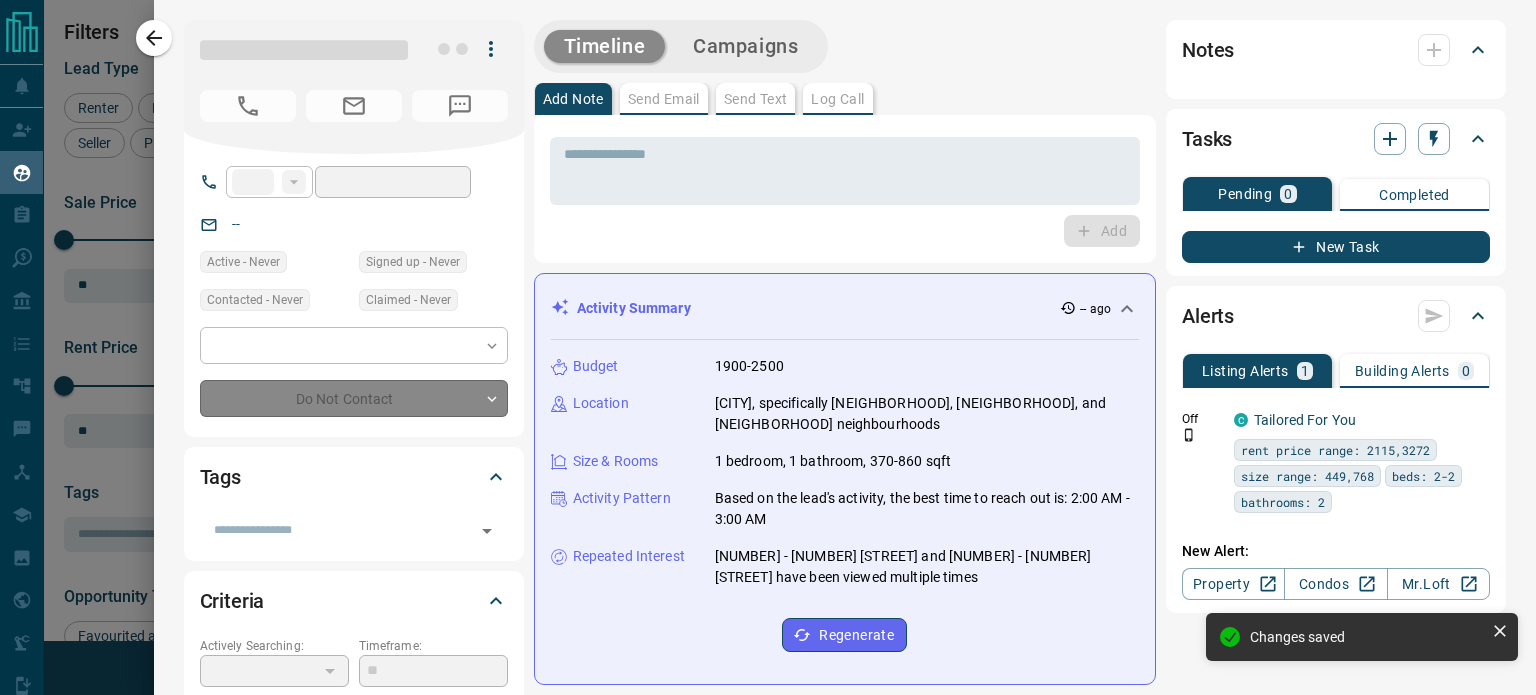 type on "**" 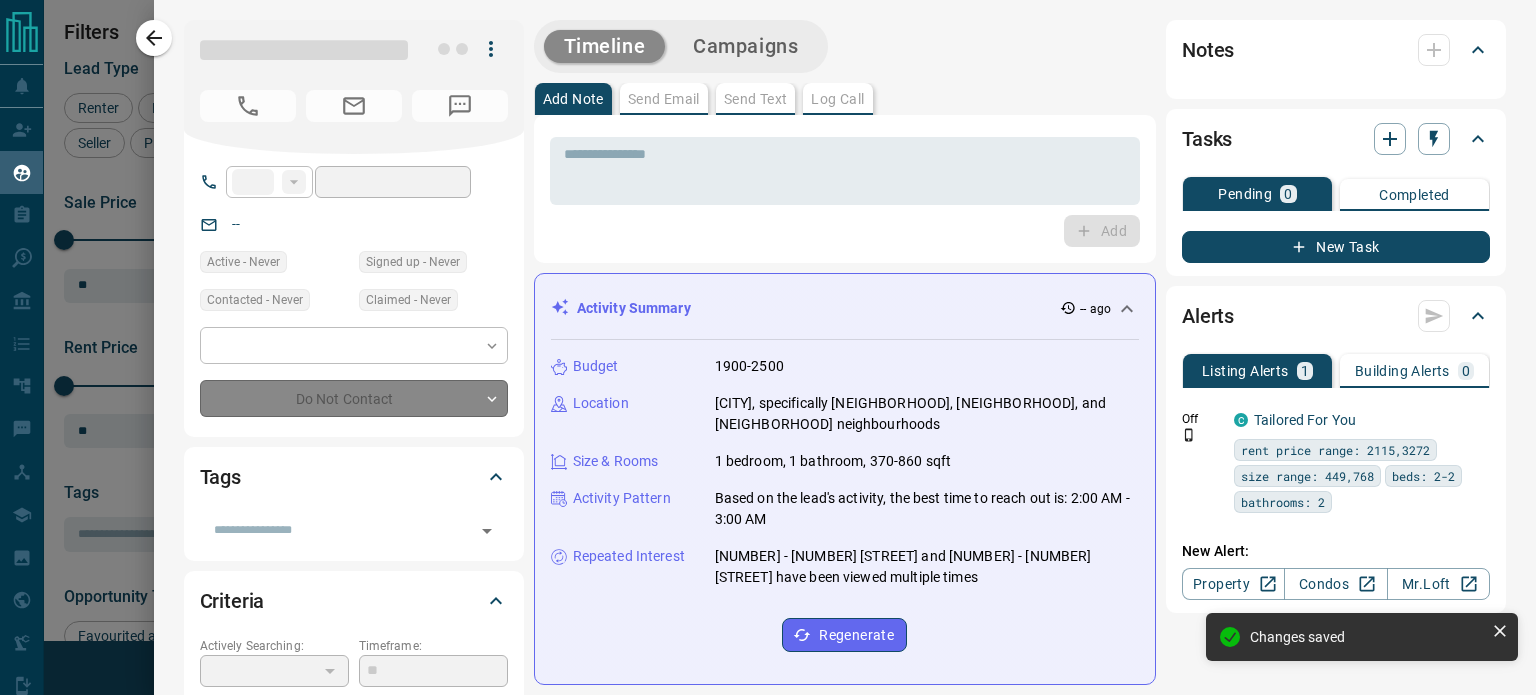 type on "**********" 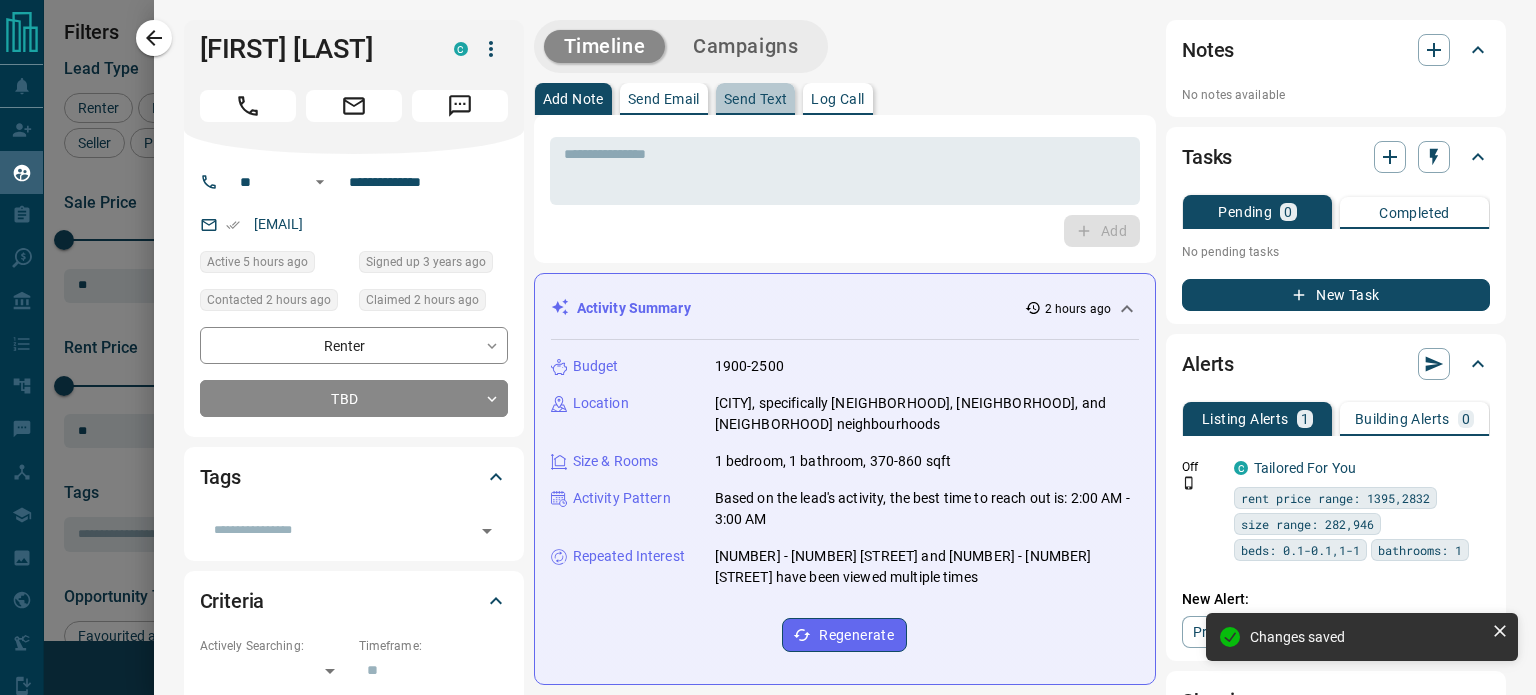 click on "Send Text" at bounding box center [756, 99] 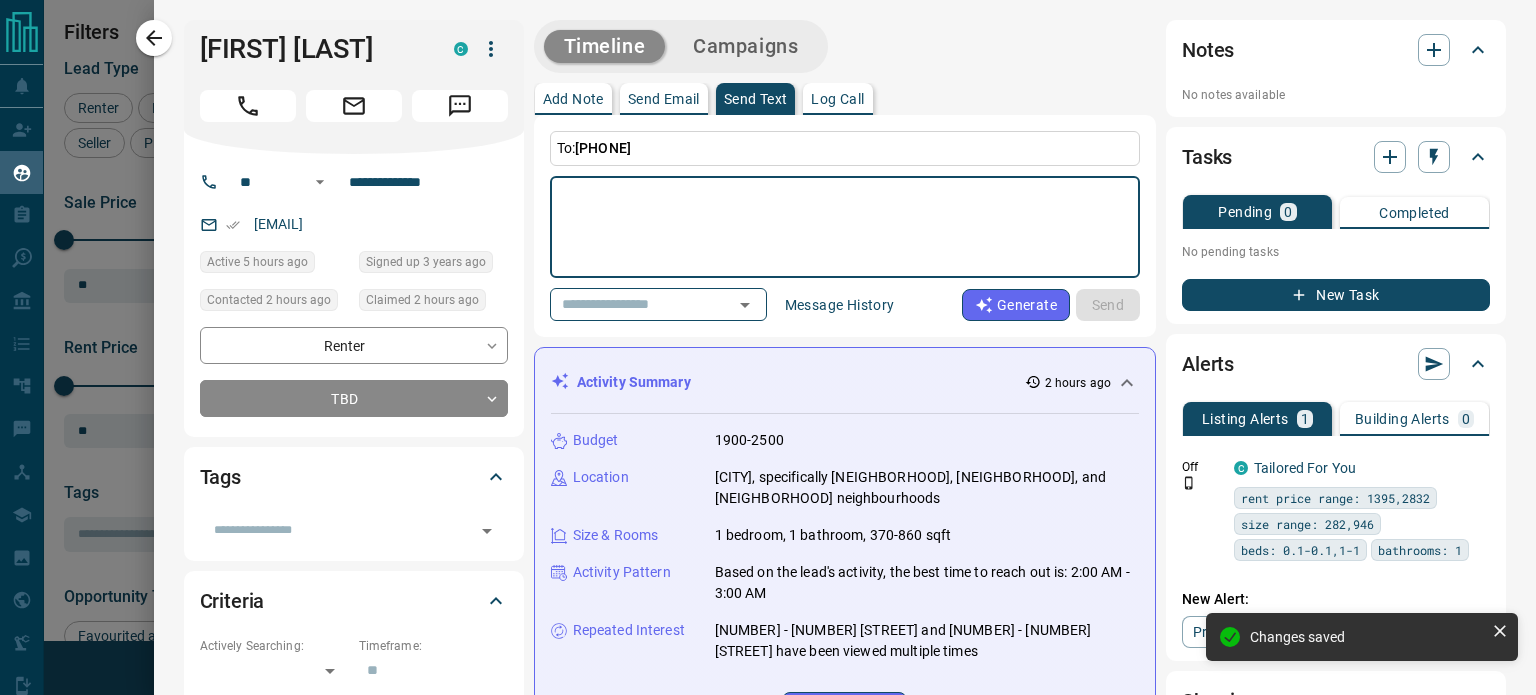click at bounding box center (845, 227) 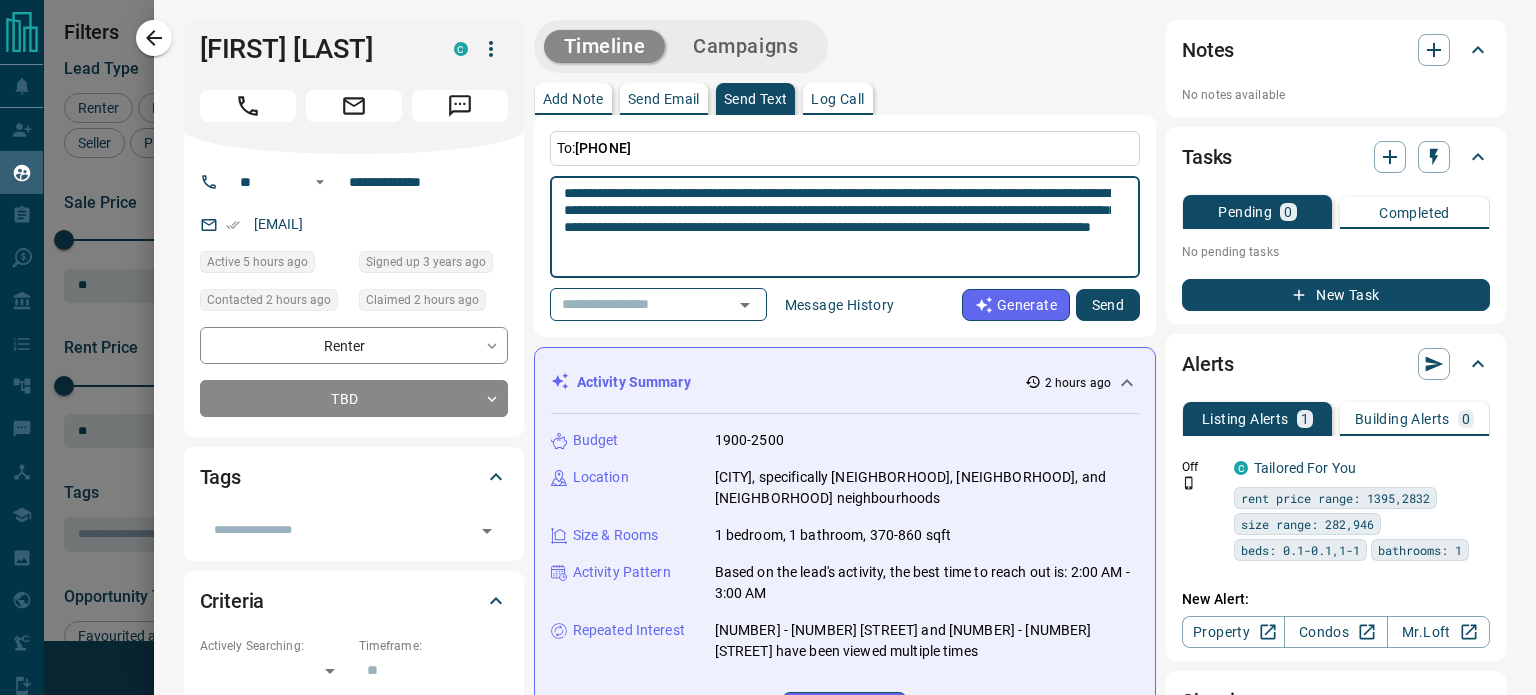click on "**********" at bounding box center (837, 227) 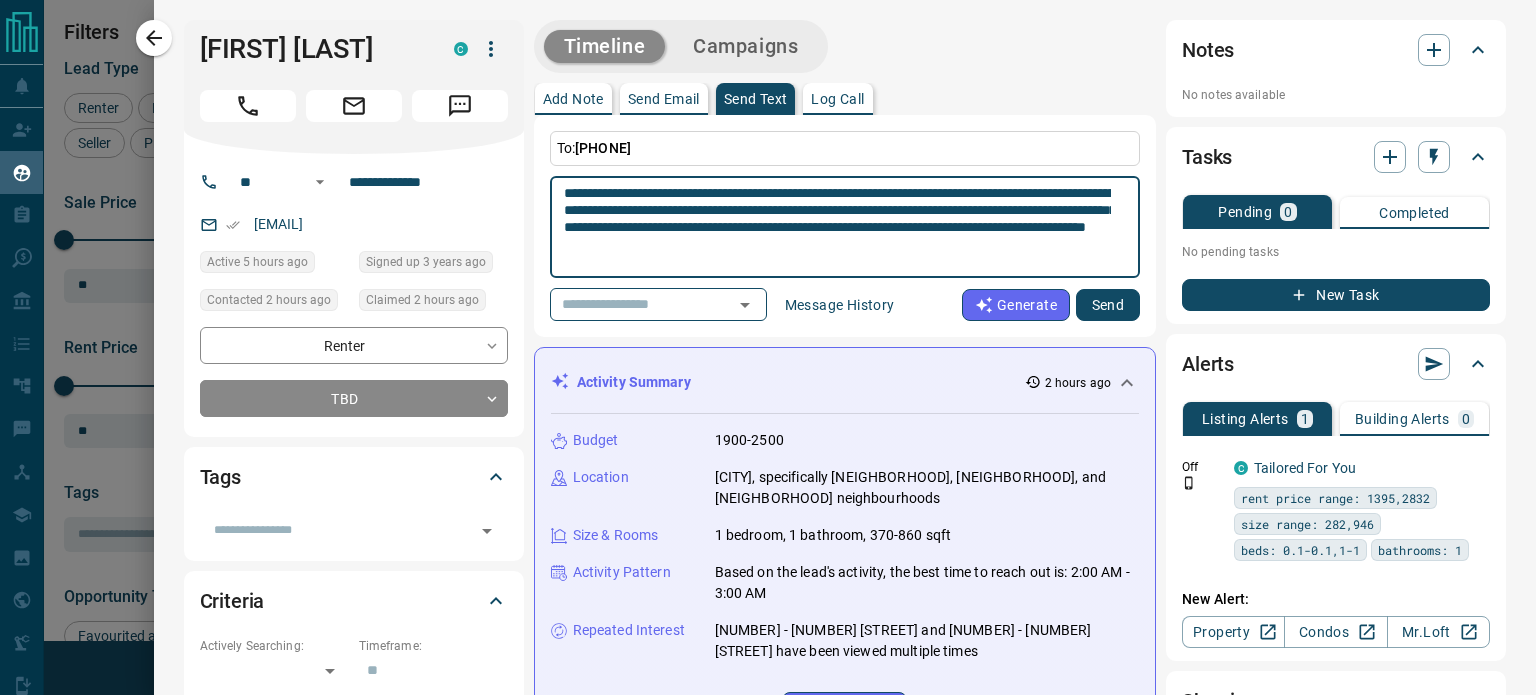 type on "**********" 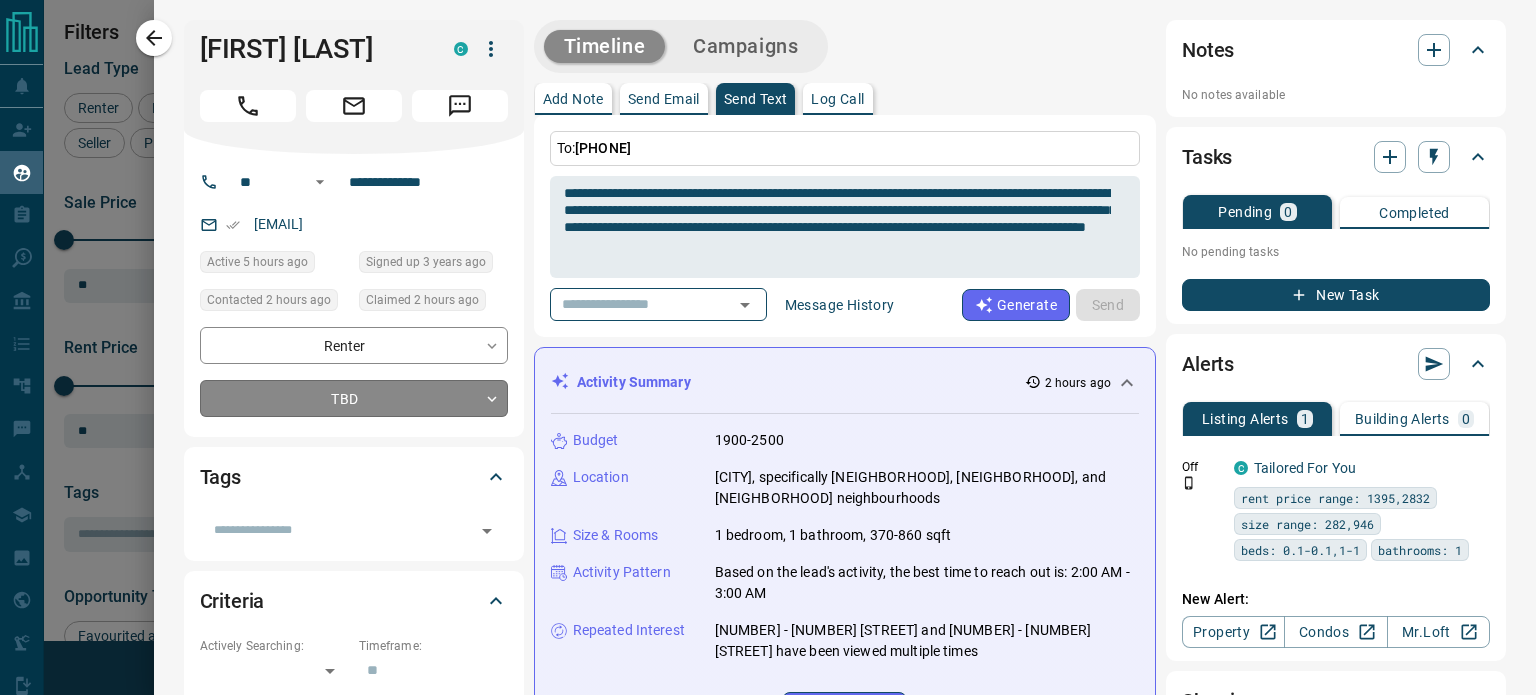 type 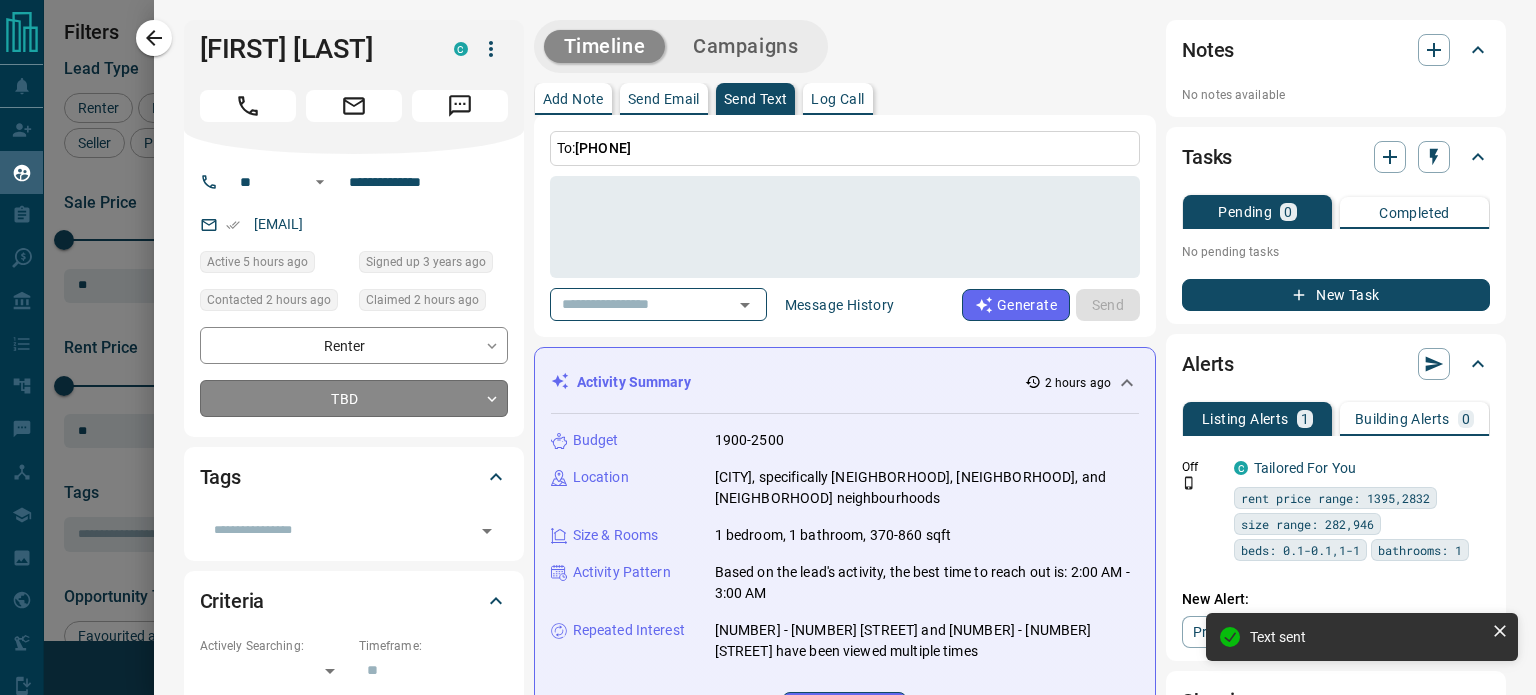 click on "Lead Transfers Claim Leads My Leads Tasks Opportunities Deals Campaigns Automations Messages Broker Bay Training Media Services Agent Resources Precon Worksheet Mobile Apps Disclosure Logout My Leads Filters 1 Manage Tabs New Lead All 1972 TBD 1 Do Not Contact - Not Responsive 1171 Bogus 14 Just Browsing 115 Criteria Obtained 32 Future Follow Up 44 Warm 63 HOT 1 Taken on Showings 15 Submitted Offer 2 Client 514 Name Details Last Active Claimed Date Status Tags [PERSON] Renter C M $0 - $18K [AREA], [CITY] [TIME] ago Contacted in [TIME] [TIME] ago Signed up [NUMBER] years ago Not Responsive + [PERSON] Renter C $2K - $3K [AREA], [CITY] [TIME] ago Contacted in [TIME] [TIME] ago Signed up [NUMBER] years ago Not Responsive + [PERSON] Renter C $0 - $4K [AREA], [CITY] [TIME] ago Contacted in [TIME] [TIME] ago Signed up [NUMBER] years ago TBD + [PERSON] Buyer C P $0 - $1000M [AREA], [AREA], [PHONE] [TIME] ago Contacted in [TIME] [TIME] ago Signed up [NUMBER] years ago Warm + [PERSON] Buyer, Renter C P + C P" at bounding box center [768, 335] 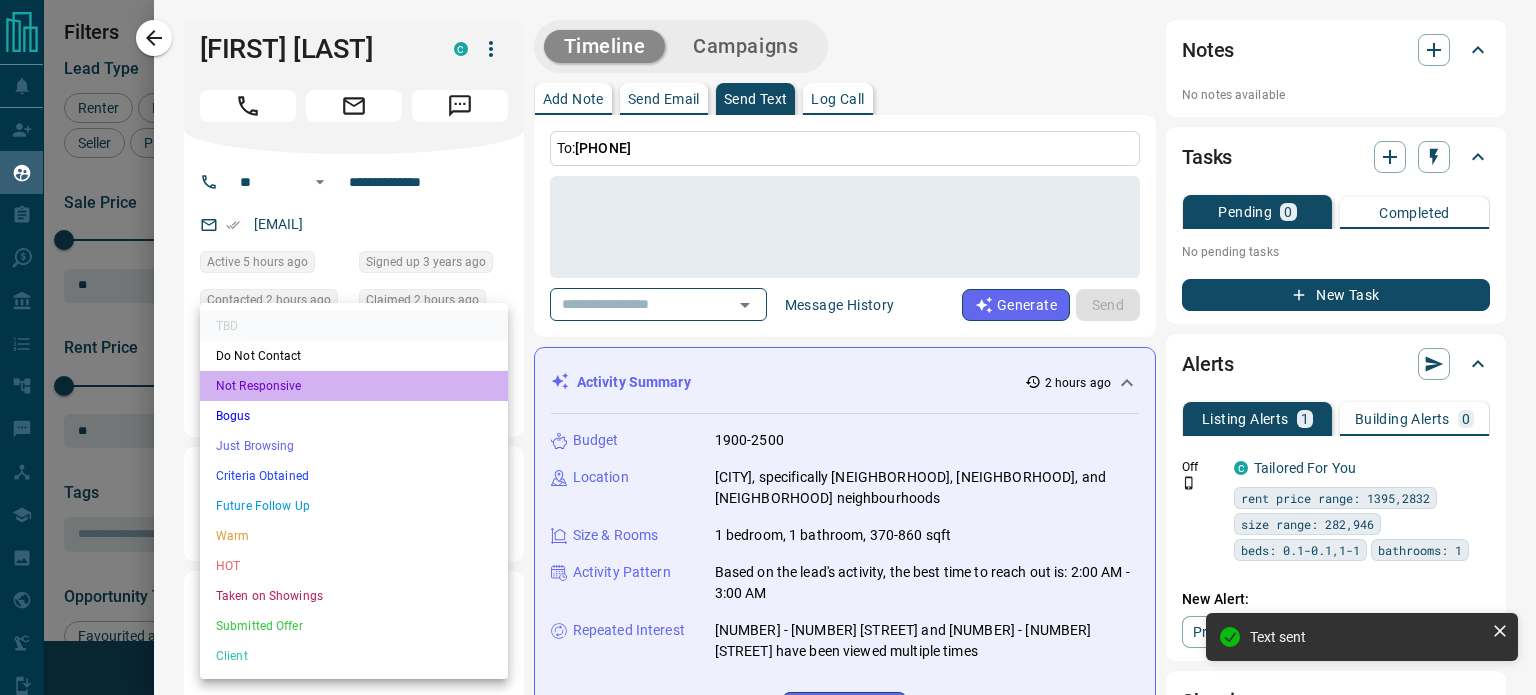 click on "Not Responsive" at bounding box center (354, 386) 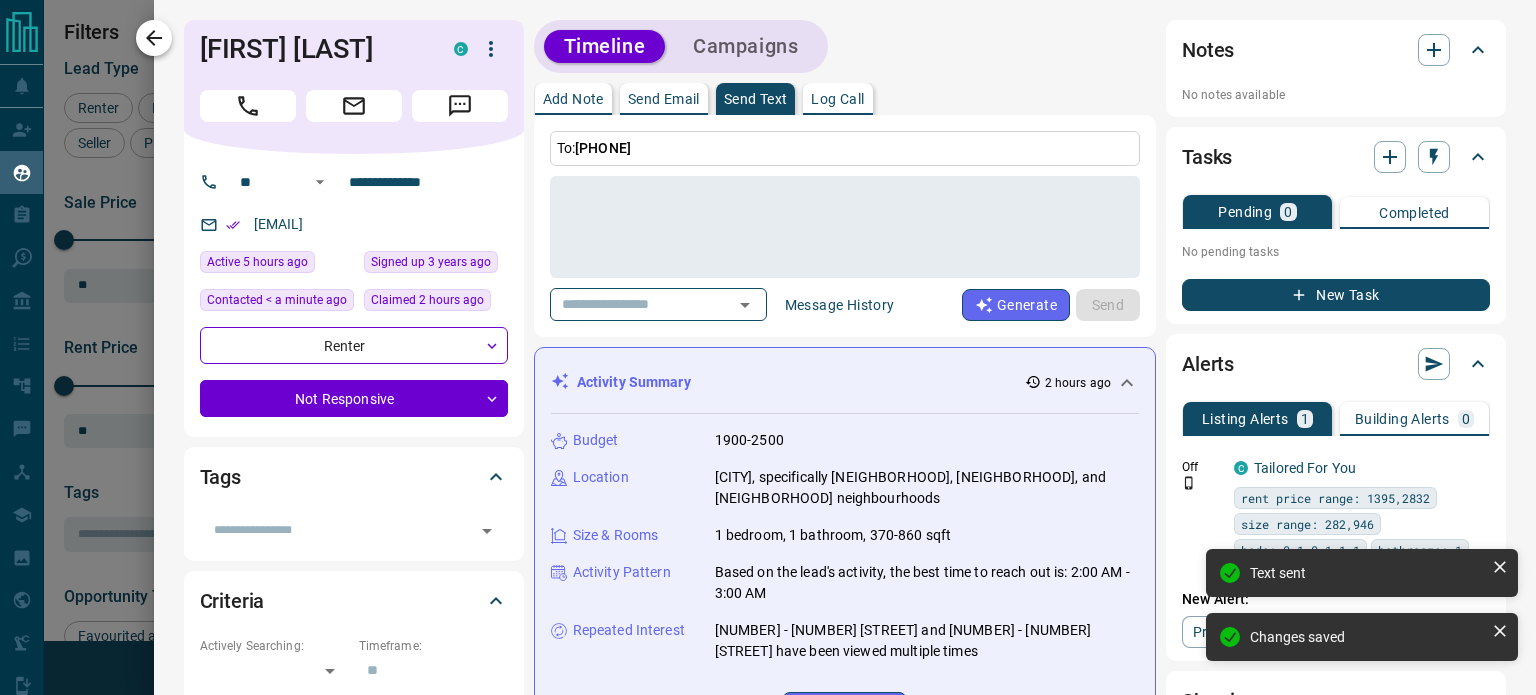 type on "*" 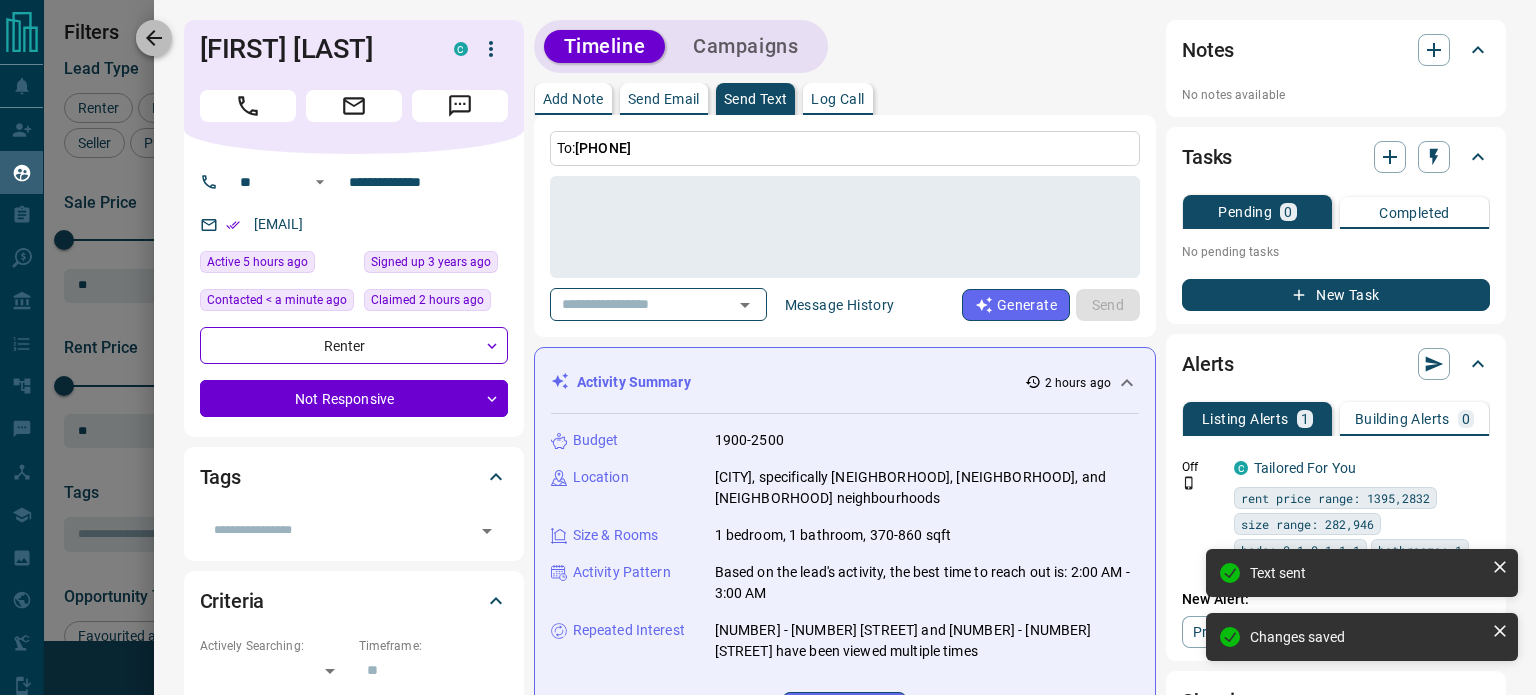 click 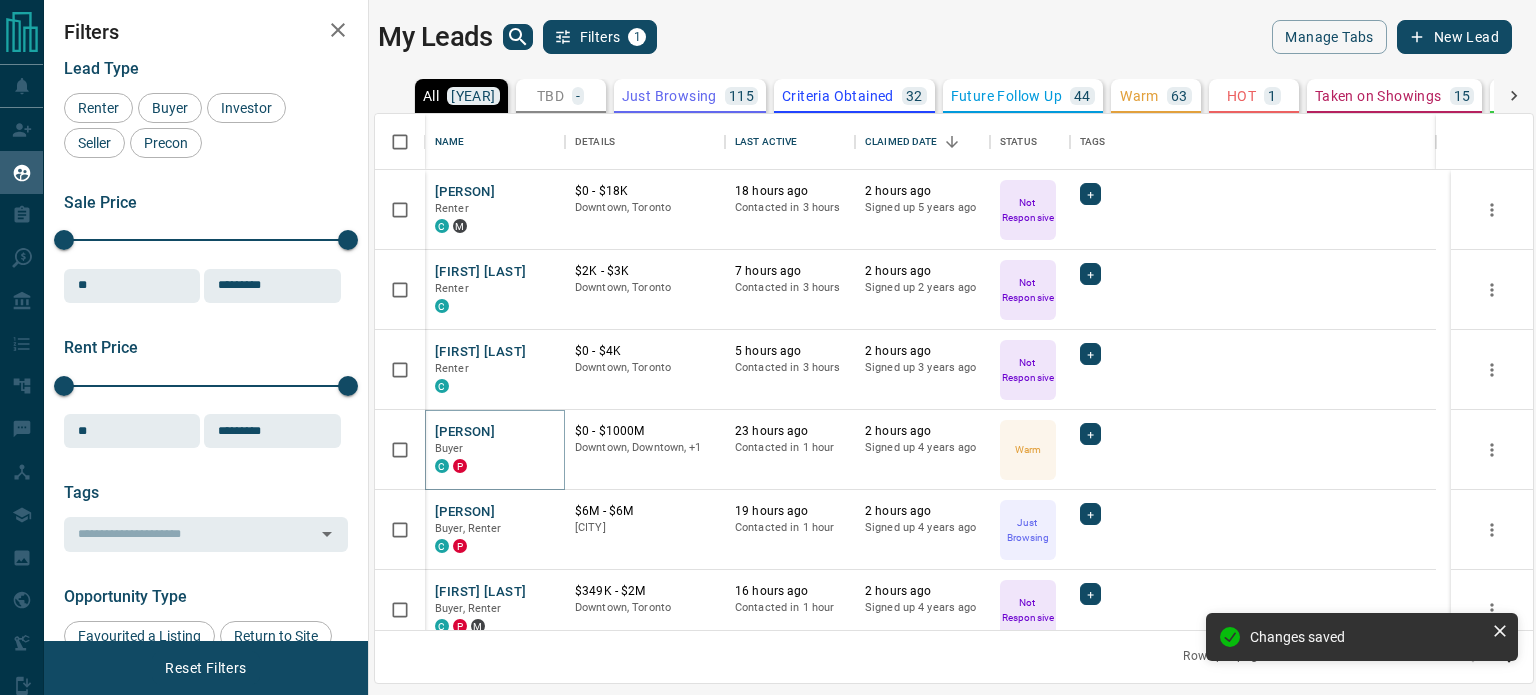 click on "[PERSON]" at bounding box center (465, 432) 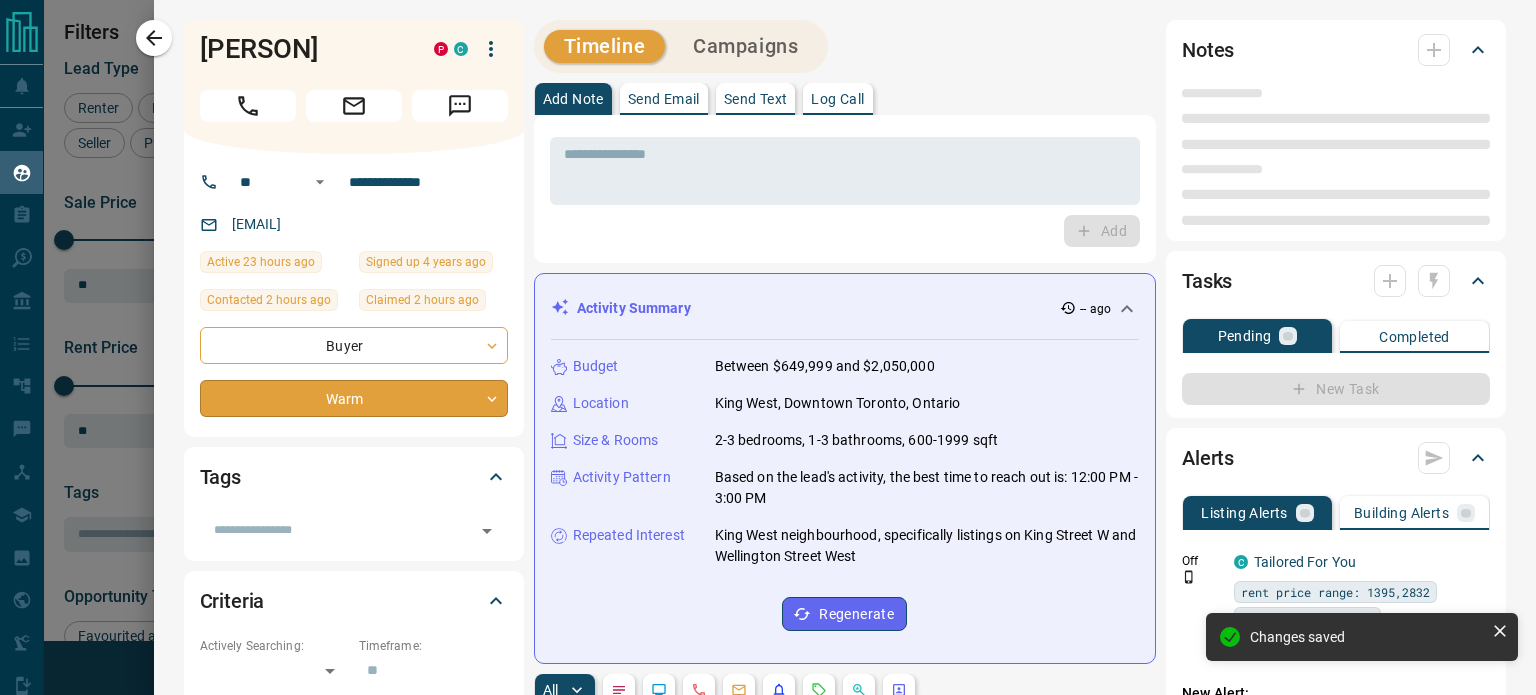 type on "**" 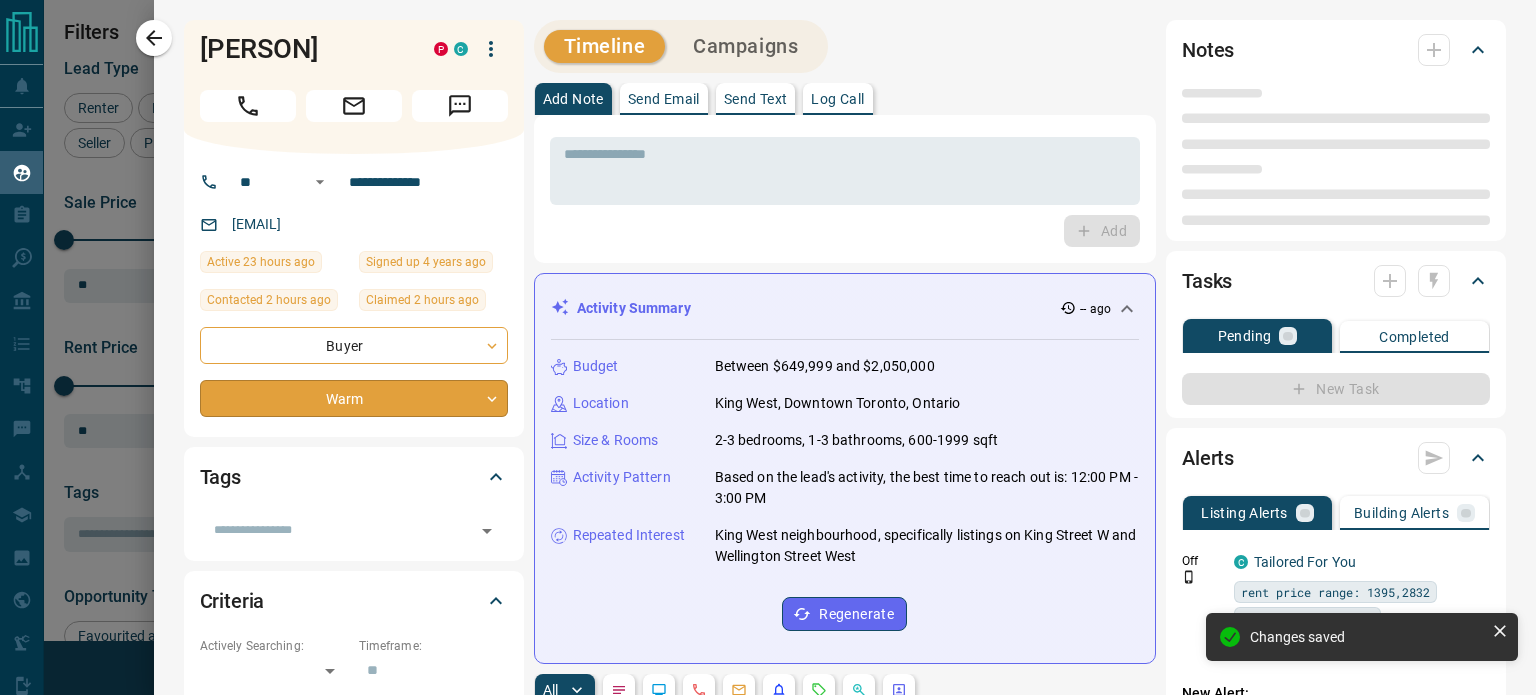 type on "**********" 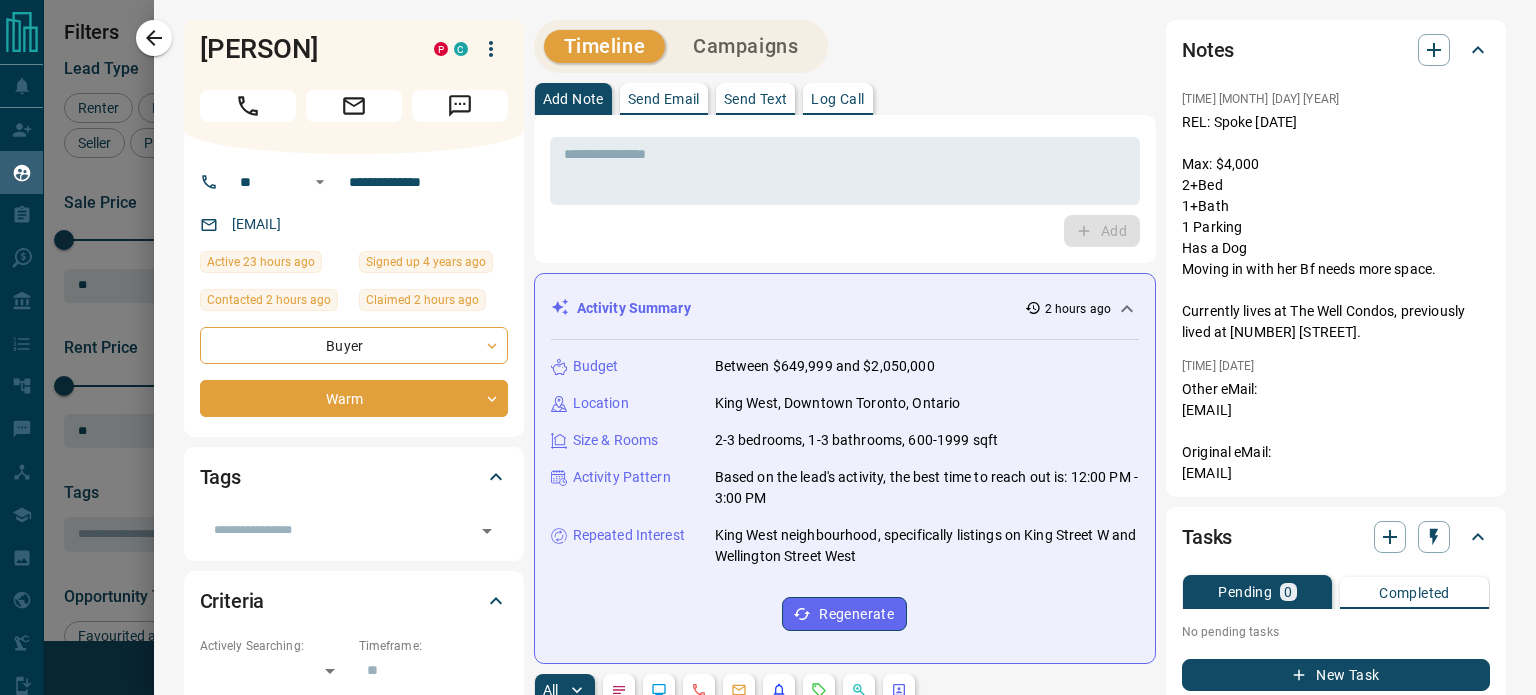 click on "Send Text" at bounding box center (756, 99) 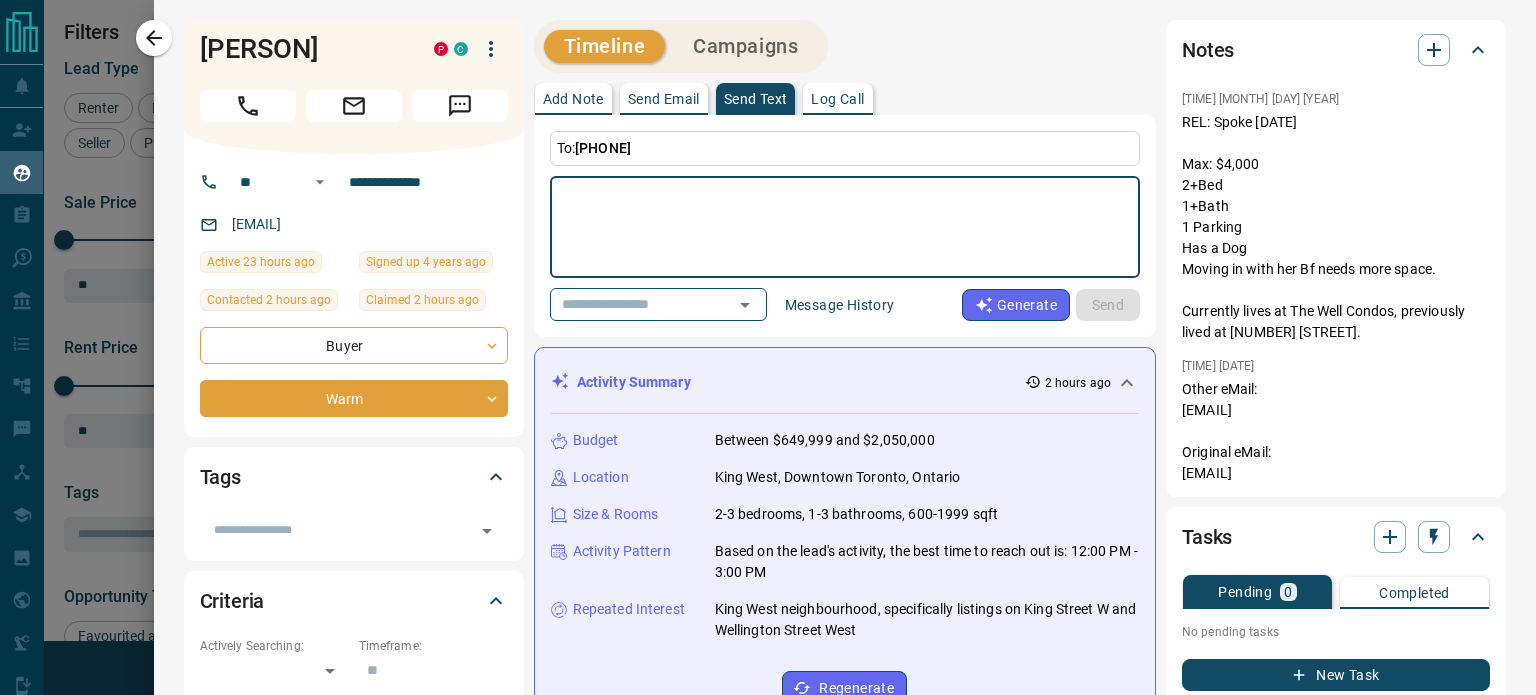 click at bounding box center (845, 227) 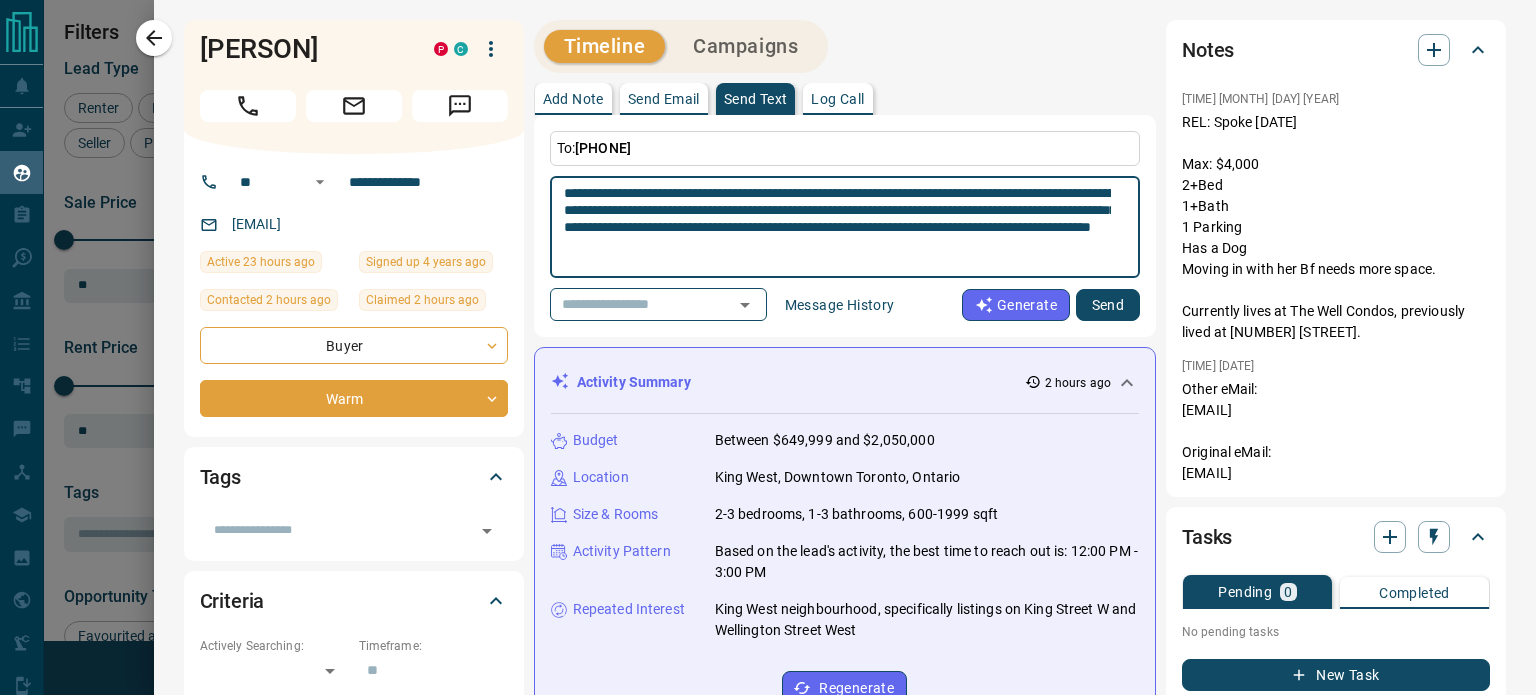 click on "**********" at bounding box center (837, 227) 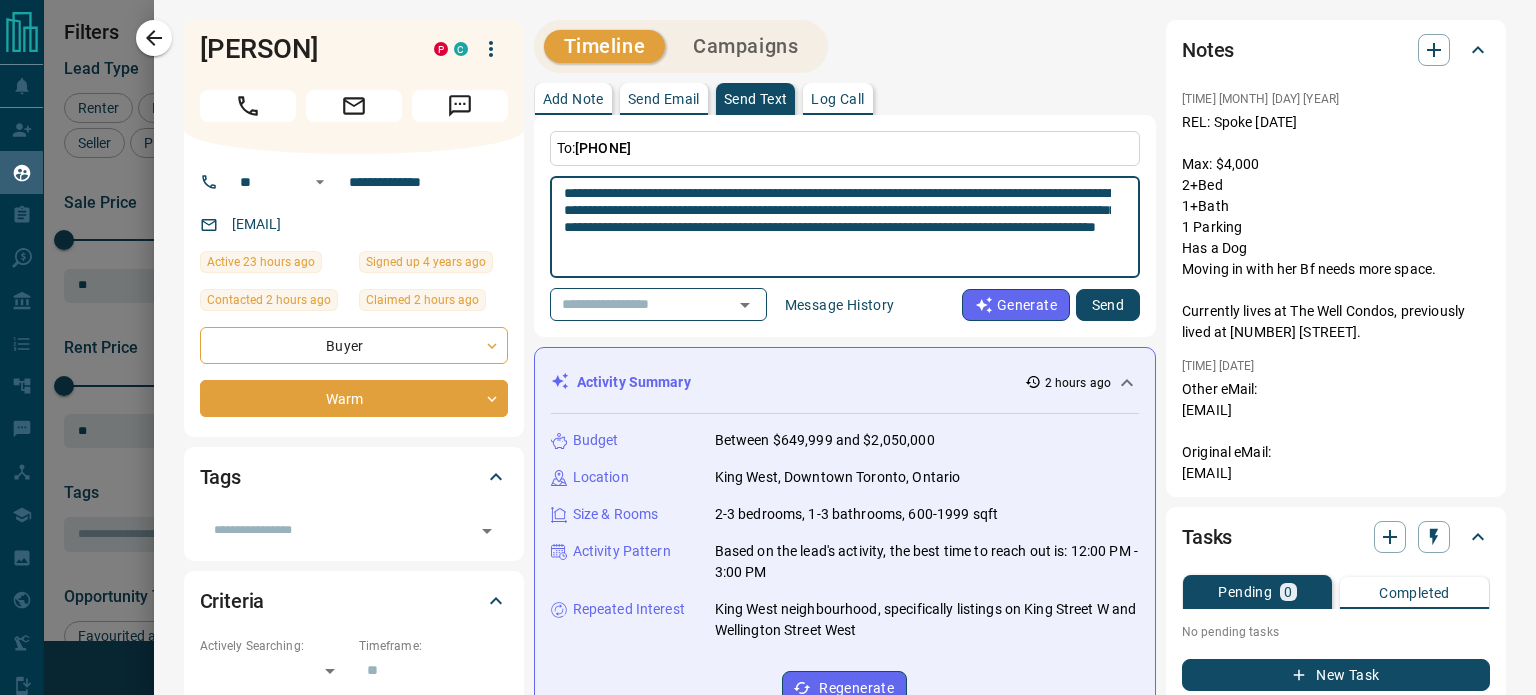 type on "**********" 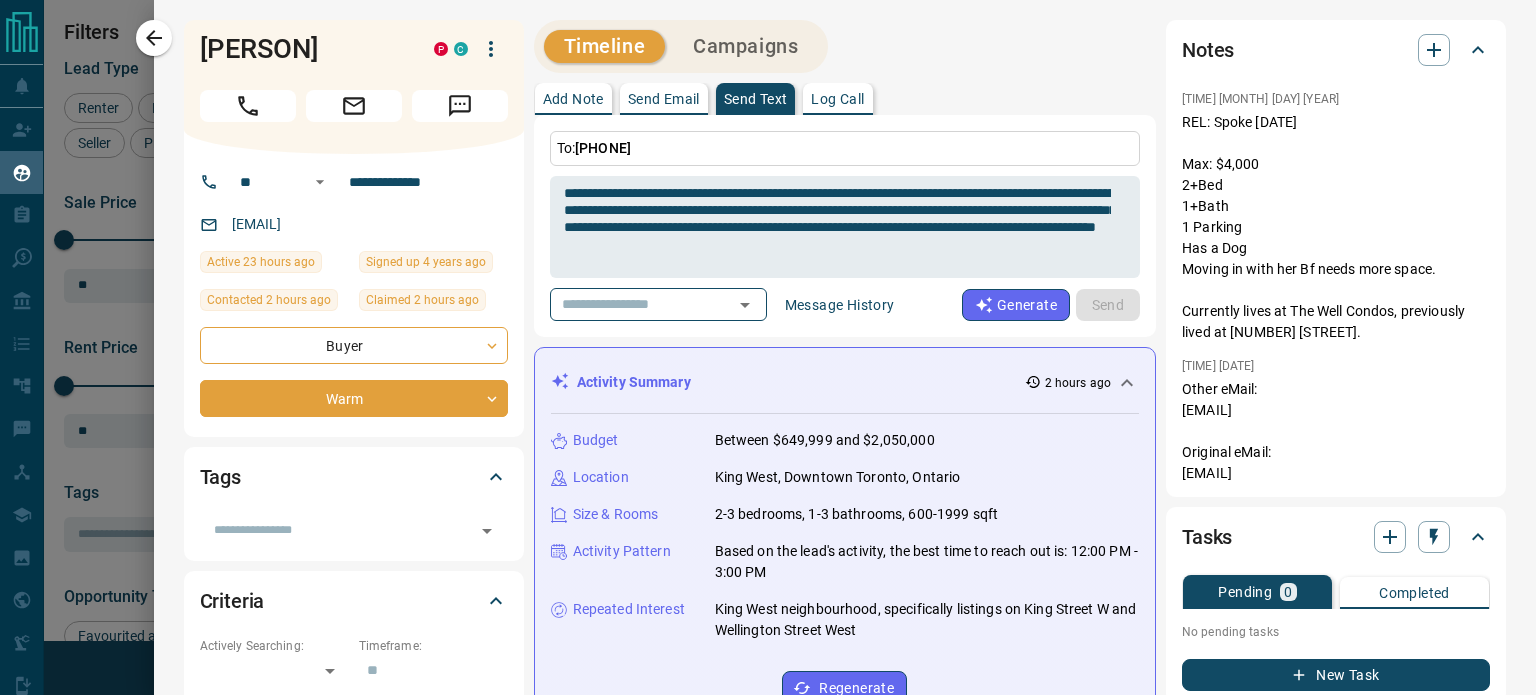 type 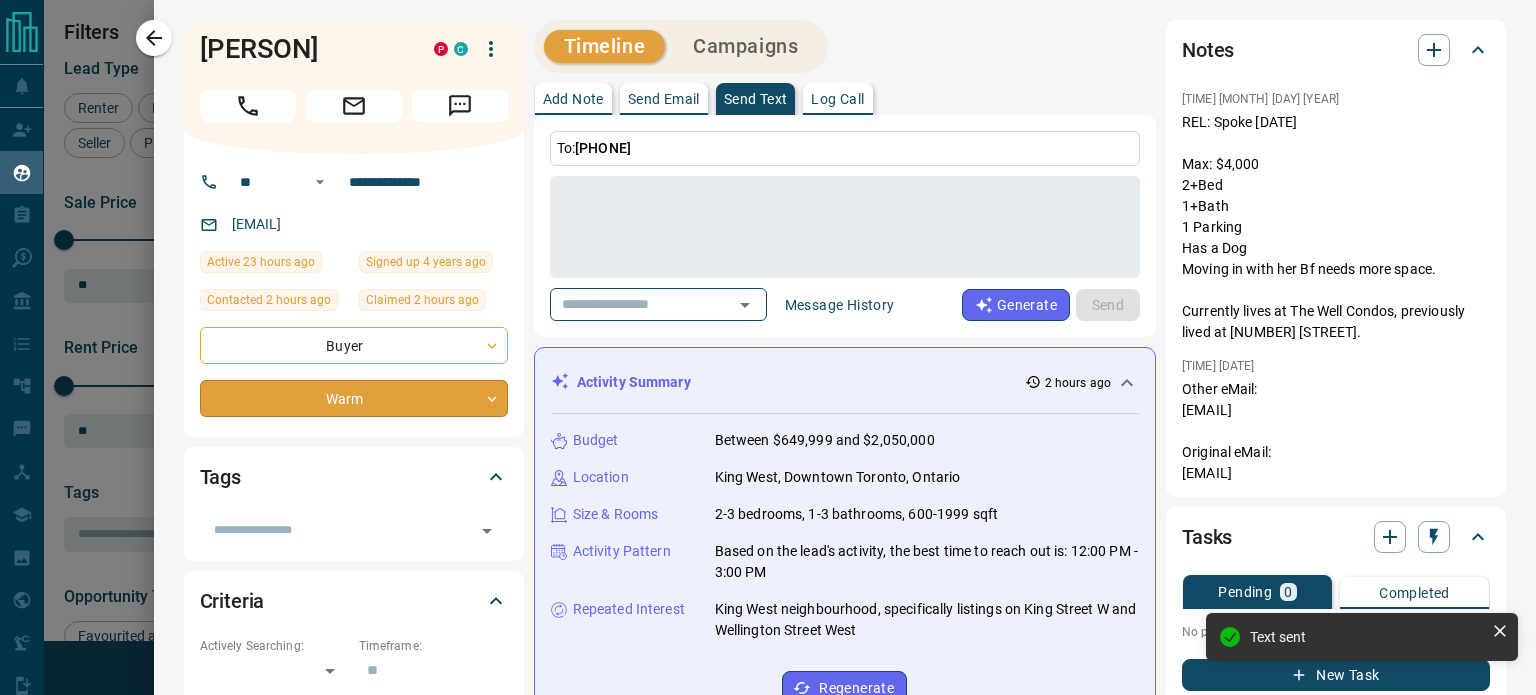 click on "Lead Transfers Claim Leads My Leads Tasks Opportunities Deals Campaigns Automations Messages Broker Bay Training Media Services Agent Resources Precon Worksheet Mobile Apps Disclosure Logout My Leads Filters 1 Manage Tabs New Lead All 1972 TBD - Do Not Contact - Not Responsive 1172 Bogus 14 Just Browsing 115 Criteria Obtained 32 Future Follow Up 44 Warm 63 HOT 1 Taken on Showings 15 Submitted Offer 2 Client 514 Name Details Last Active Claimed Date Status Tags [PERSON] Renter C M $0 - $18K [AREA], [CITY] [TIME] ago Contacted in [TIME] [TIME] ago Signed up [NUMBER] years ago Not Responsive + [PERSON] Renter C $2K - $3K [AREA], [CITY] [TIME] ago Contacted in [TIME] [TIME] ago Signed up [NUMBER] years ago Not Responsive + [PERSON] Renter C $0 - $4K [AREA], [CITY] [TIME] ago Contacted in [TIME] [TIME] ago Signed up [NUMBER] years ago Not Responsive + [PERSON] Buyer C P $0 - $1000M [AREA], [AREA], [PHONE] [TIME] ago Contacted in [TIME] [TIME] ago Signed up [NUMBER] years ago Warm + [PERSON] C P + C P" at bounding box center (768, 335) 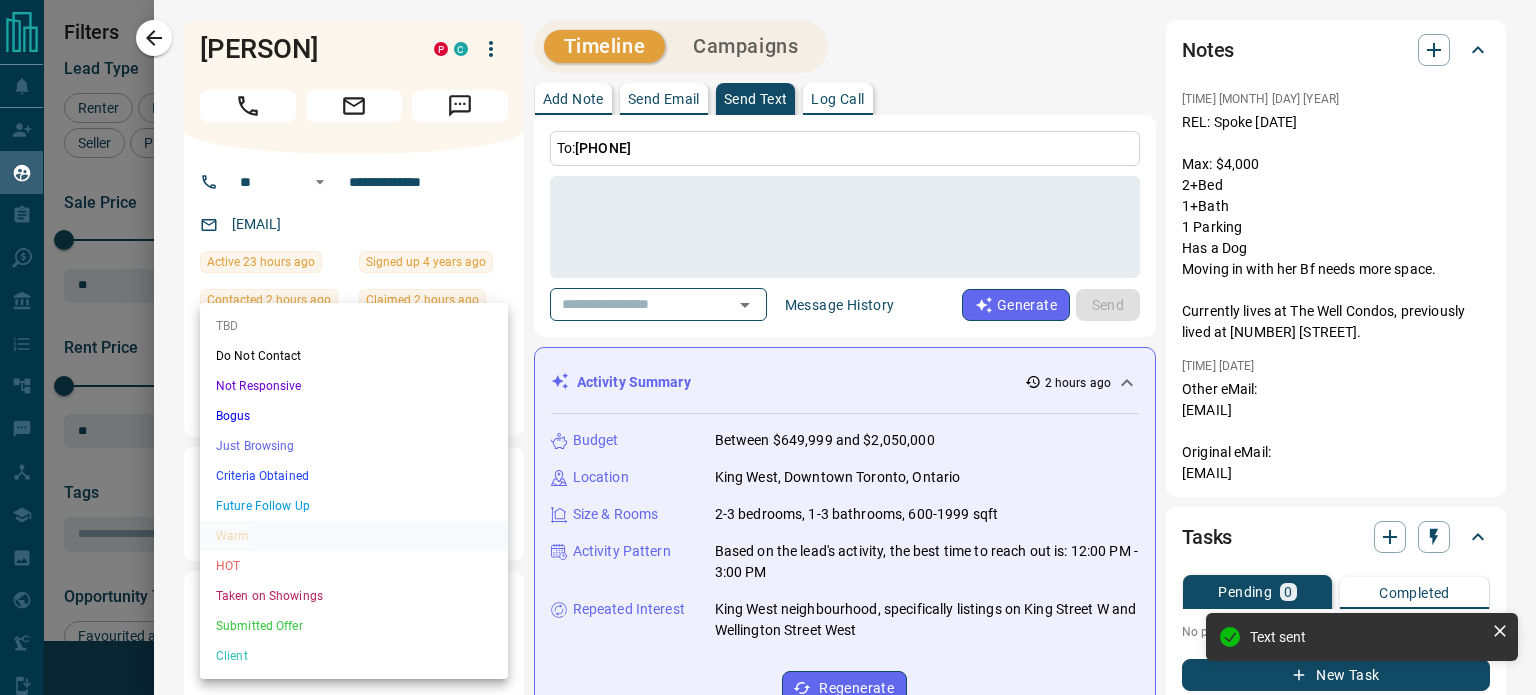 click on "Not Responsive" at bounding box center (354, 386) 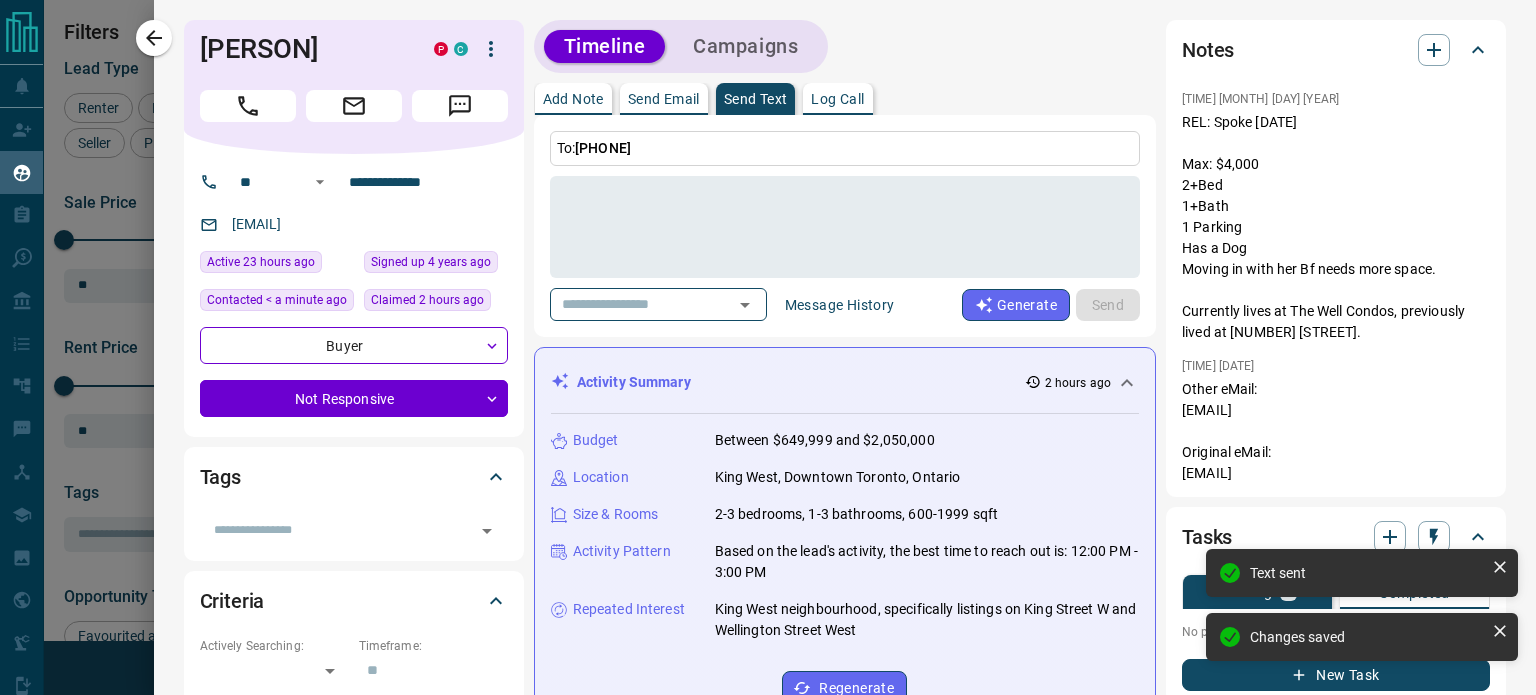 type on "*" 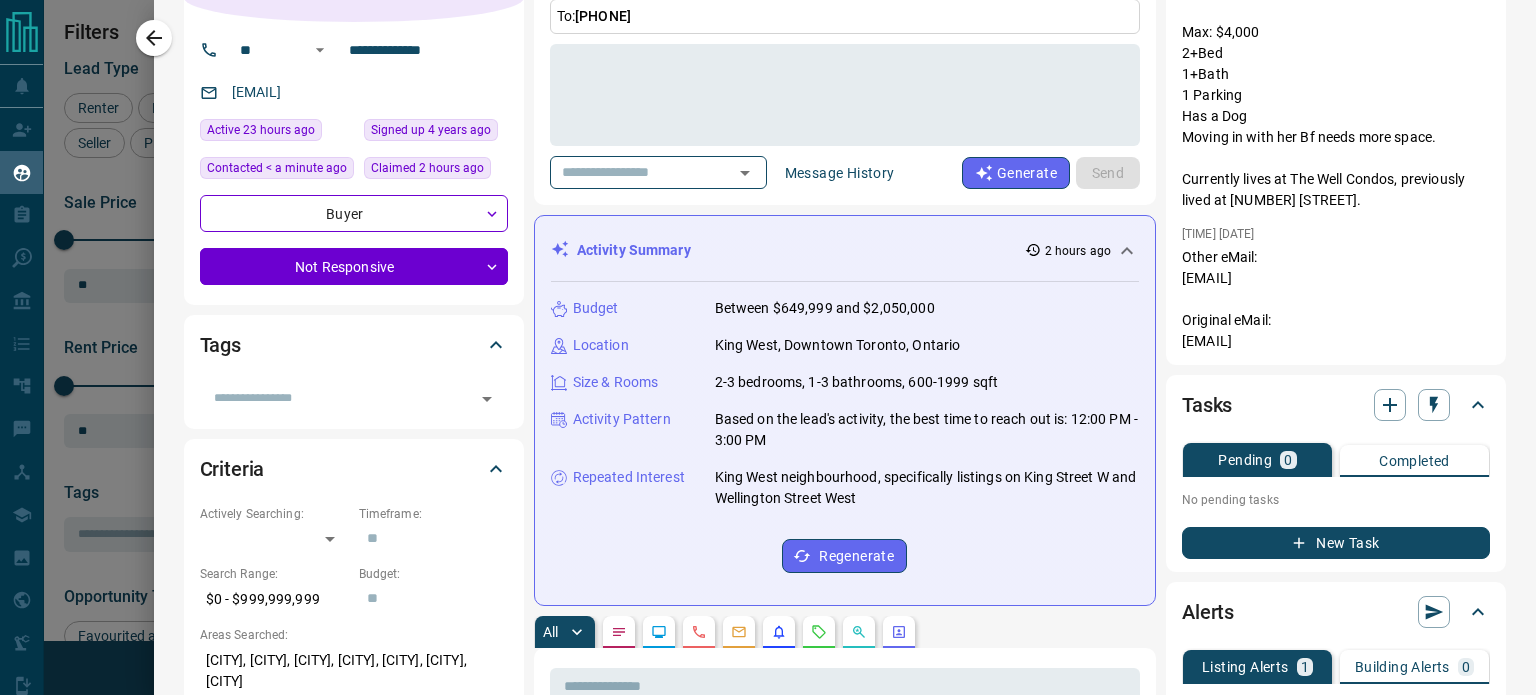 scroll, scrollTop: 49, scrollLeft: 0, axis: vertical 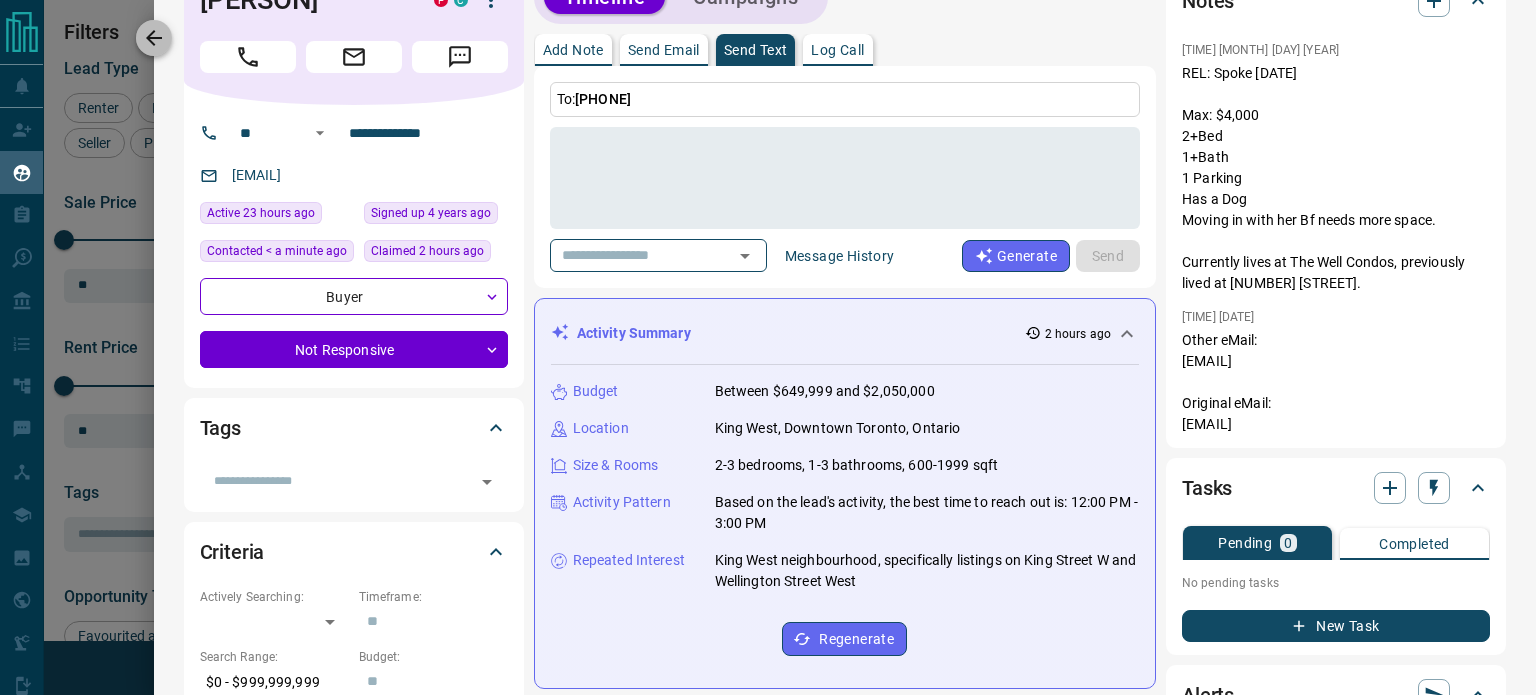 click 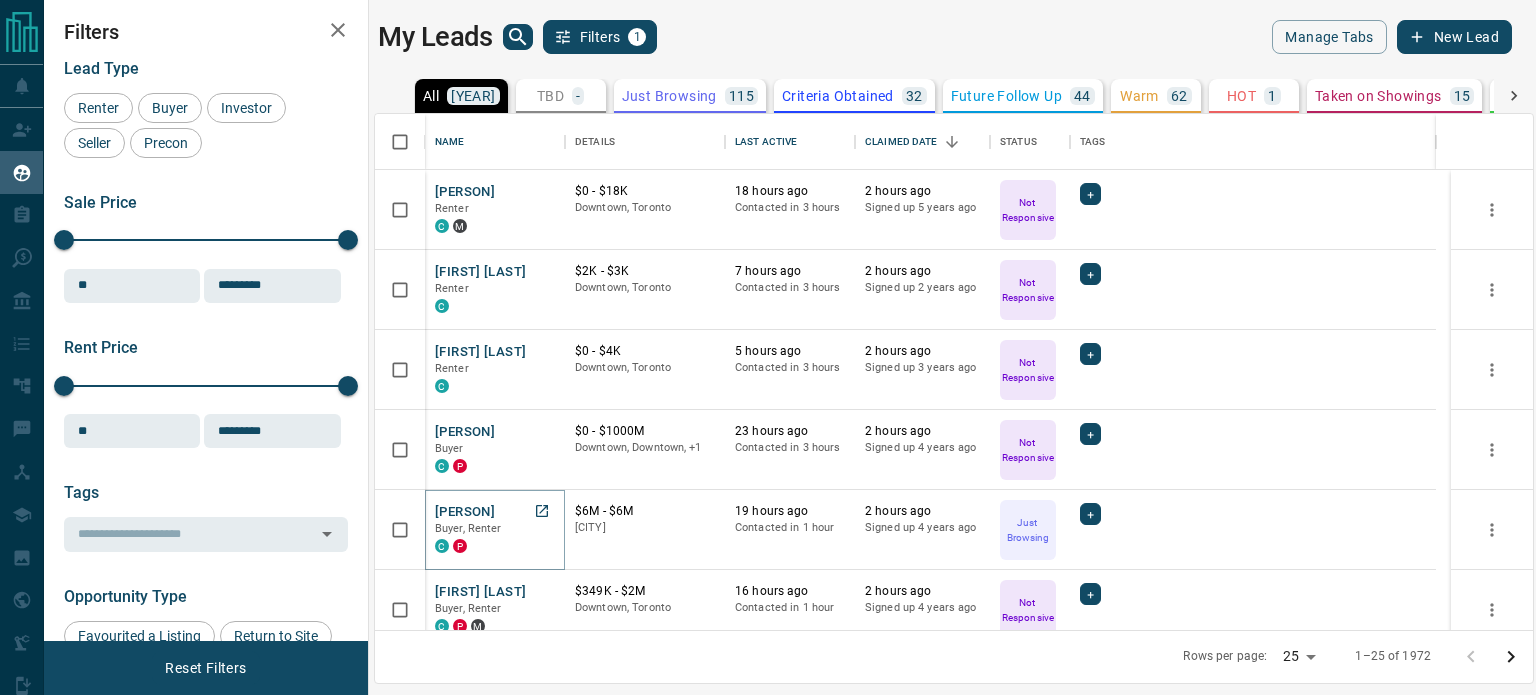 click on "[PERSON]" at bounding box center (465, 512) 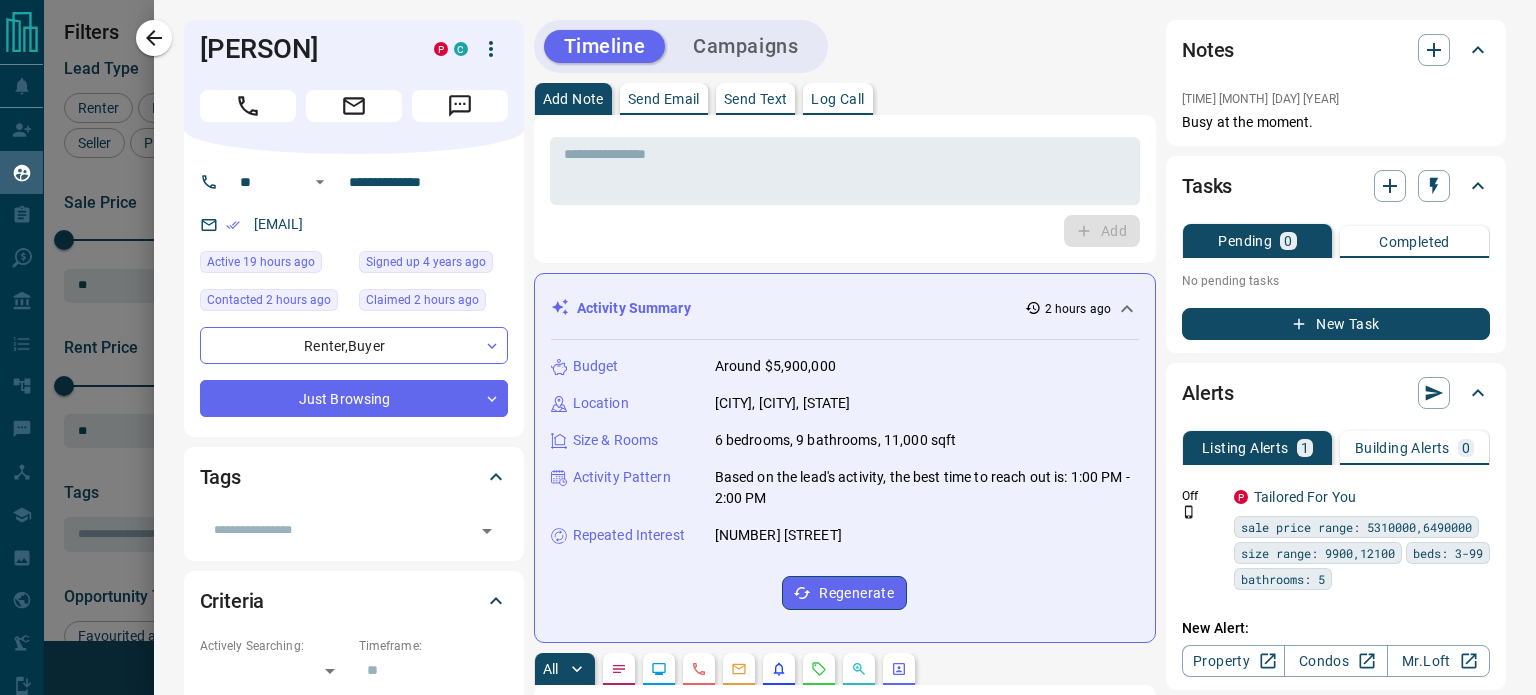 click on "Send Text" at bounding box center (756, 99) 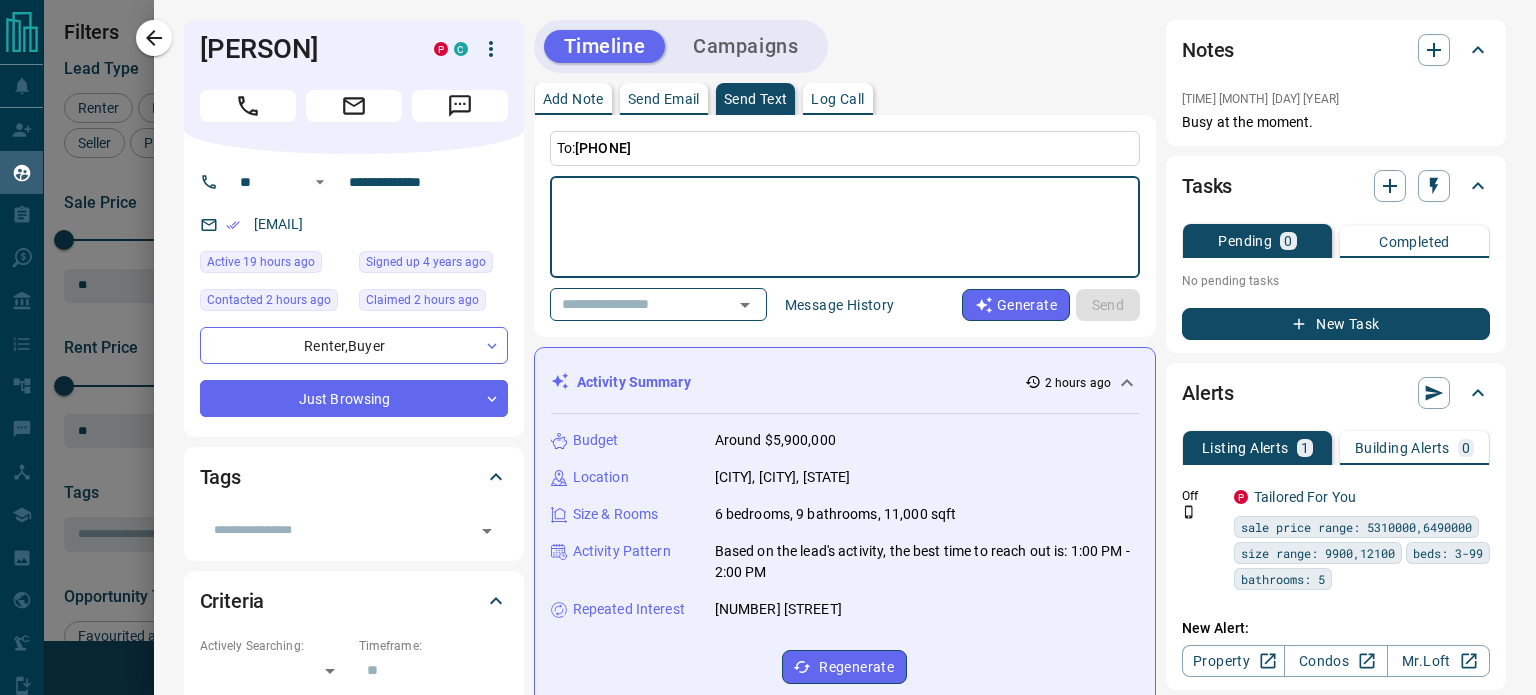 click at bounding box center (845, 227) 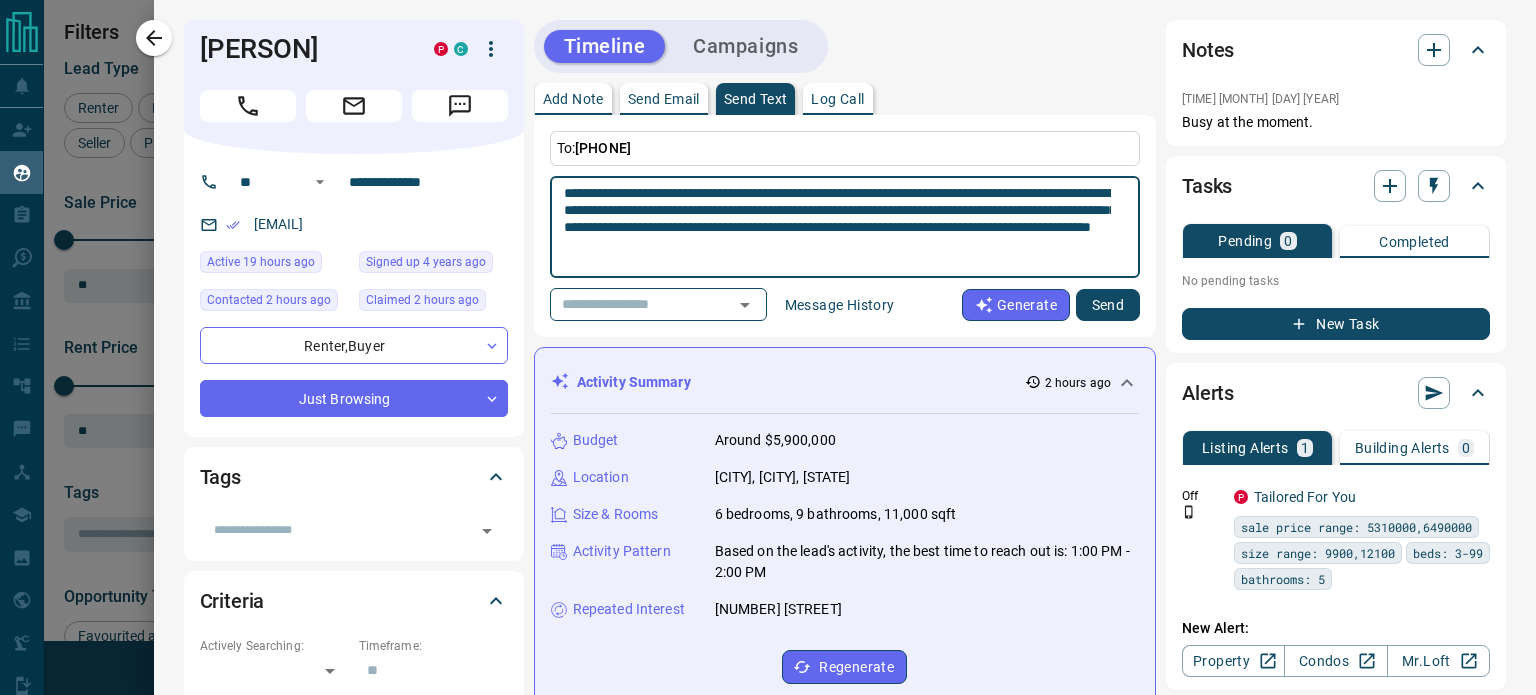 click on "**********" at bounding box center [837, 227] 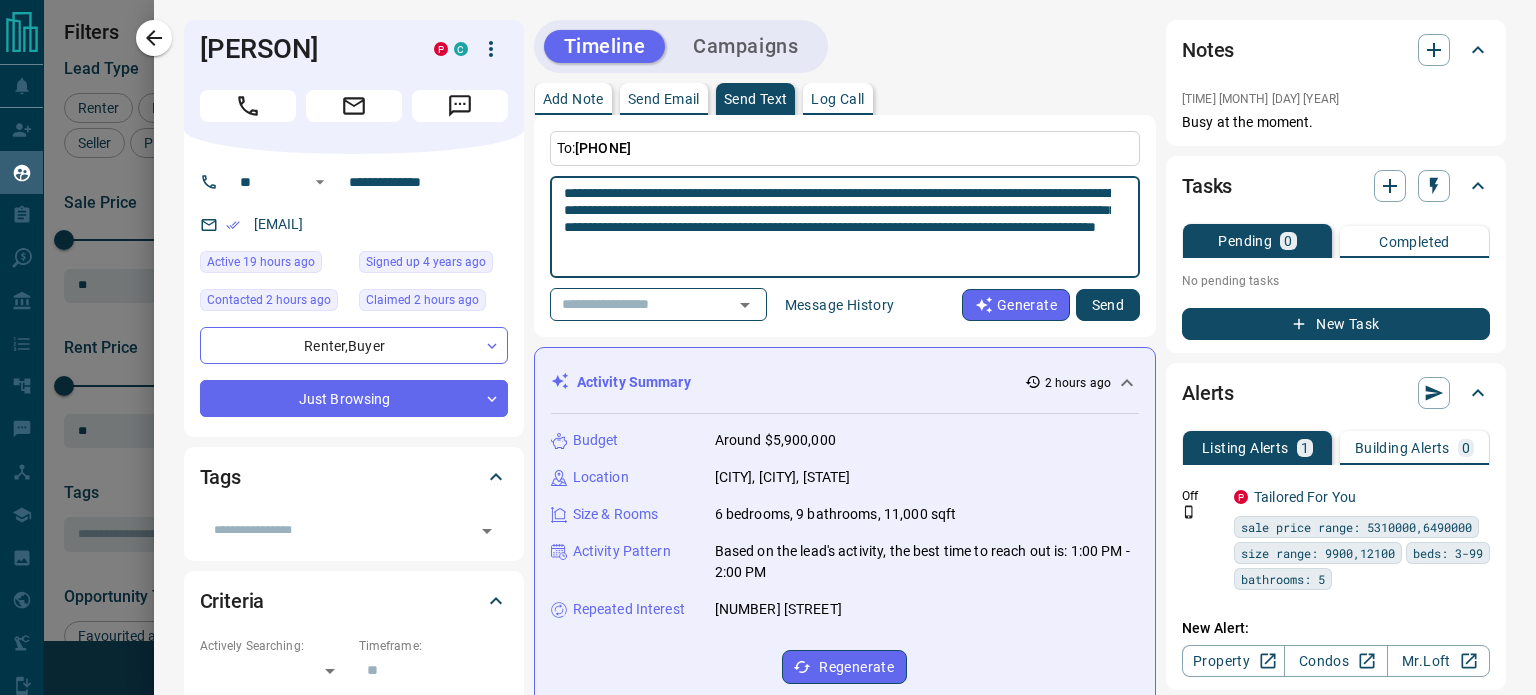 type on "**********" 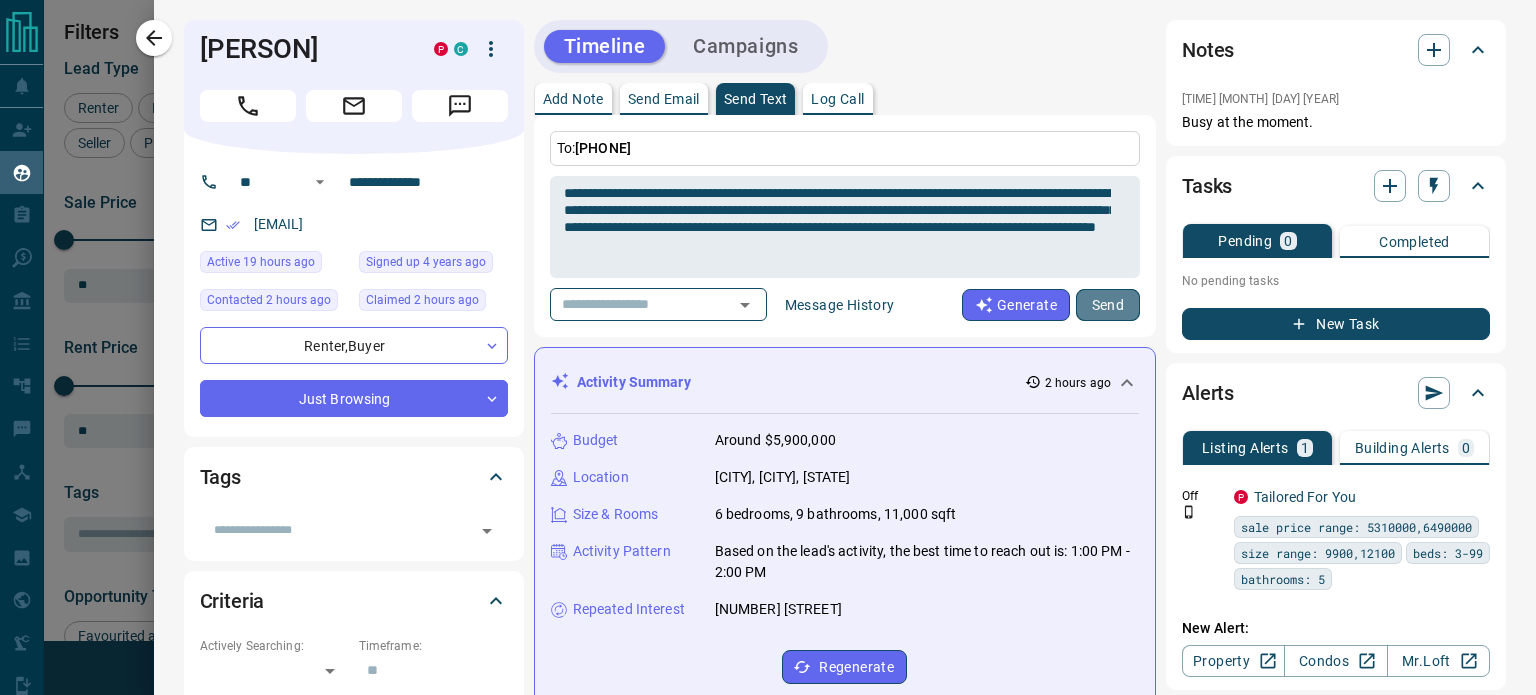 click on "Send" at bounding box center [1108, 305] 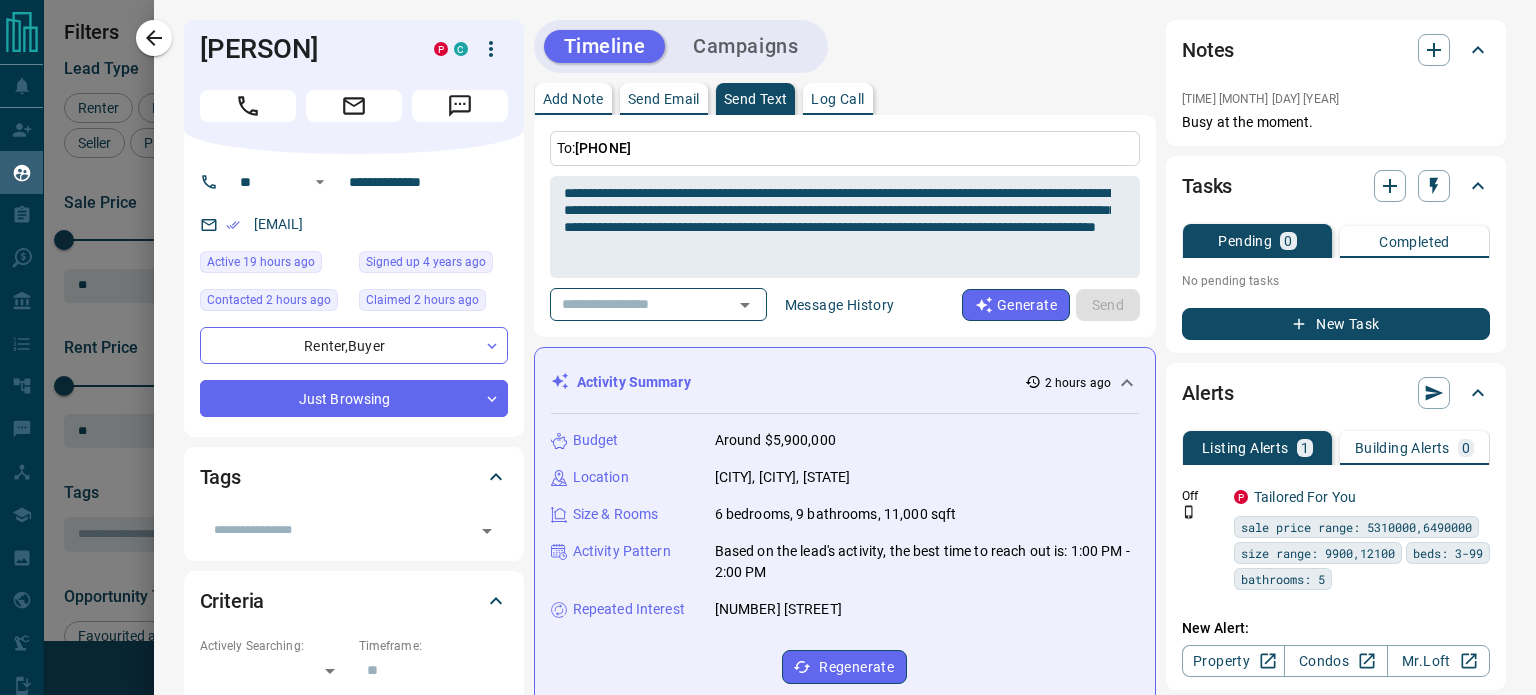 type 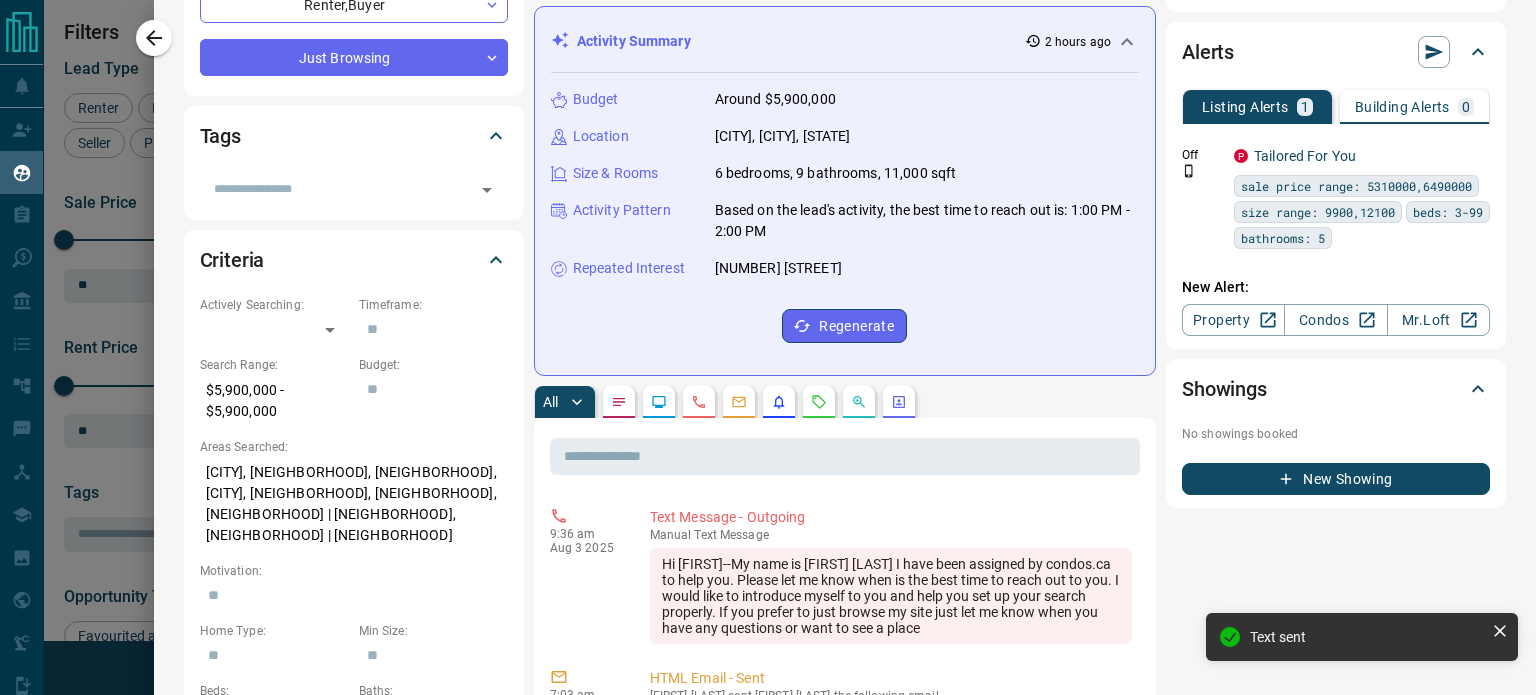 scroll, scrollTop: 0, scrollLeft: 0, axis: both 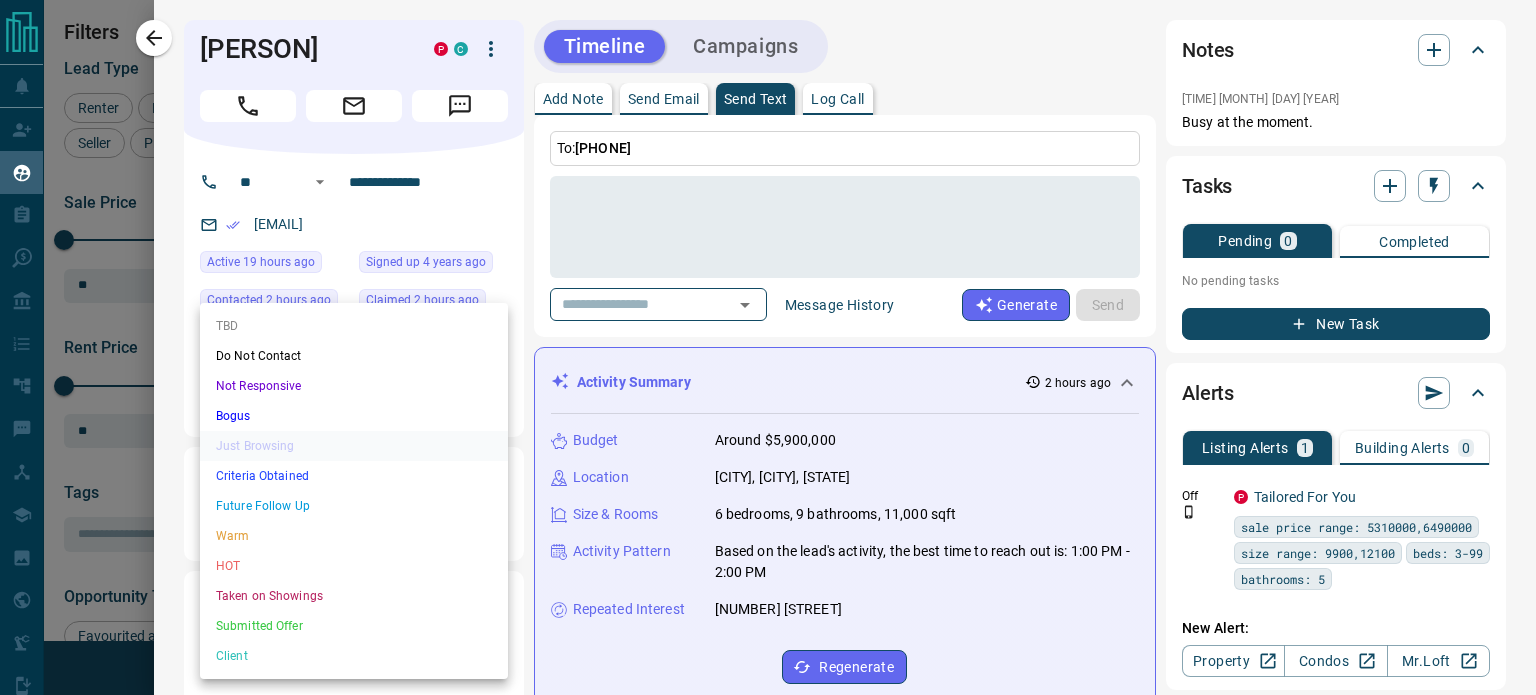 click on "Lead Transfers Claim Leads My Leads Tasks Opportunities Deals Campaigns Automations Messages Broker Bay Training Media Services Agent Resources Precon Worksheet Mobile Apps Disclosure Logout My Leads Filters 1 Manage Tabs New Lead All 1972 TBD - Do Not Contact - Not Responsive 1173 Bogus 14 Just Browsing 115 Criteria Obtained 32 Future Follow Up 44 Warm 62 HOT 1 Taken on Showings 15 Submitted Offer 2 Client 514 Name Details Last Active Claimed Date Status Tags [FIRST] [LAST] Renter C M $0 - $18K [CITY], [CITY] 18 hours ago Contacted in 3 hours 2 hours ago Signed up 5 years ago Not Responsive + [FIRST] [LAST] Renter C $2K - $3K [CITY], [CITY] 7 hours ago Contacted in 3 hours 2 hours ago Signed up 2 years ago Not Responsive + [FIRST] [LAST] Renter C $0 - $4K [CITY], [CITY] 5 hours ago Contacted in 3 hours 2 hours ago Signed up 3 years ago Not Responsive + [FIRST] [LAST] Buyer C P $0 - $1000M [CITY], [CITY], +1 23 hours ago Contacted in 3 hours 2 hours ago Signed up 4 years ago Not Responsive + [FIRST] [LAST]" at bounding box center (768, 335) 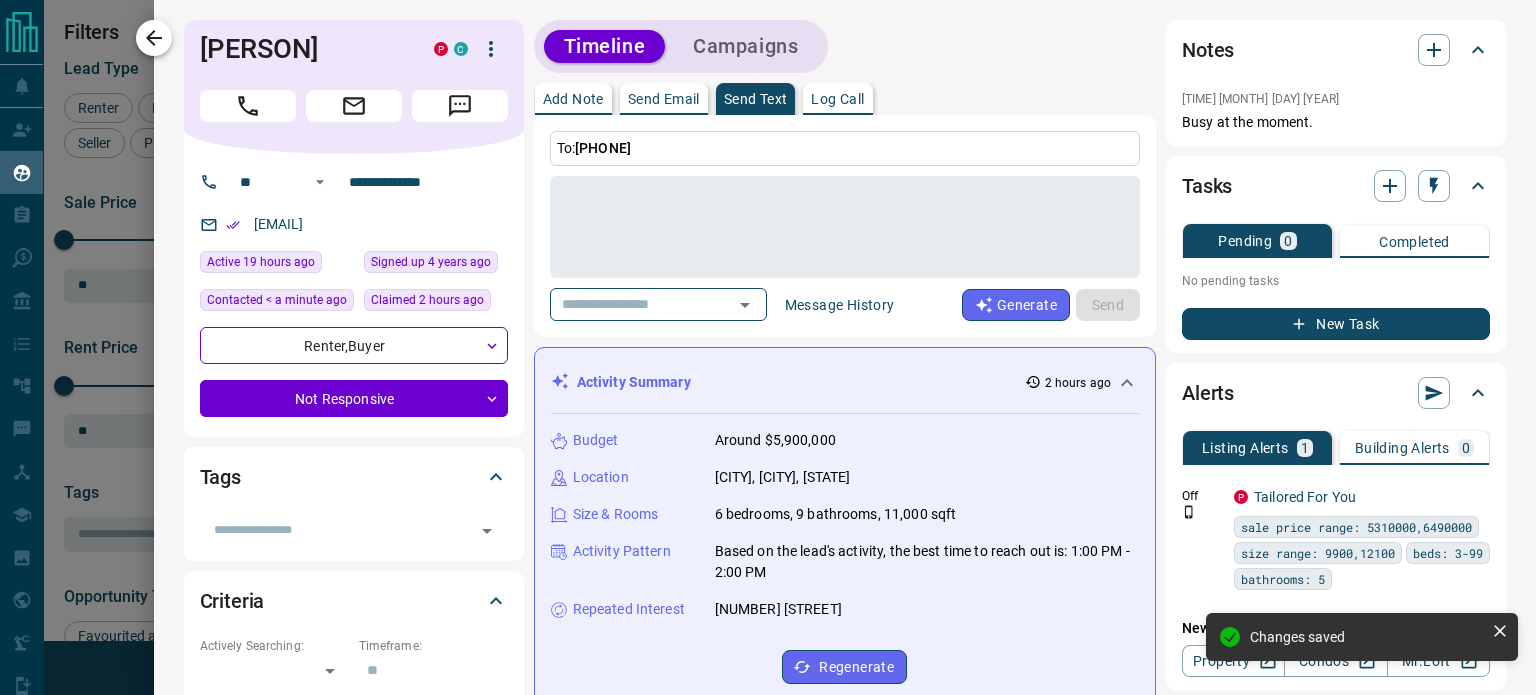 type on "*" 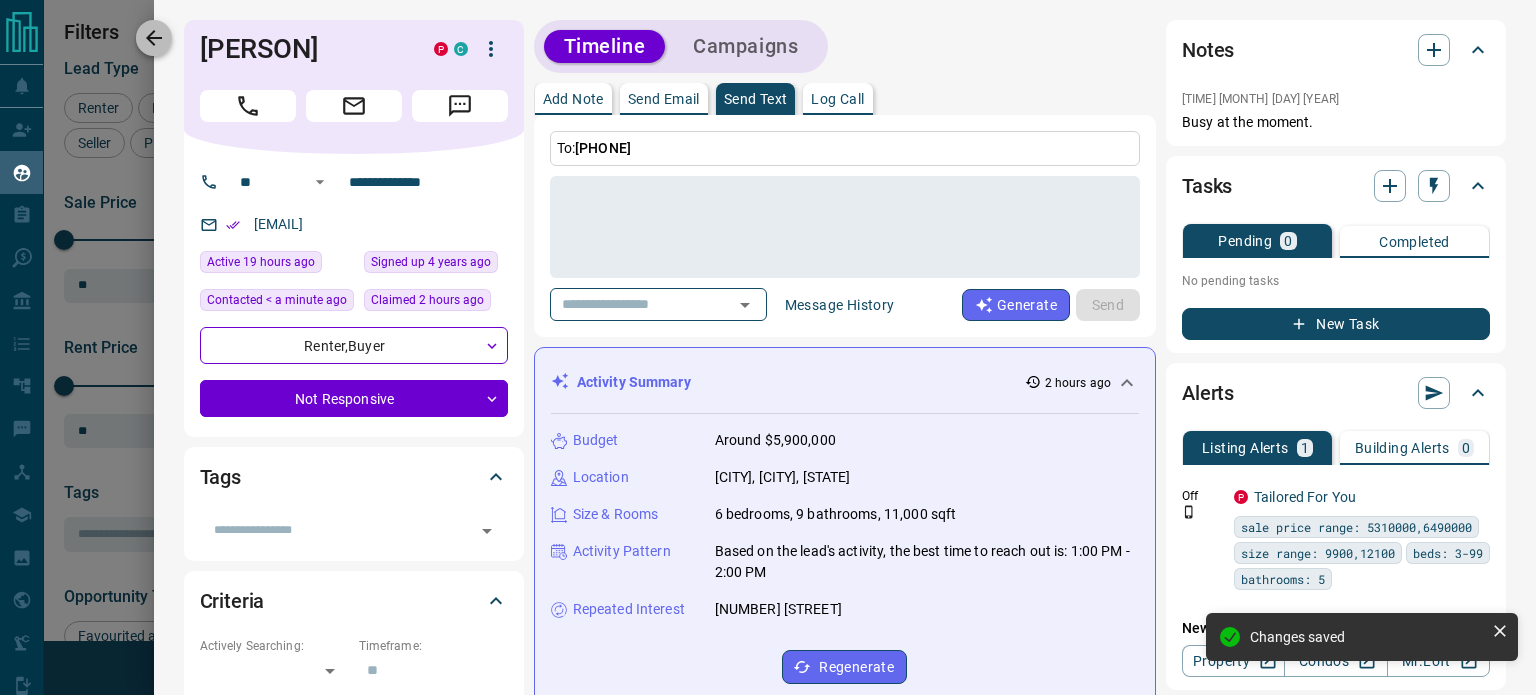 click 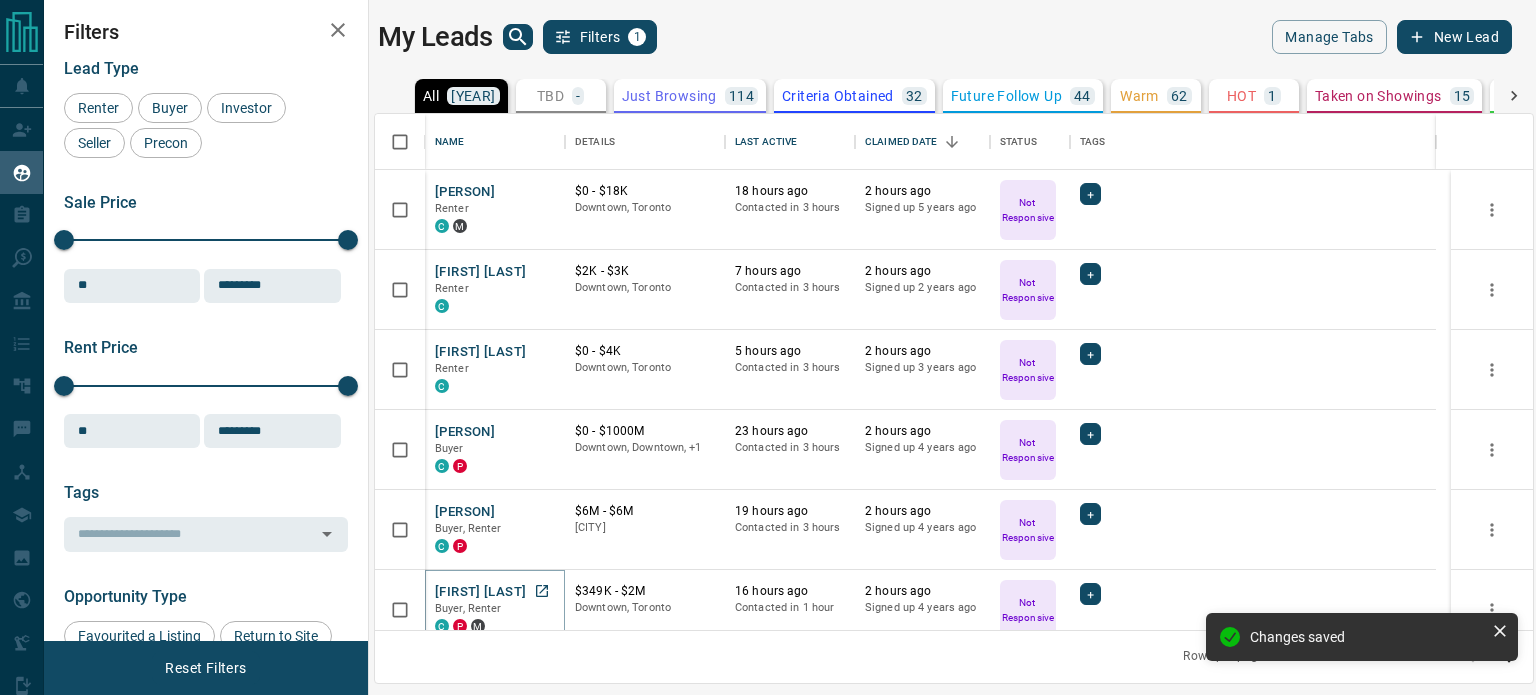 click on "[FIRST] [LAST]" at bounding box center [480, 592] 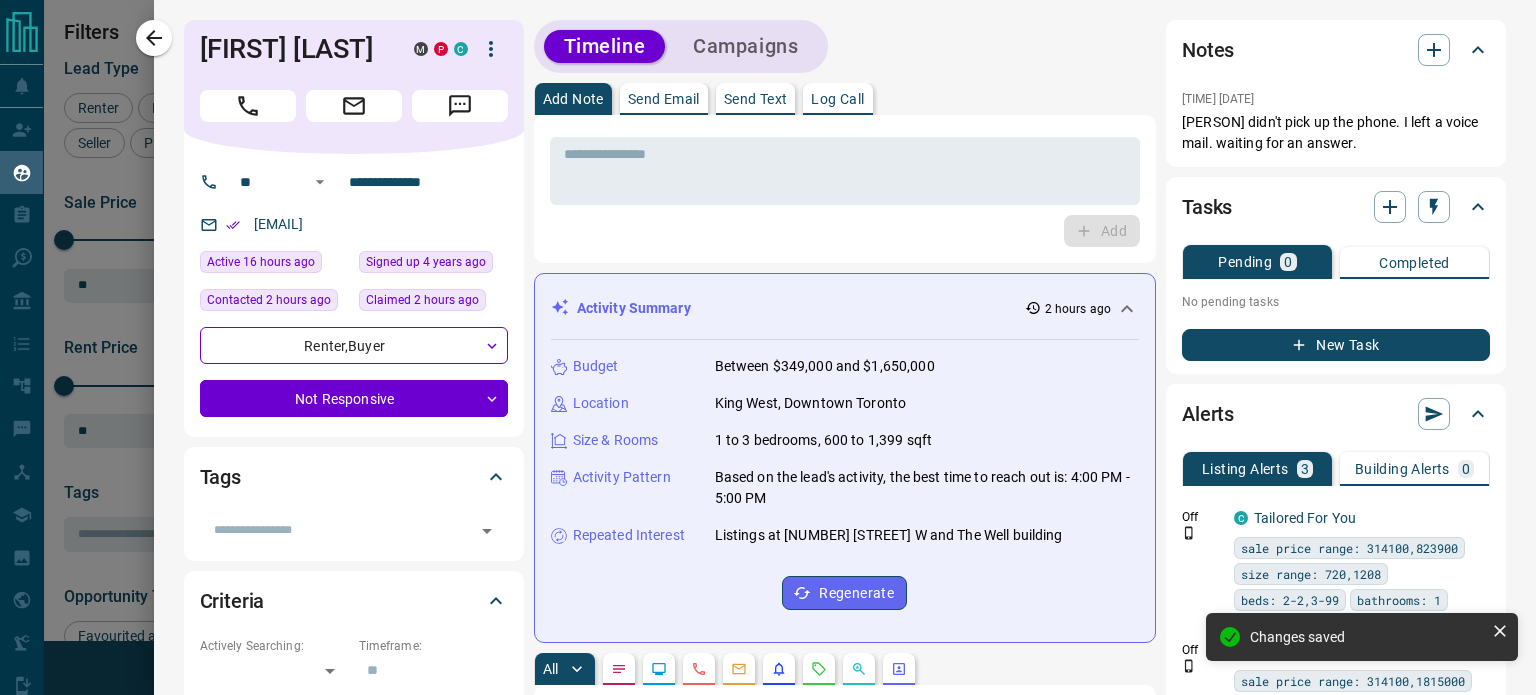 click on "Send Text" at bounding box center (756, 99) 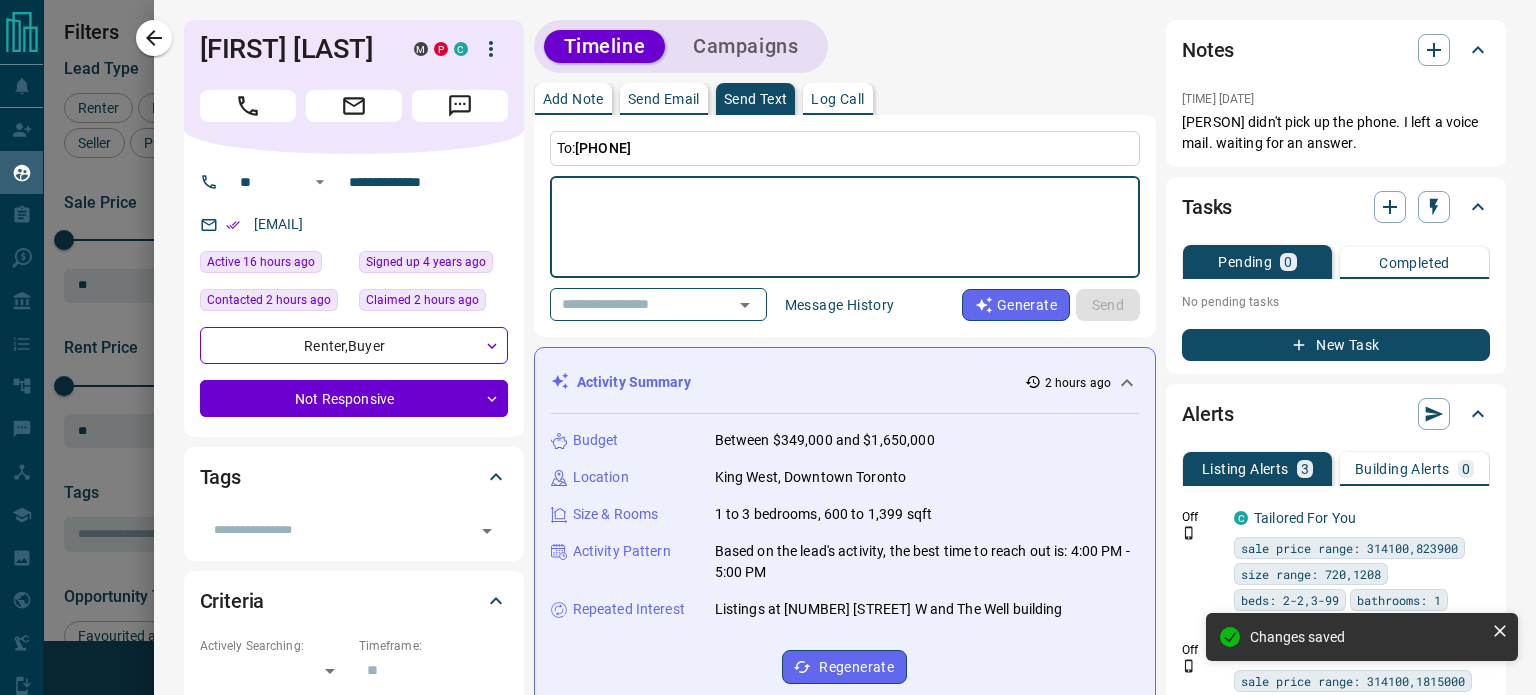 click at bounding box center (845, 227) 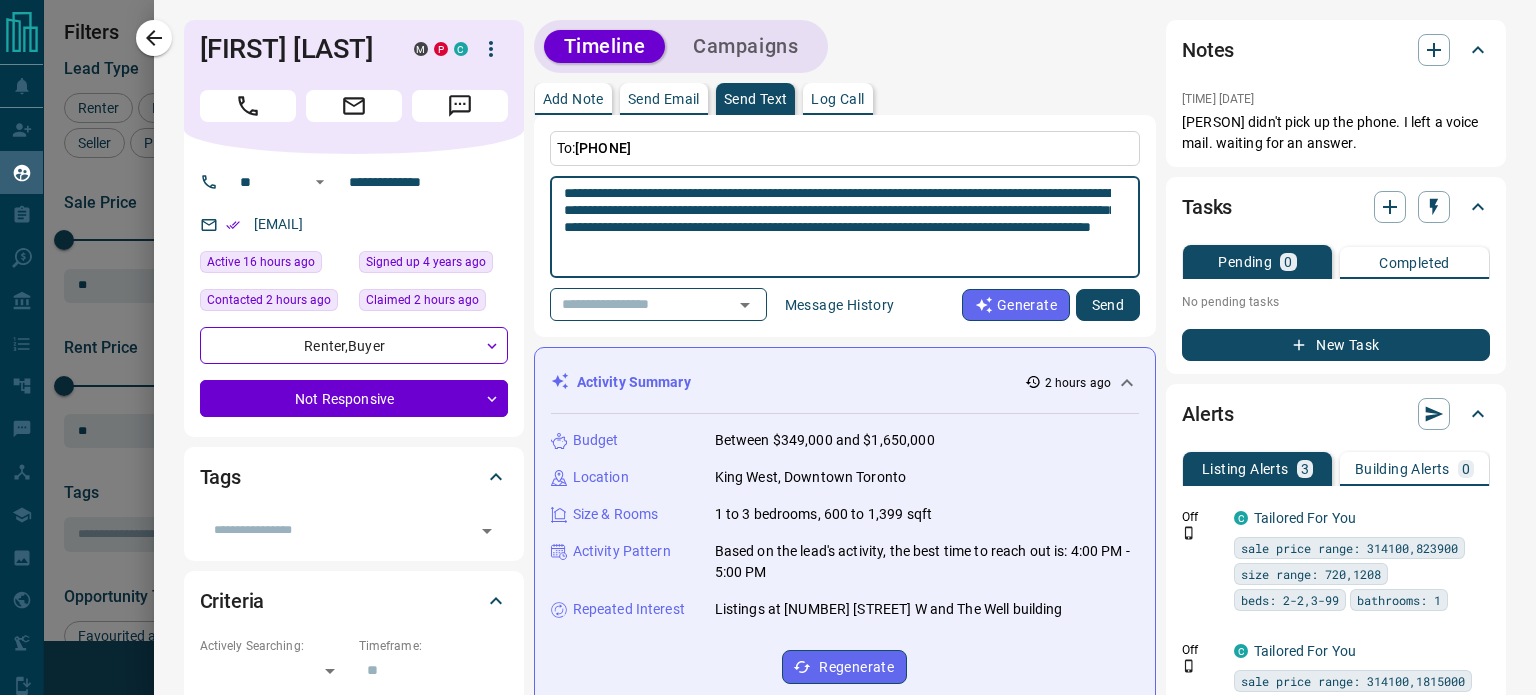 click on "**********" at bounding box center (837, 227) 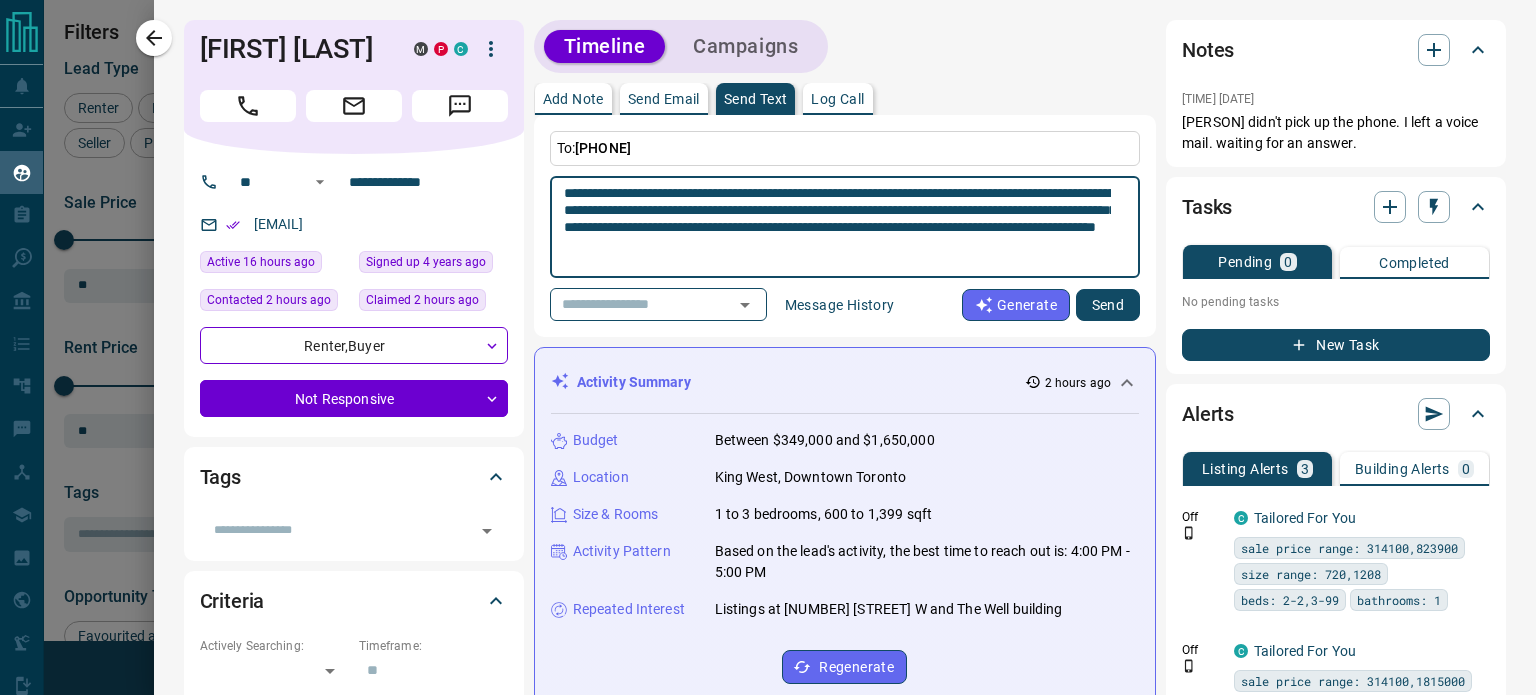 type on "**********" 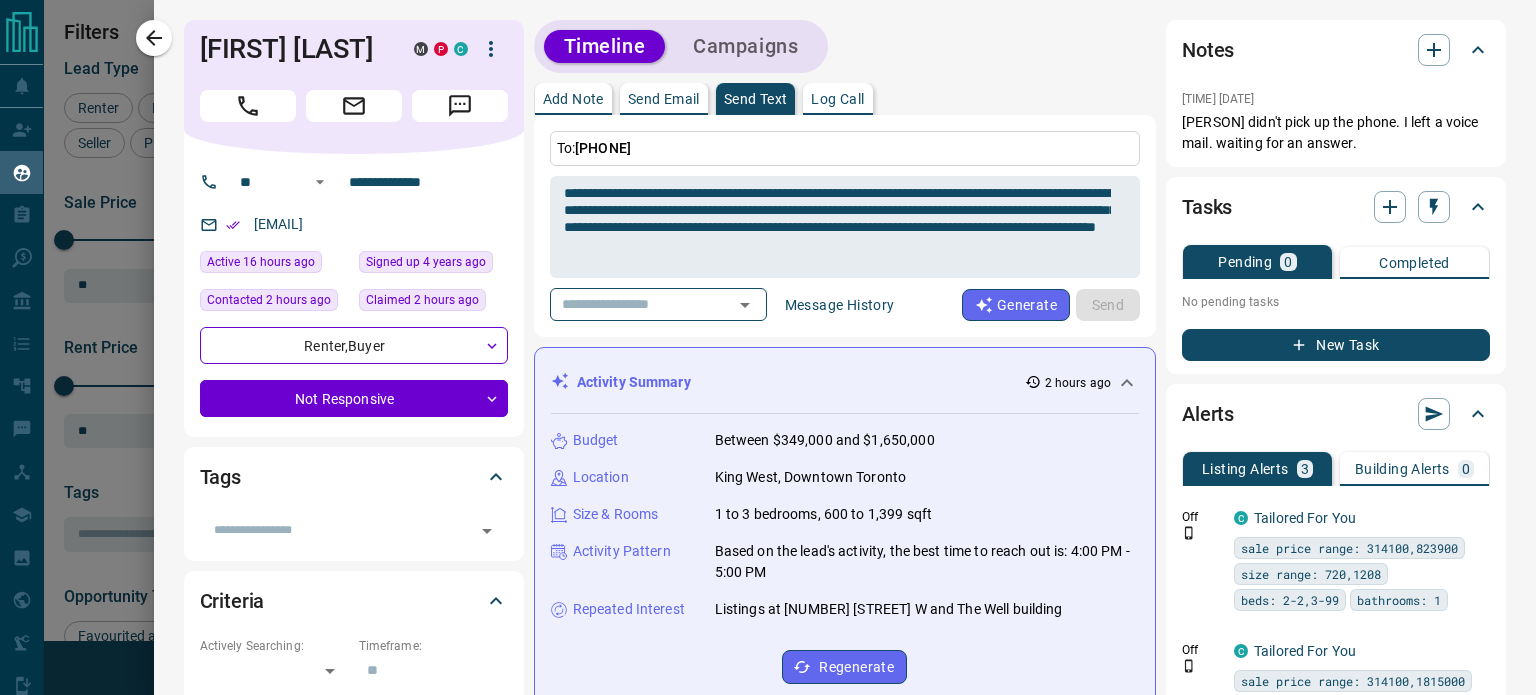 type 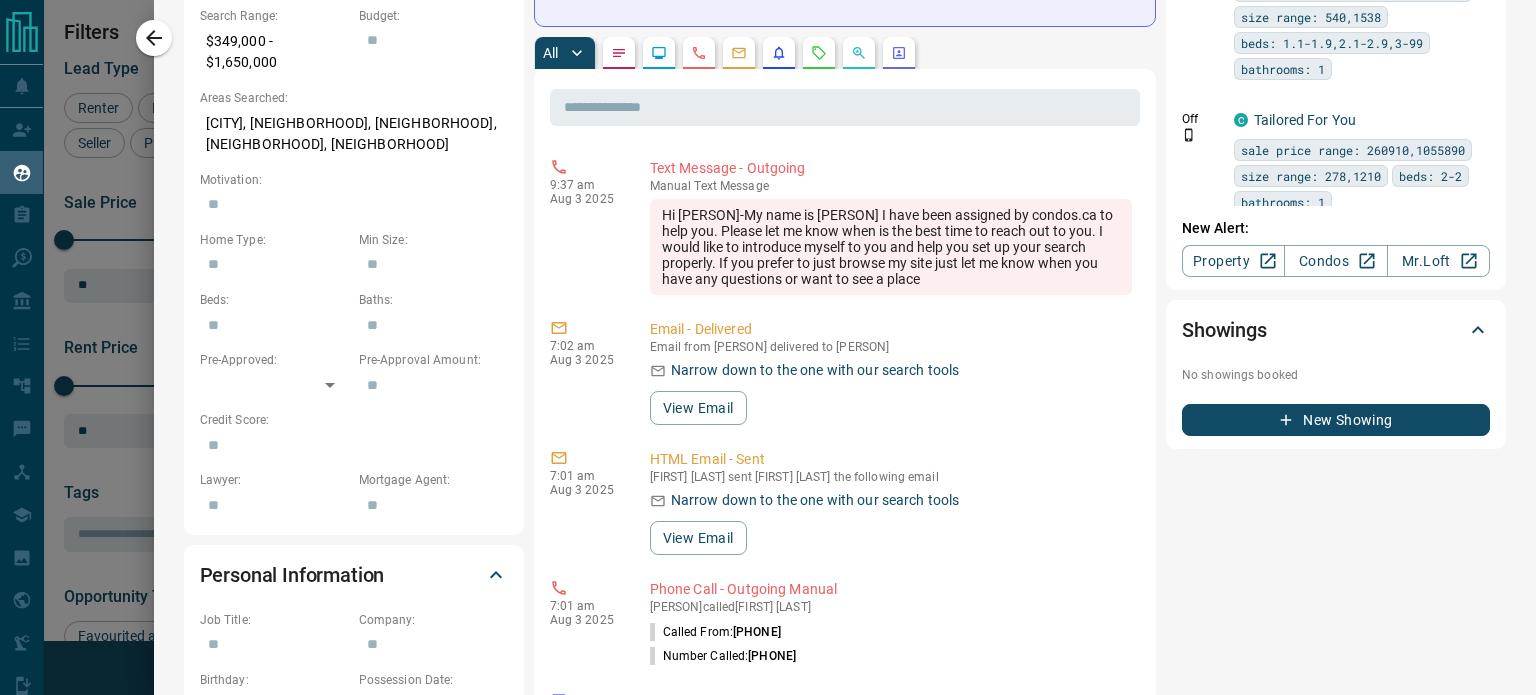 scroll, scrollTop: 0, scrollLeft: 0, axis: both 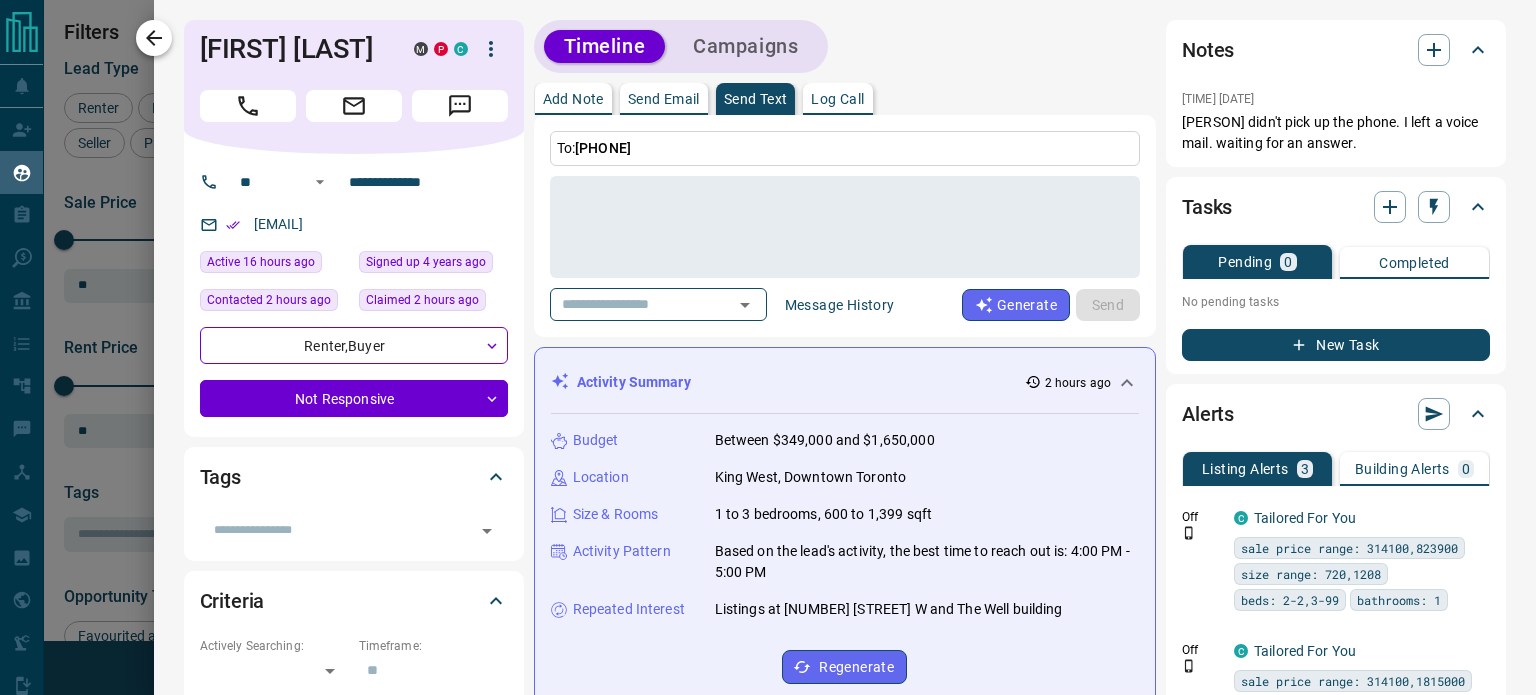 click 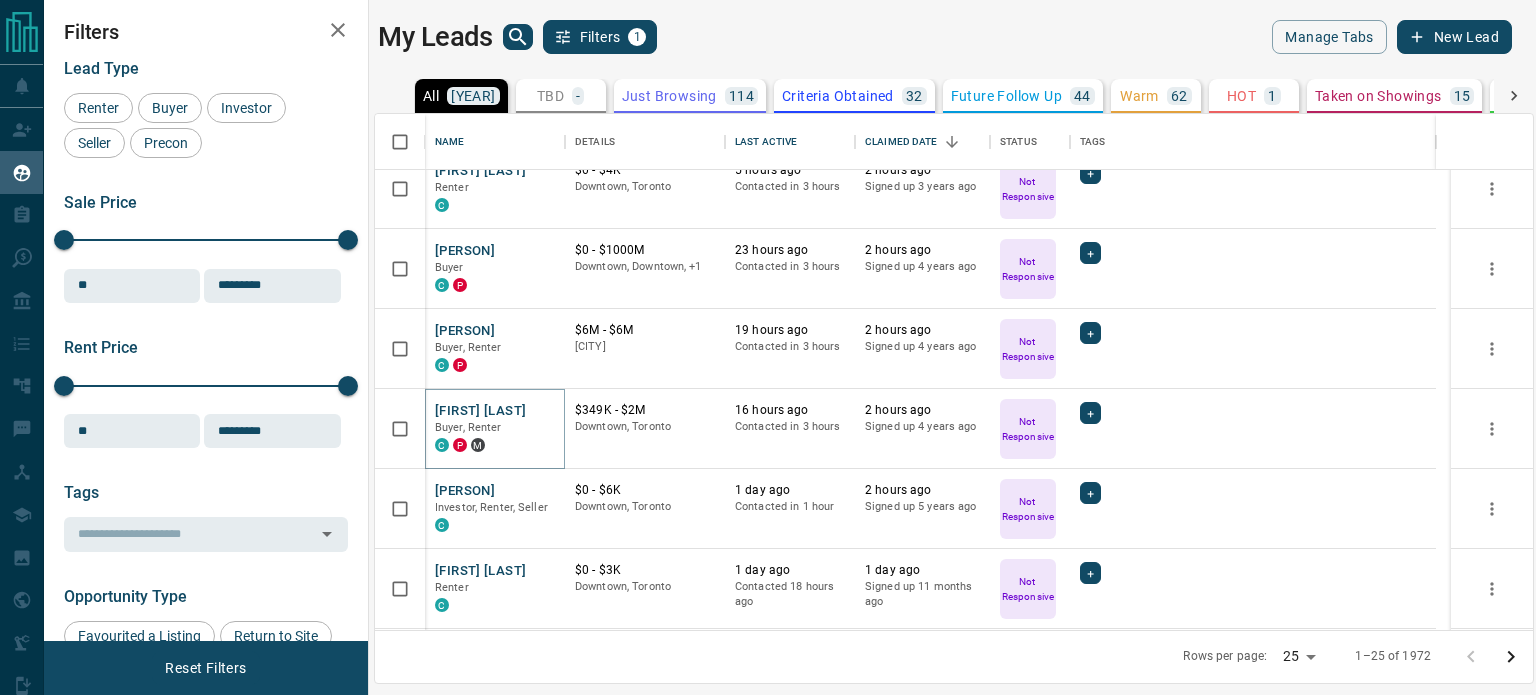 scroll, scrollTop: 173, scrollLeft: 0, axis: vertical 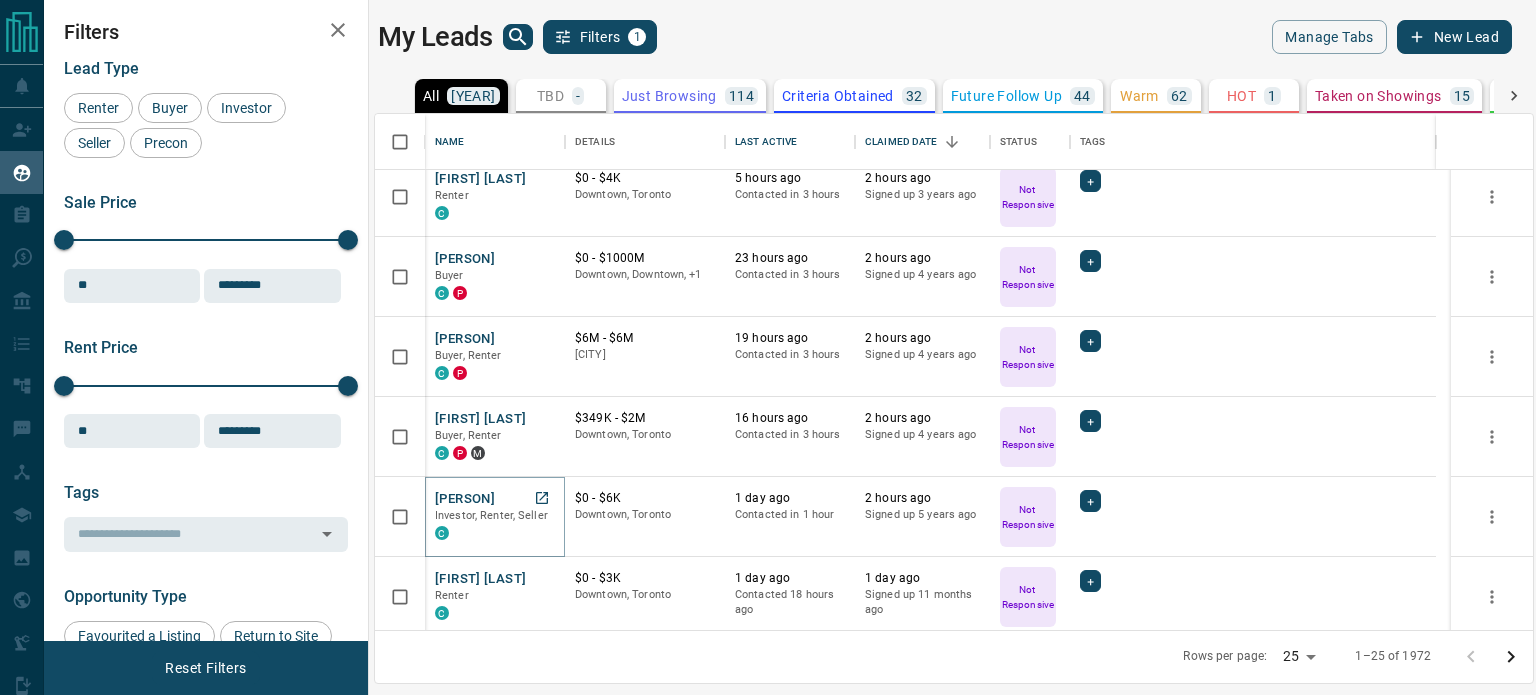 click on "[PERSON]" at bounding box center (465, 499) 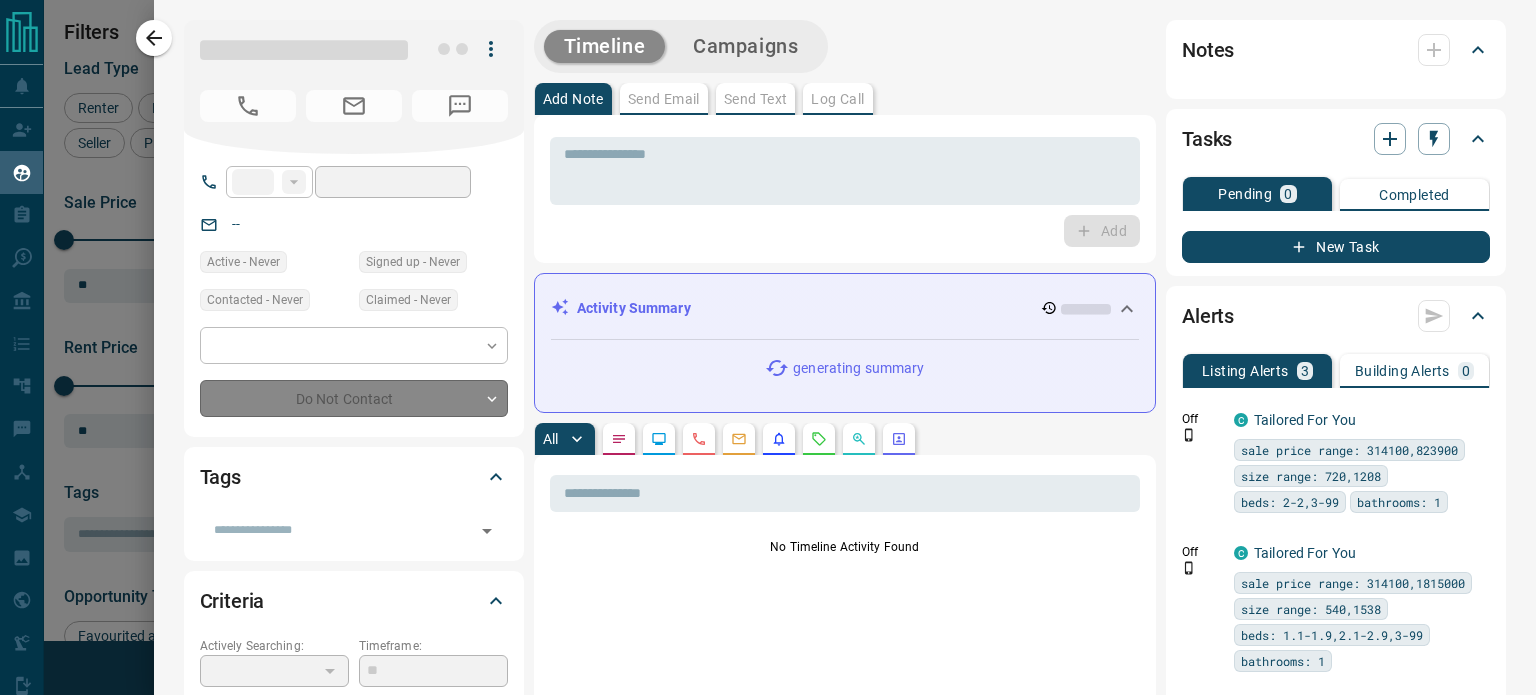 type on "**" 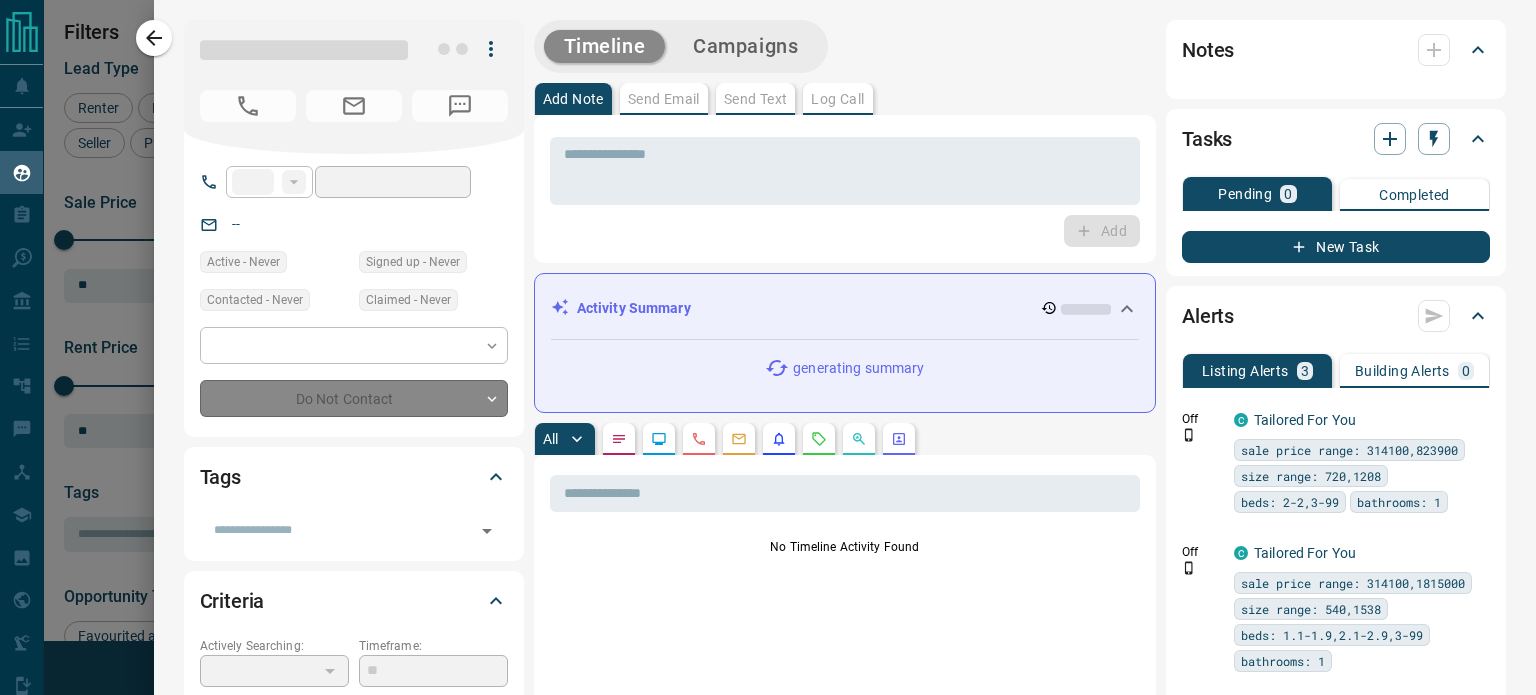 type on "**********" 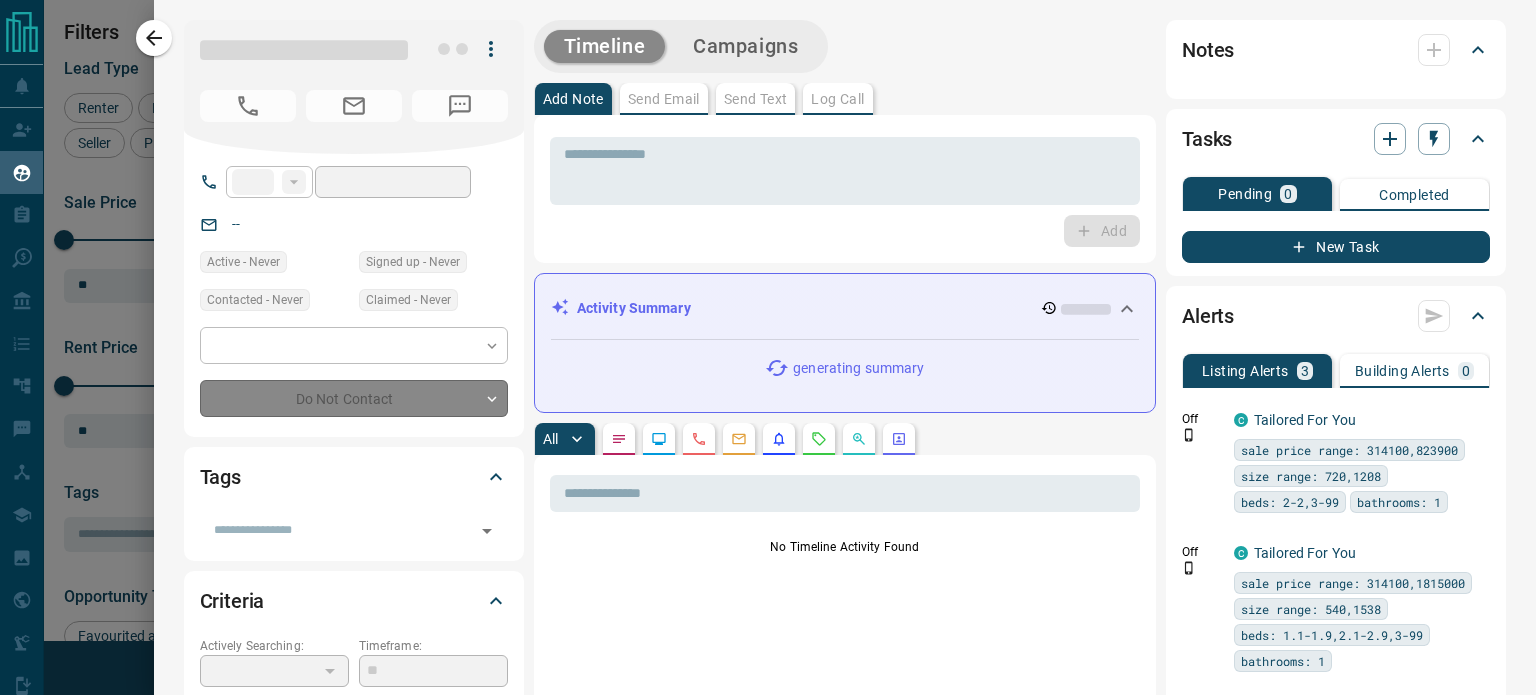 type on "**********" 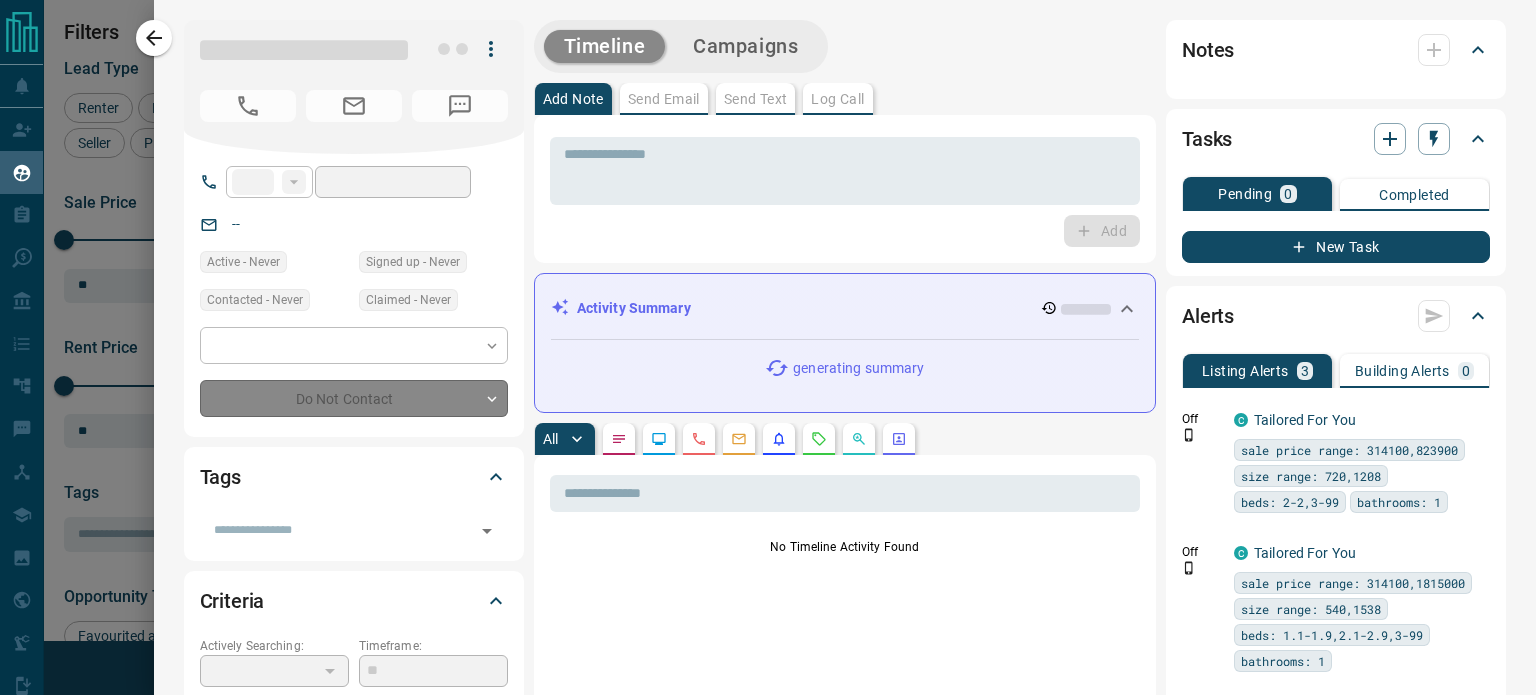 type on "*" 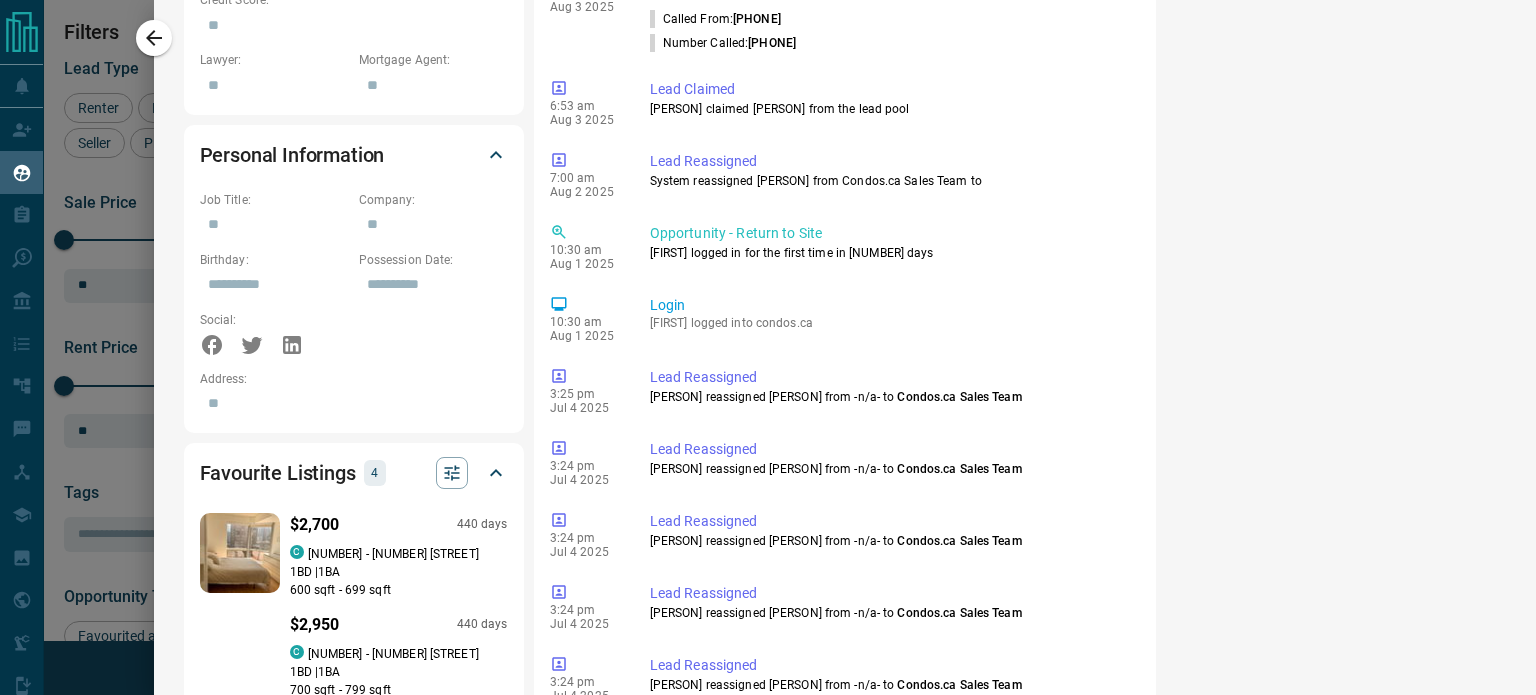scroll, scrollTop: 0, scrollLeft: 0, axis: both 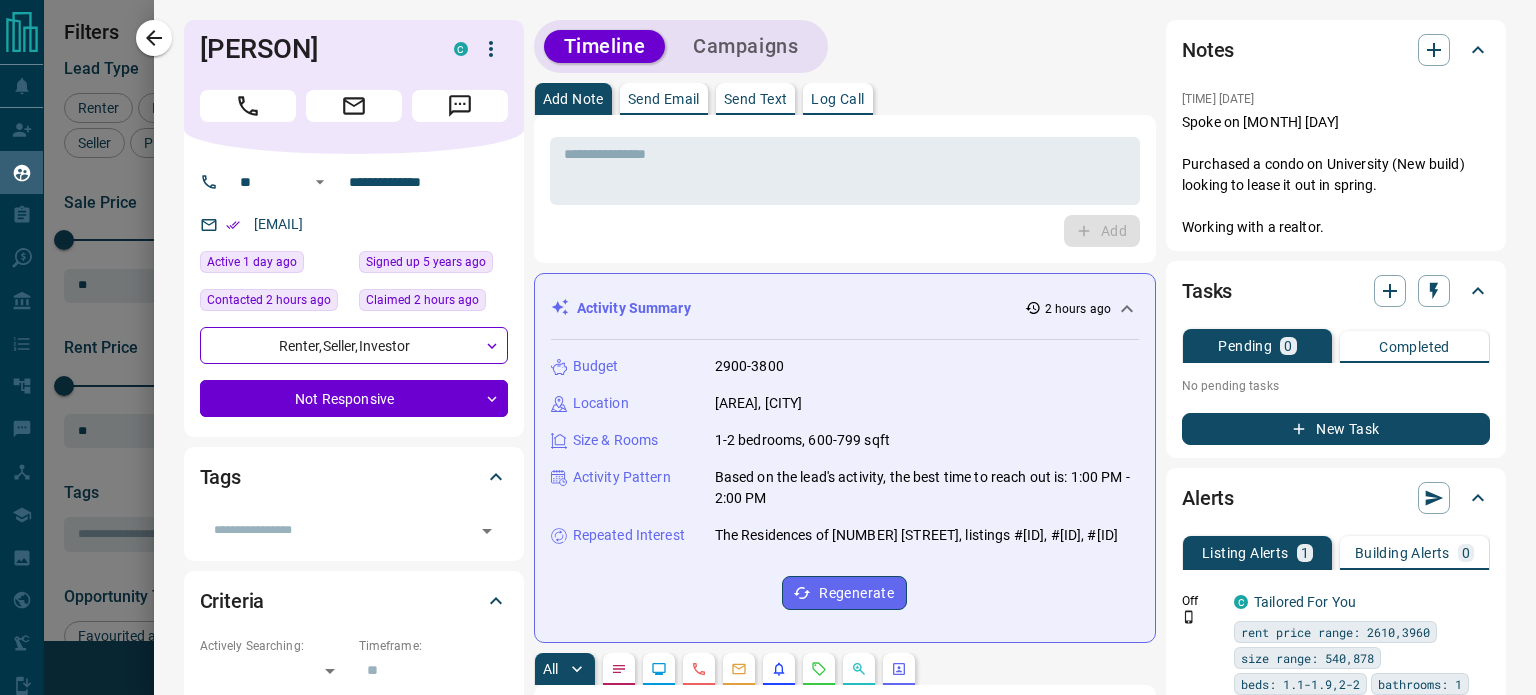 click on "Send Text" at bounding box center [756, 99] 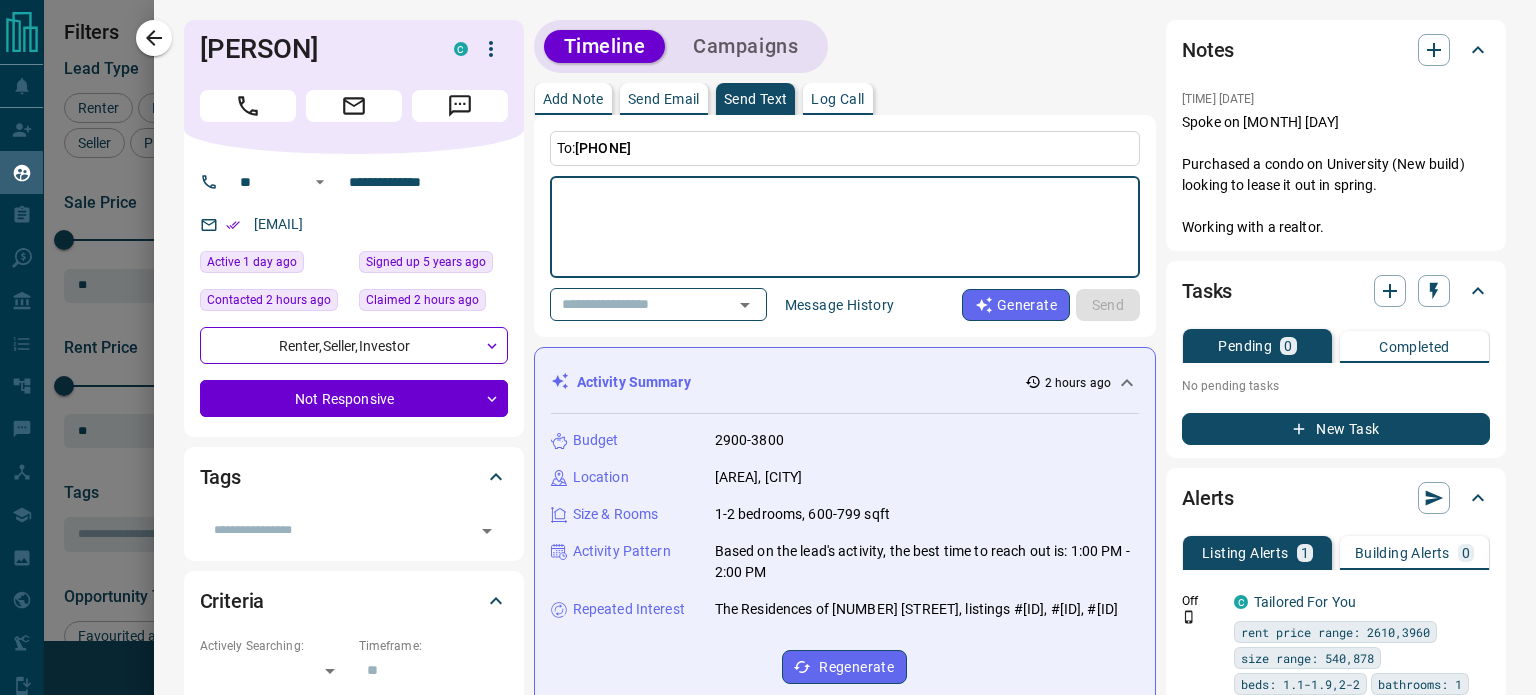 click at bounding box center [845, 227] 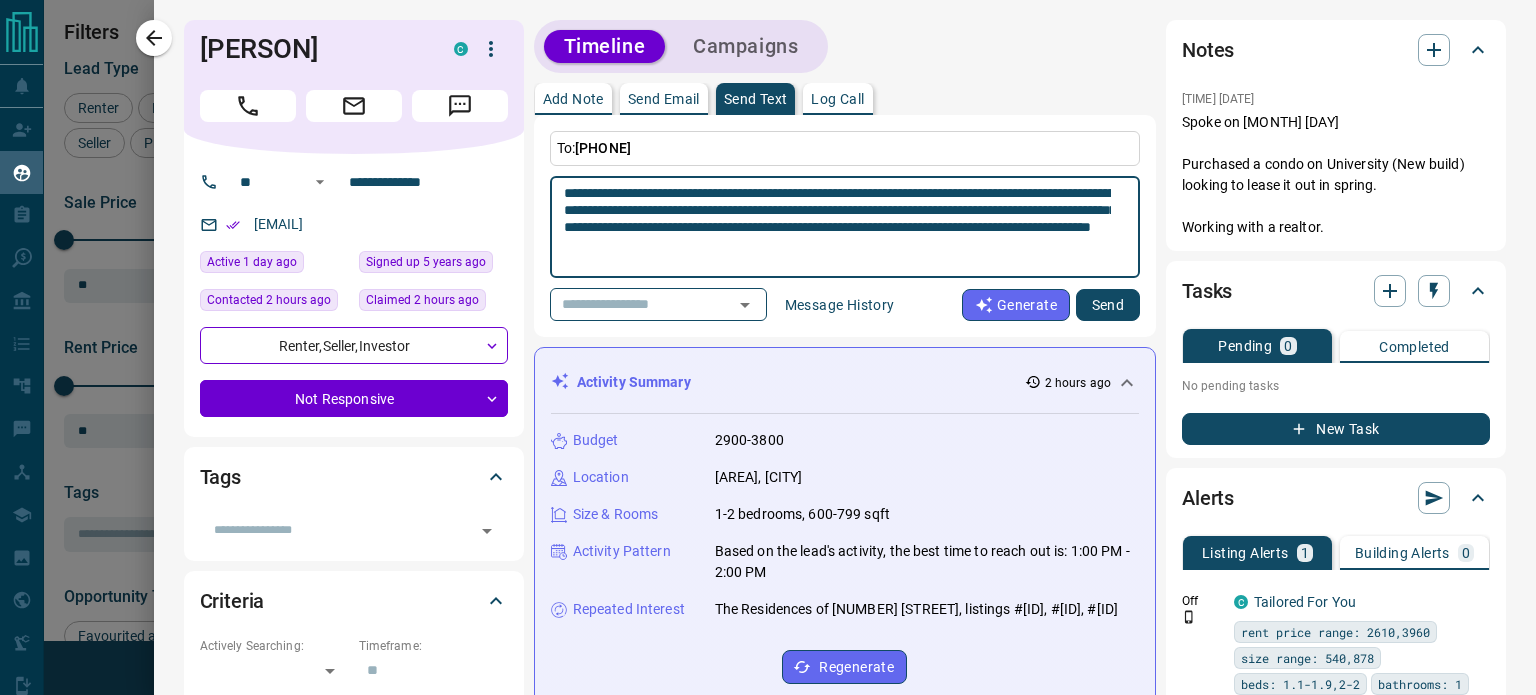 click on "**********" at bounding box center (837, 227) 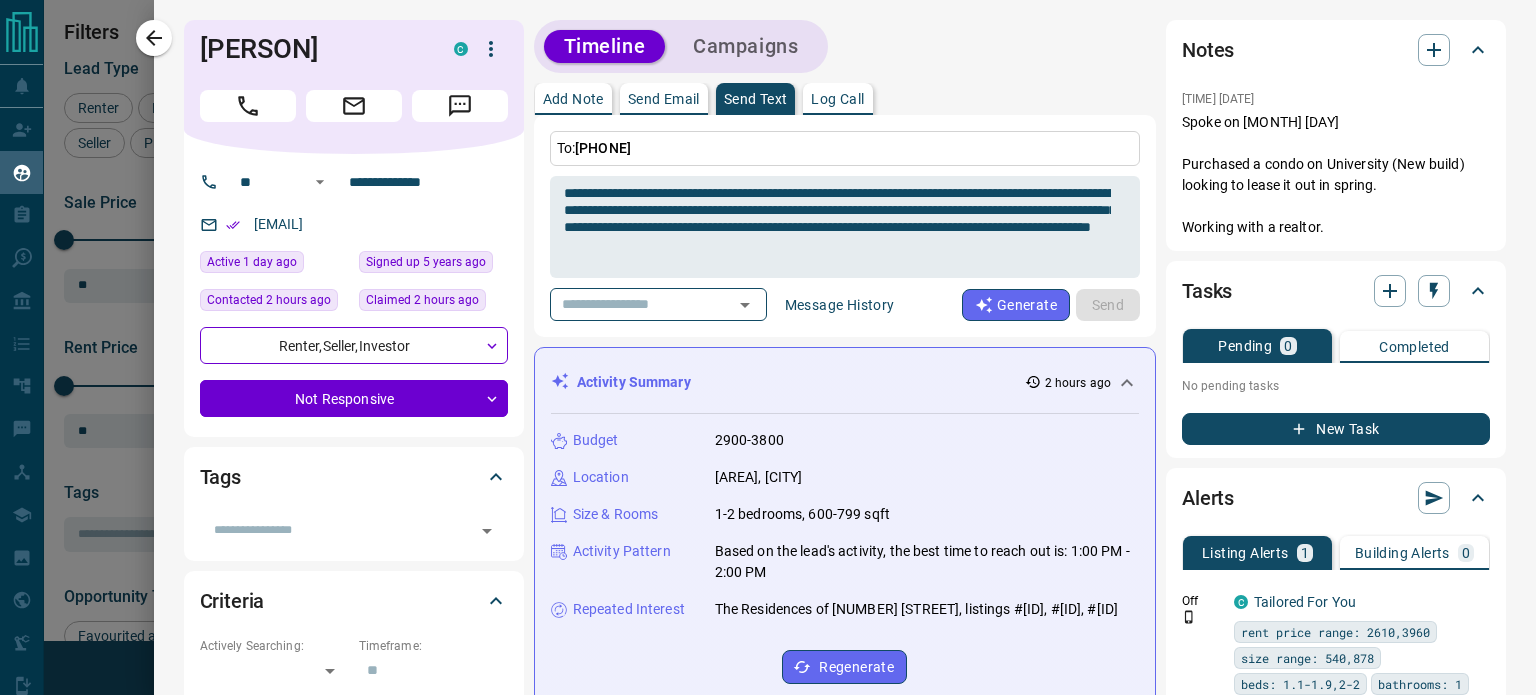 type 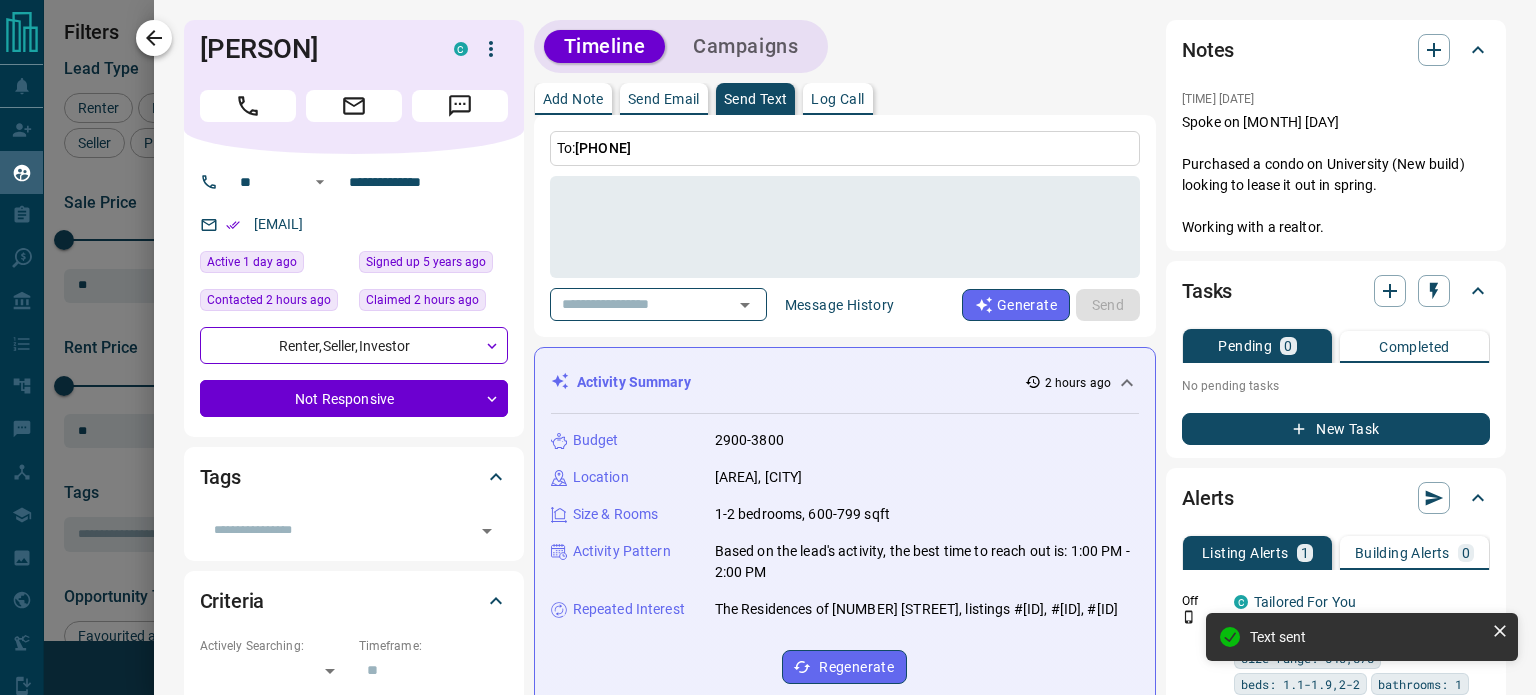 click 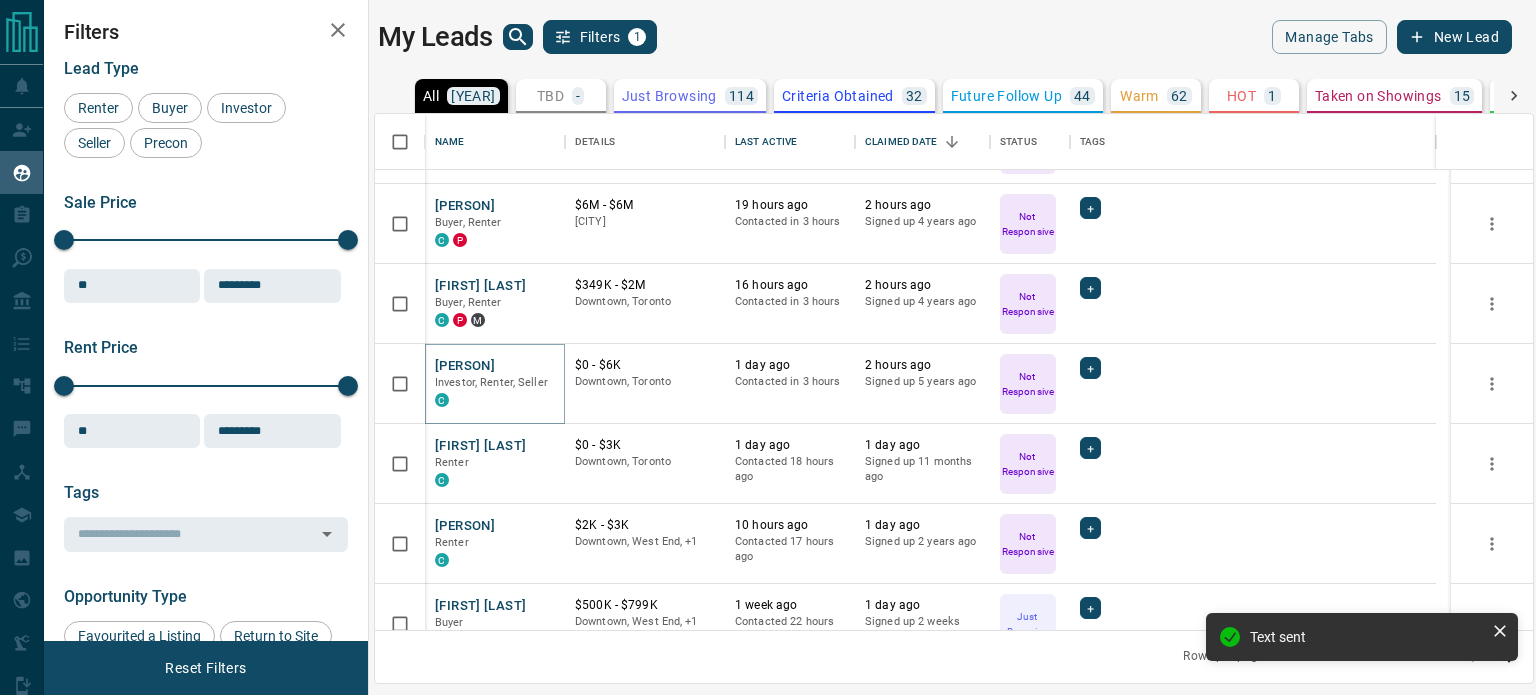scroll, scrollTop: 355, scrollLeft: 0, axis: vertical 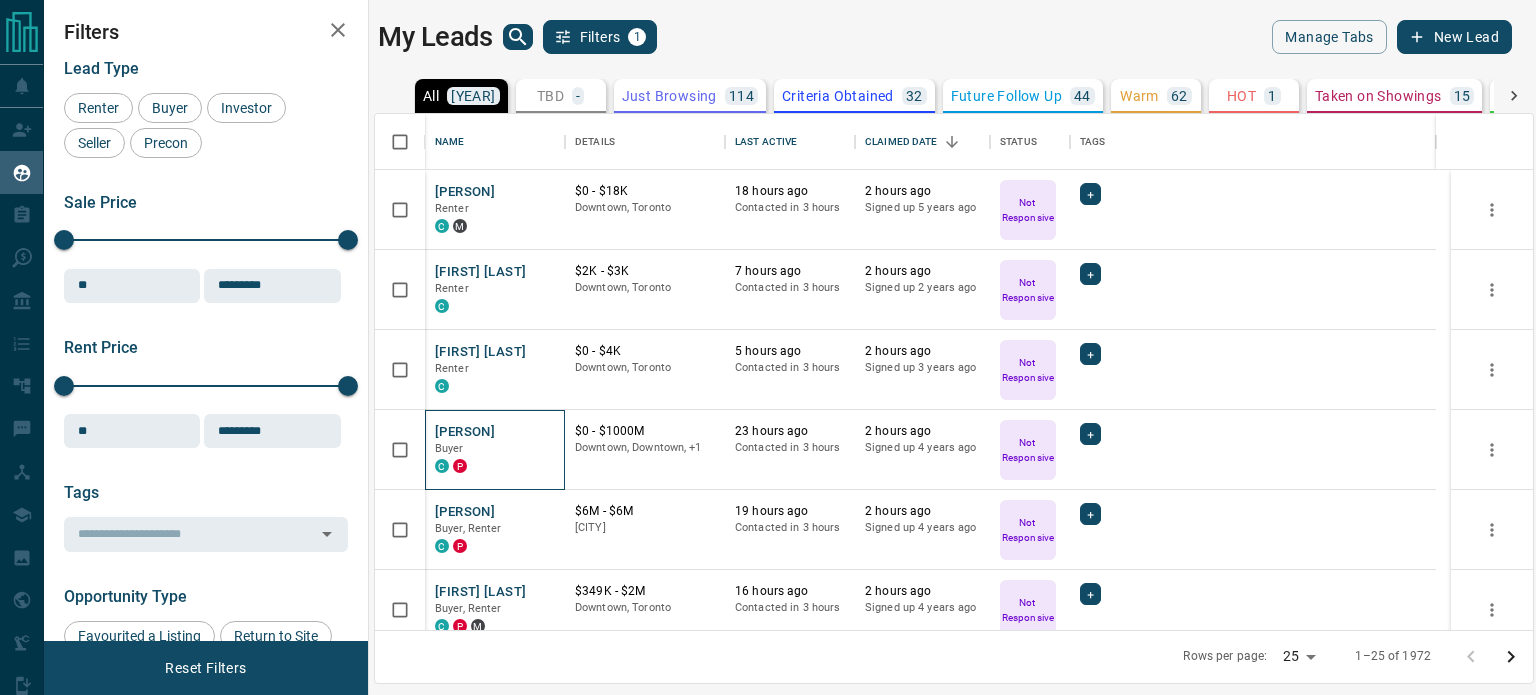 click on "[FIRST] [LAST] Buyer C P" at bounding box center [495, 450] 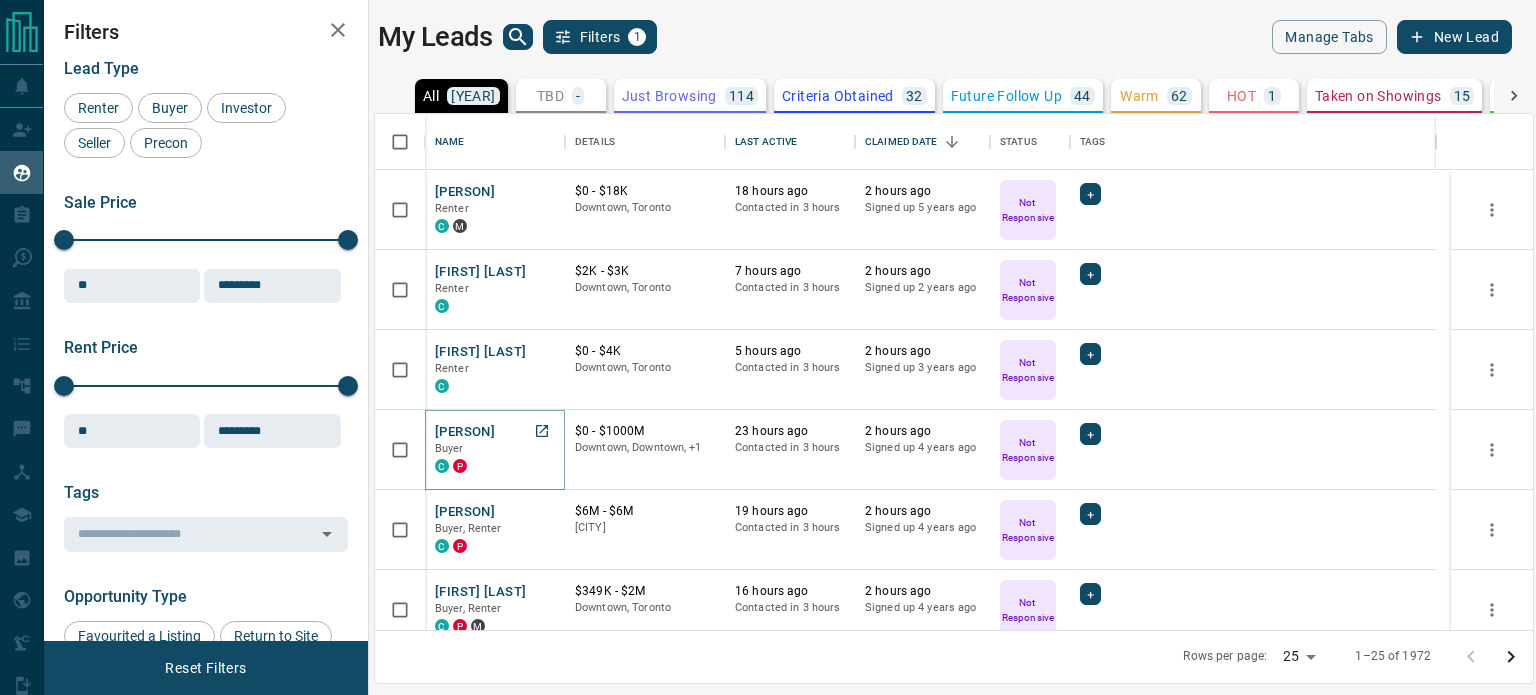 click on "[PERSON]" at bounding box center [465, 432] 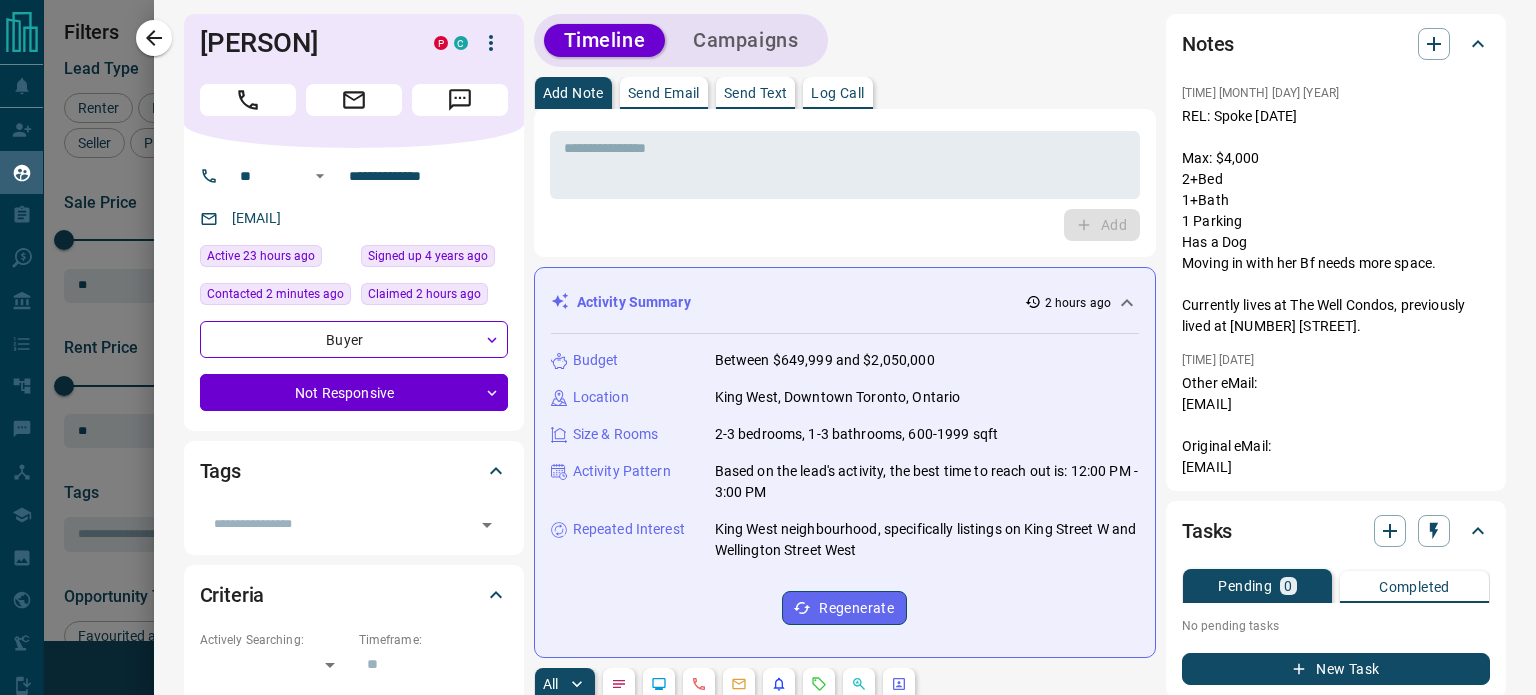 scroll, scrollTop: 0, scrollLeft: 0, axis: both 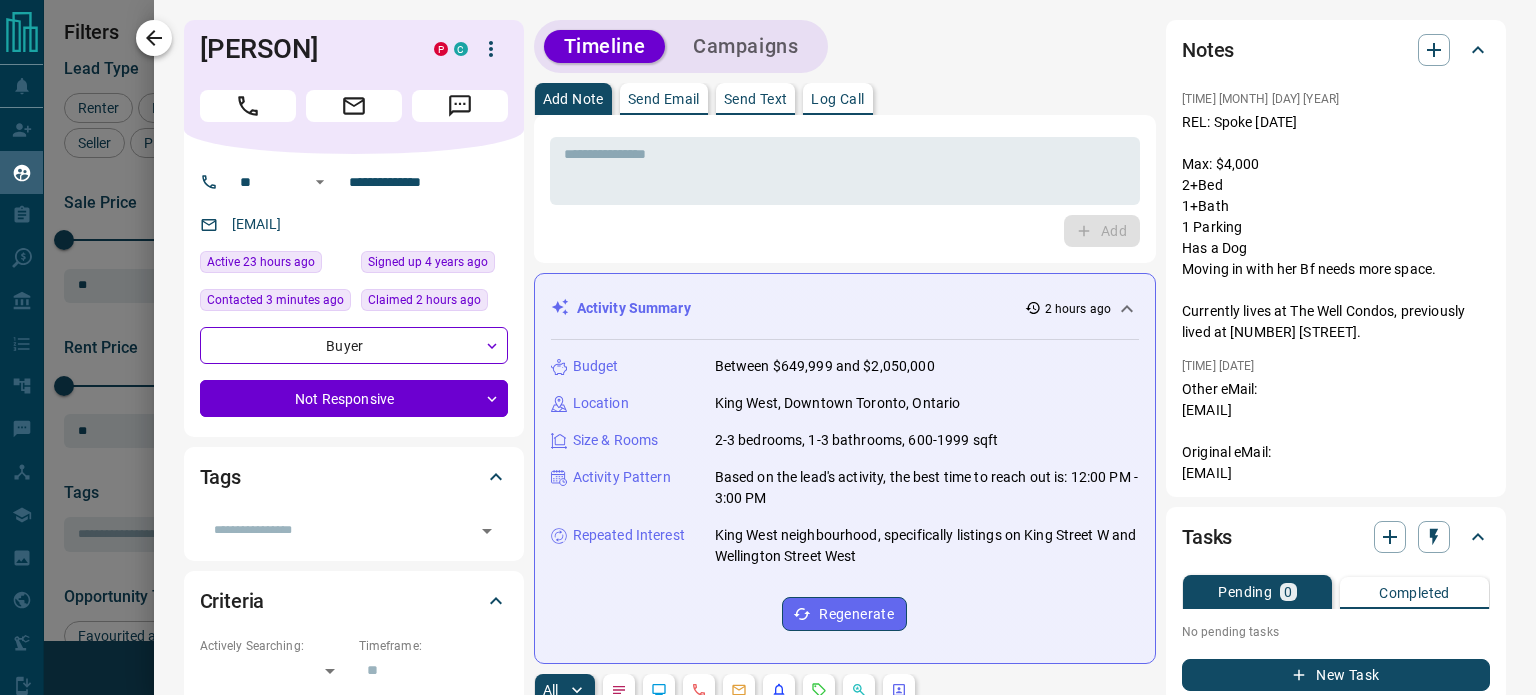 click at bounding box center (154, 38) 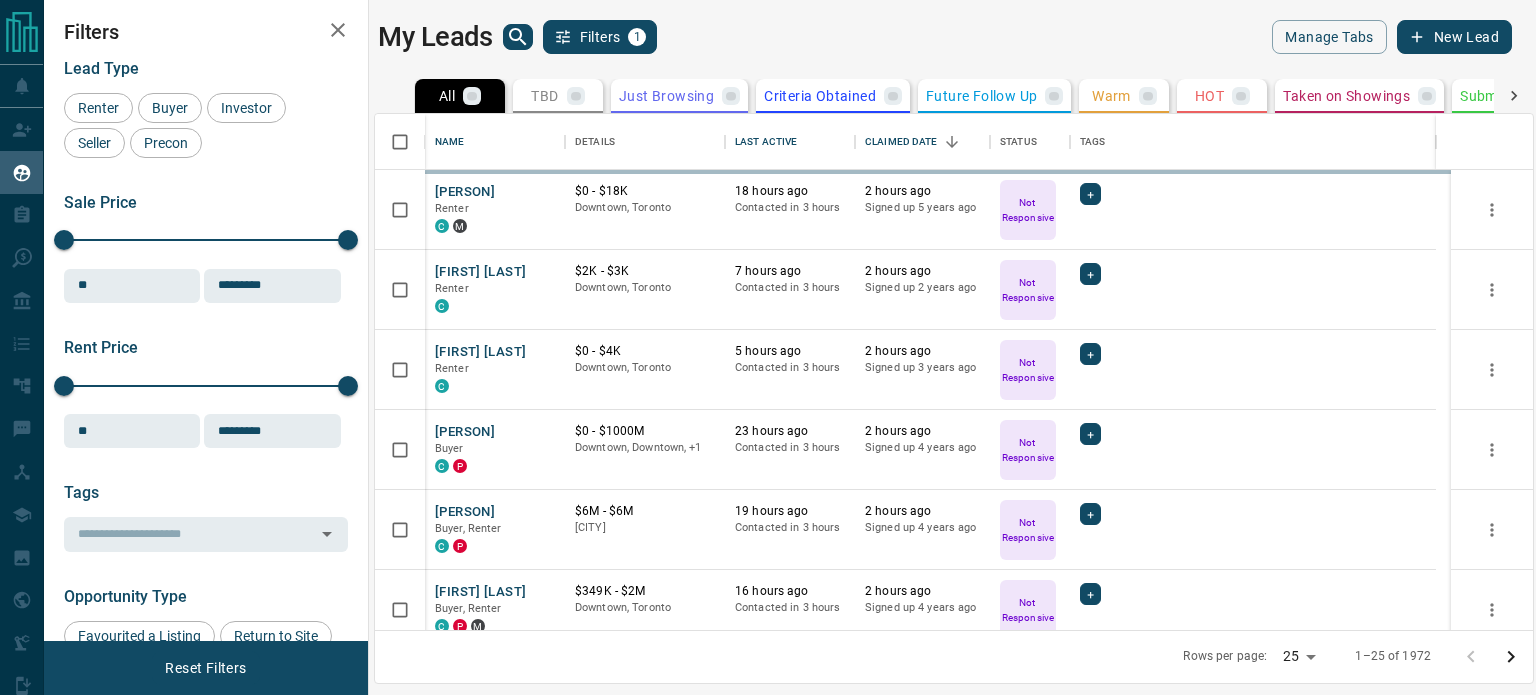 click 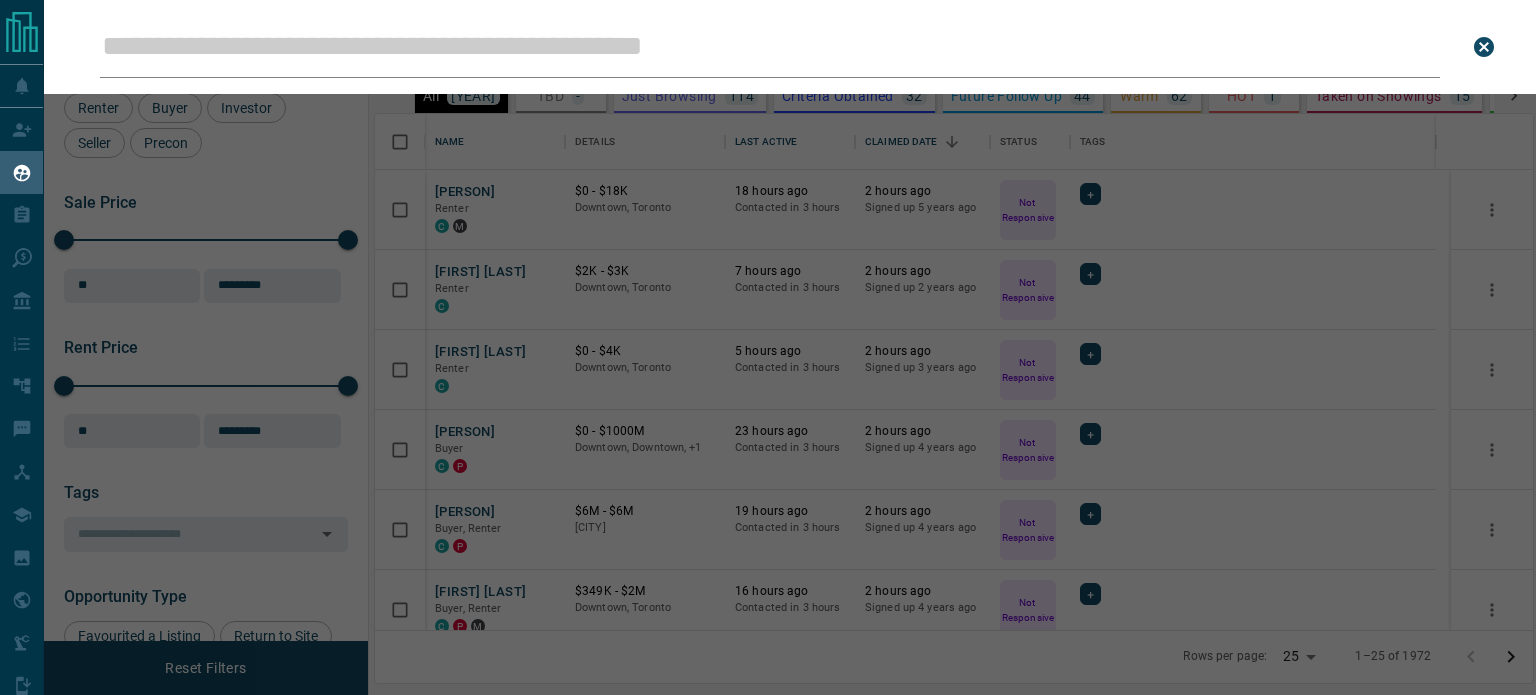 click on "Leads Search Bar" at bounding box center (770, 47) 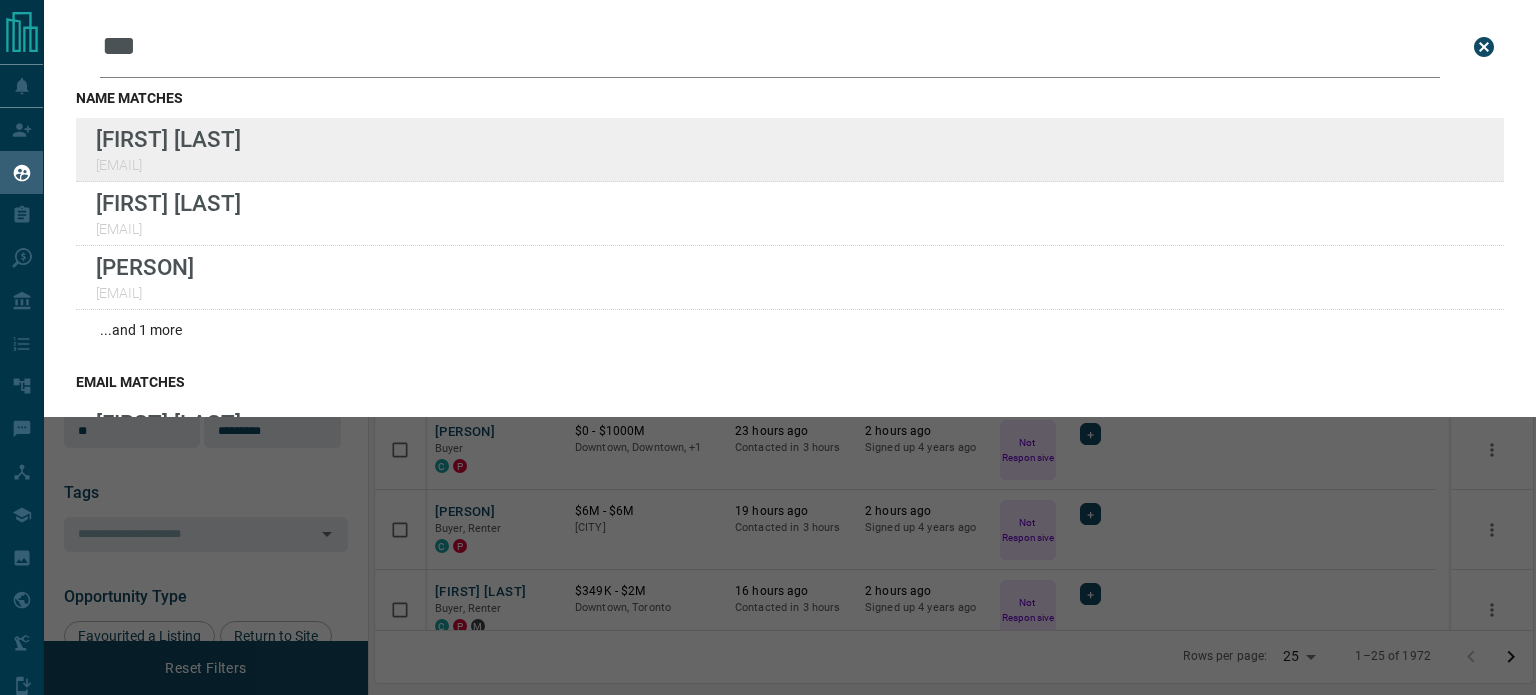 type on "***" 